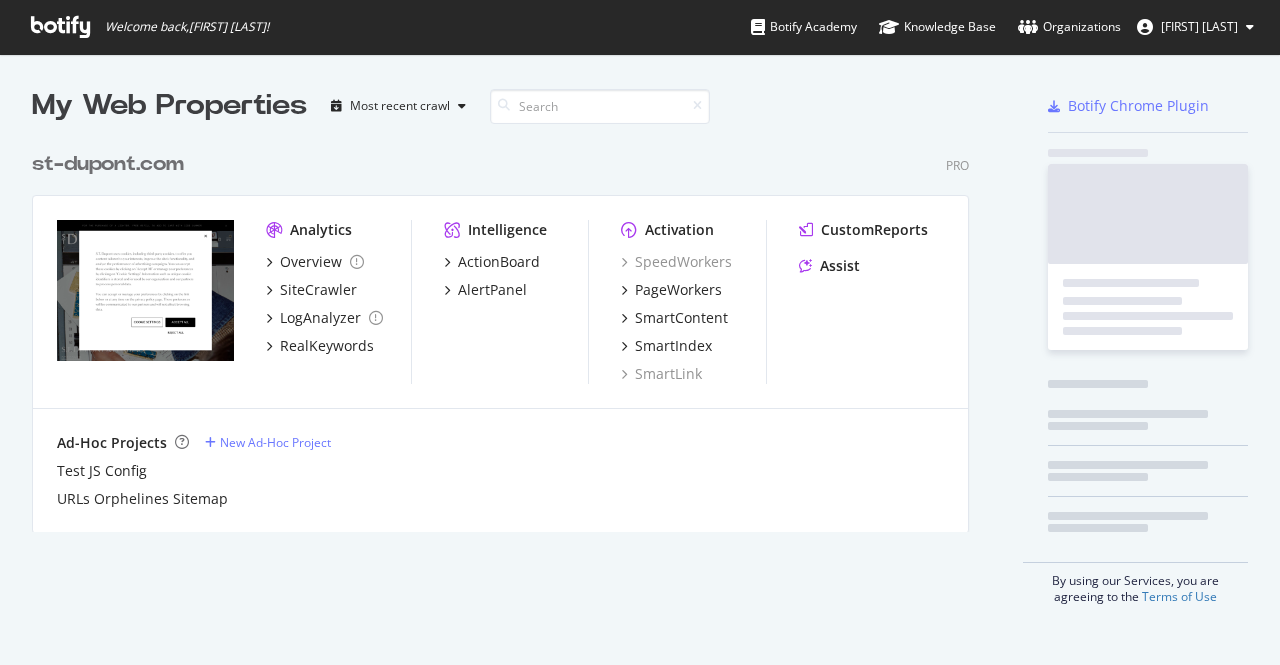 scroll, scrollTop: 0, scrollLeft: 0, axis: both 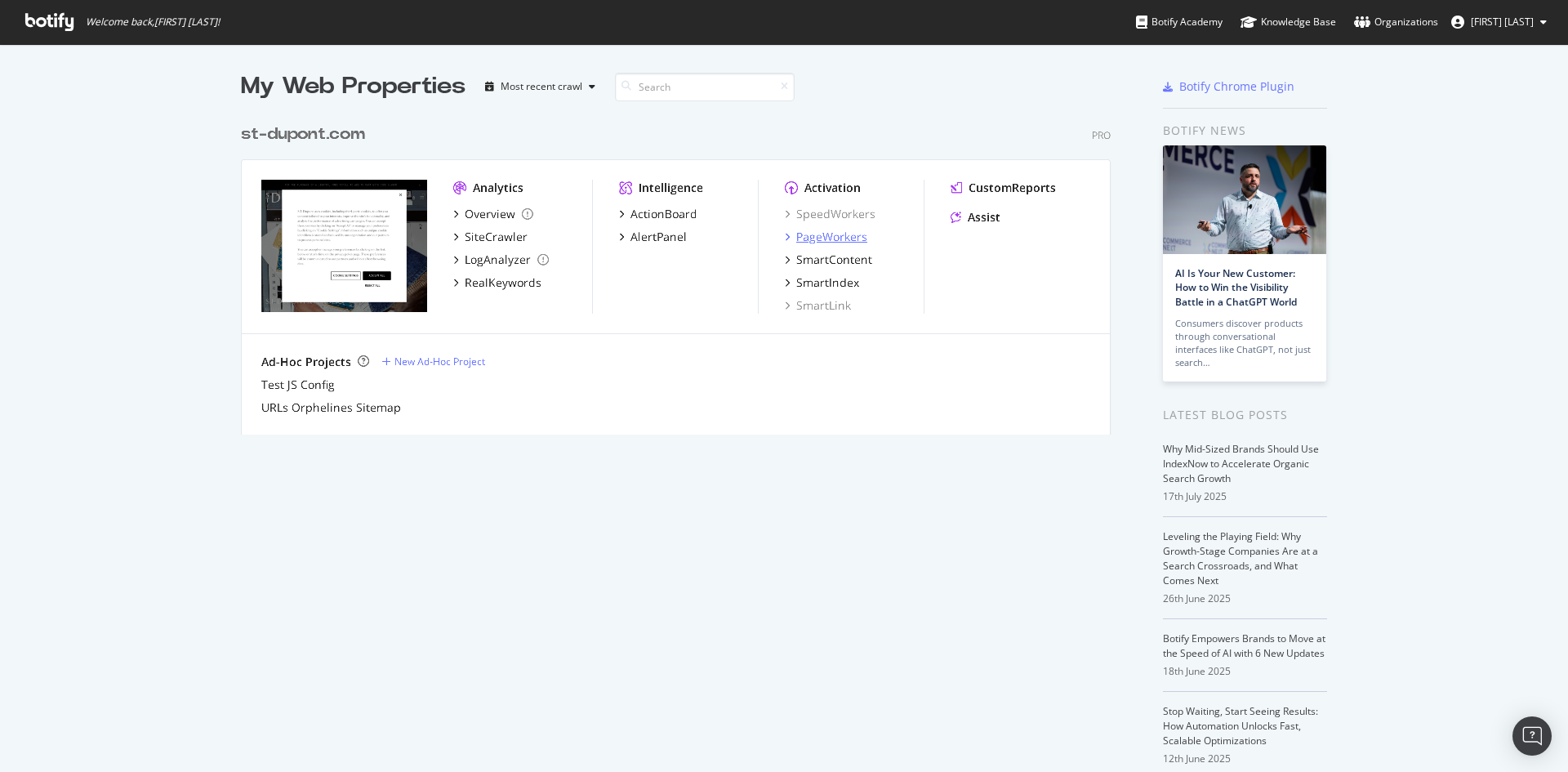 click on "PageWorkers" at bounding box center [831, 237] 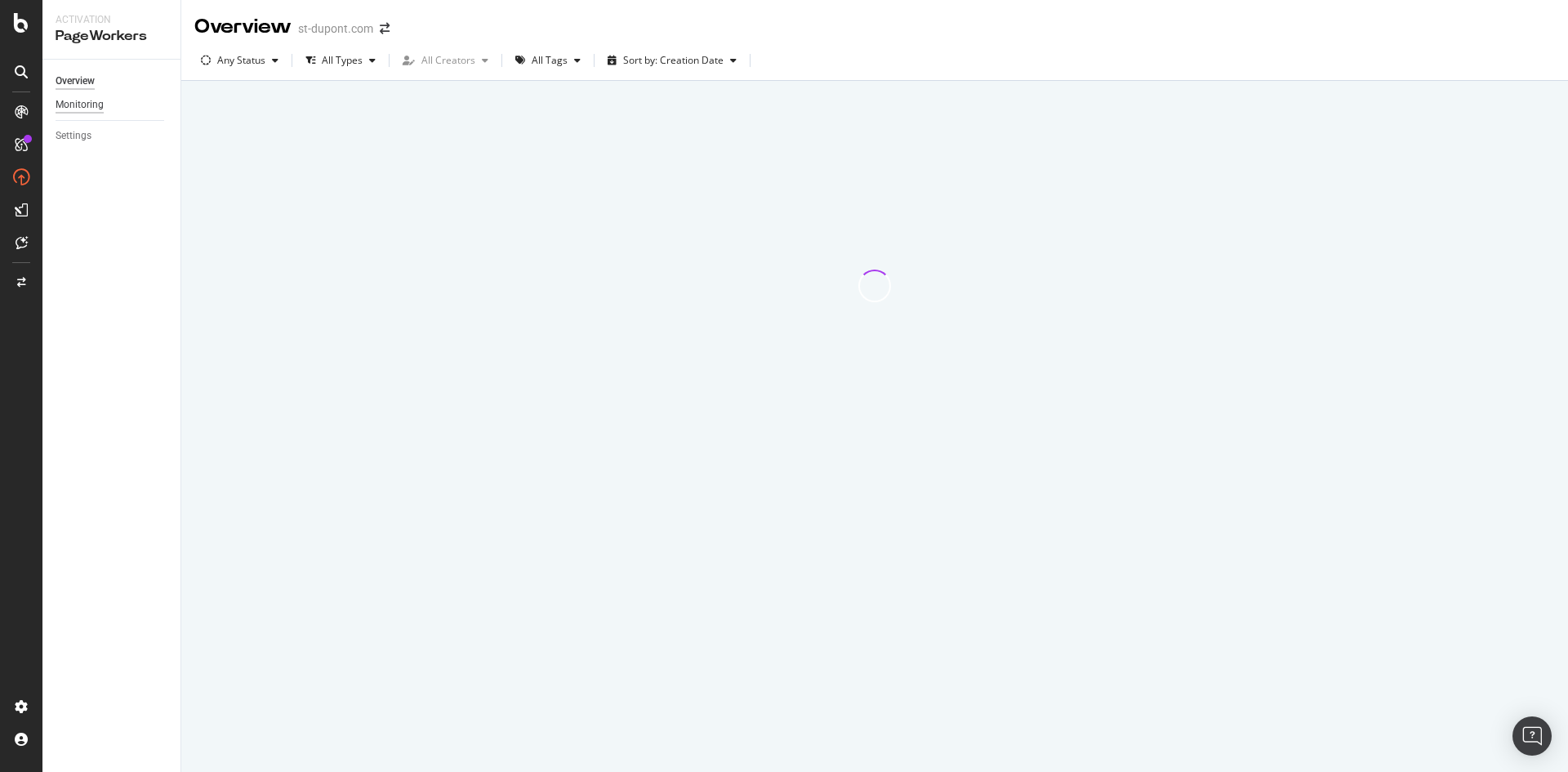 click on "Monitoring" at bounding box center [79, 105] 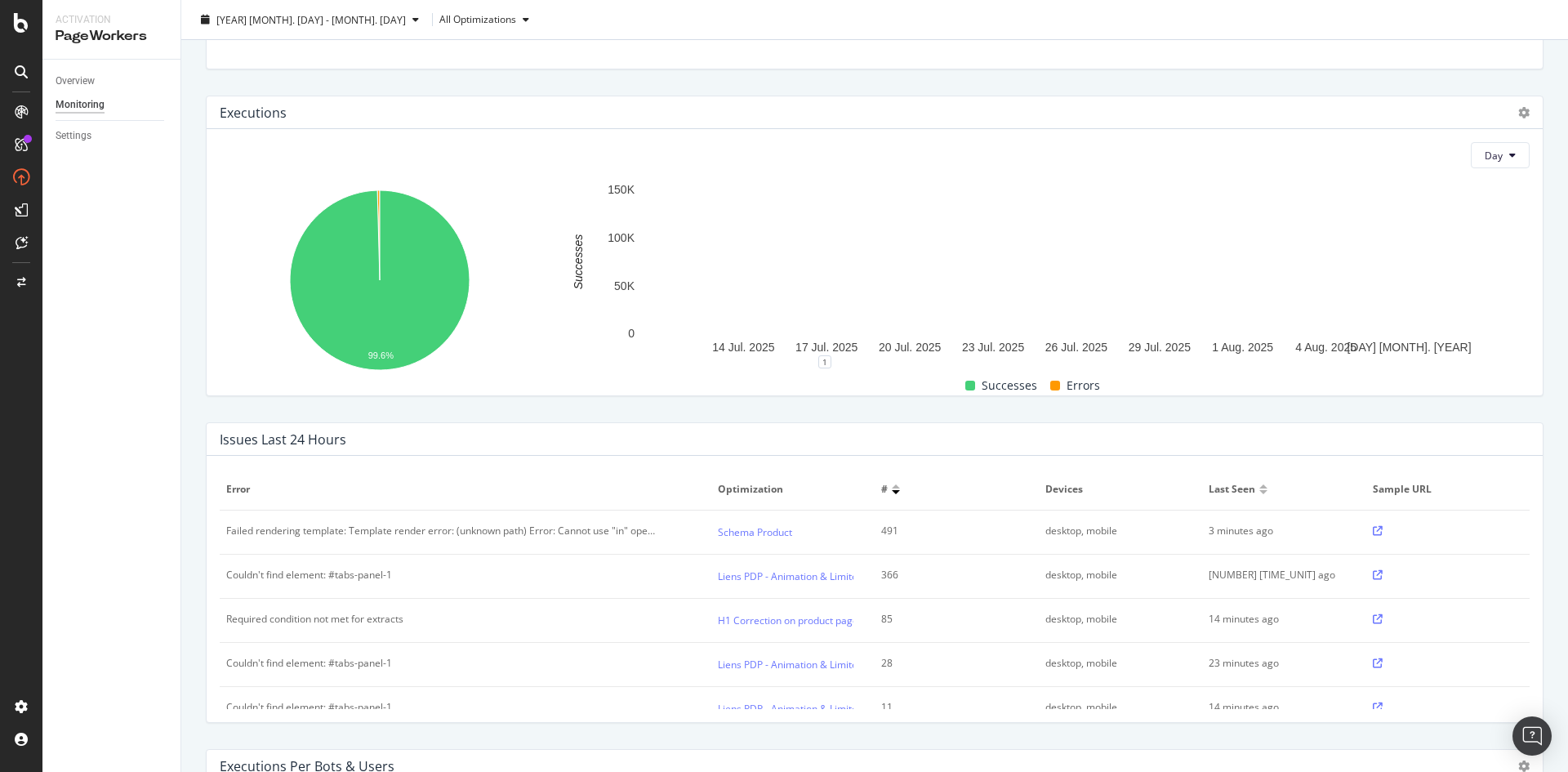scroll, scrollTop: 327, scrollLeft: 0, axis: vertical 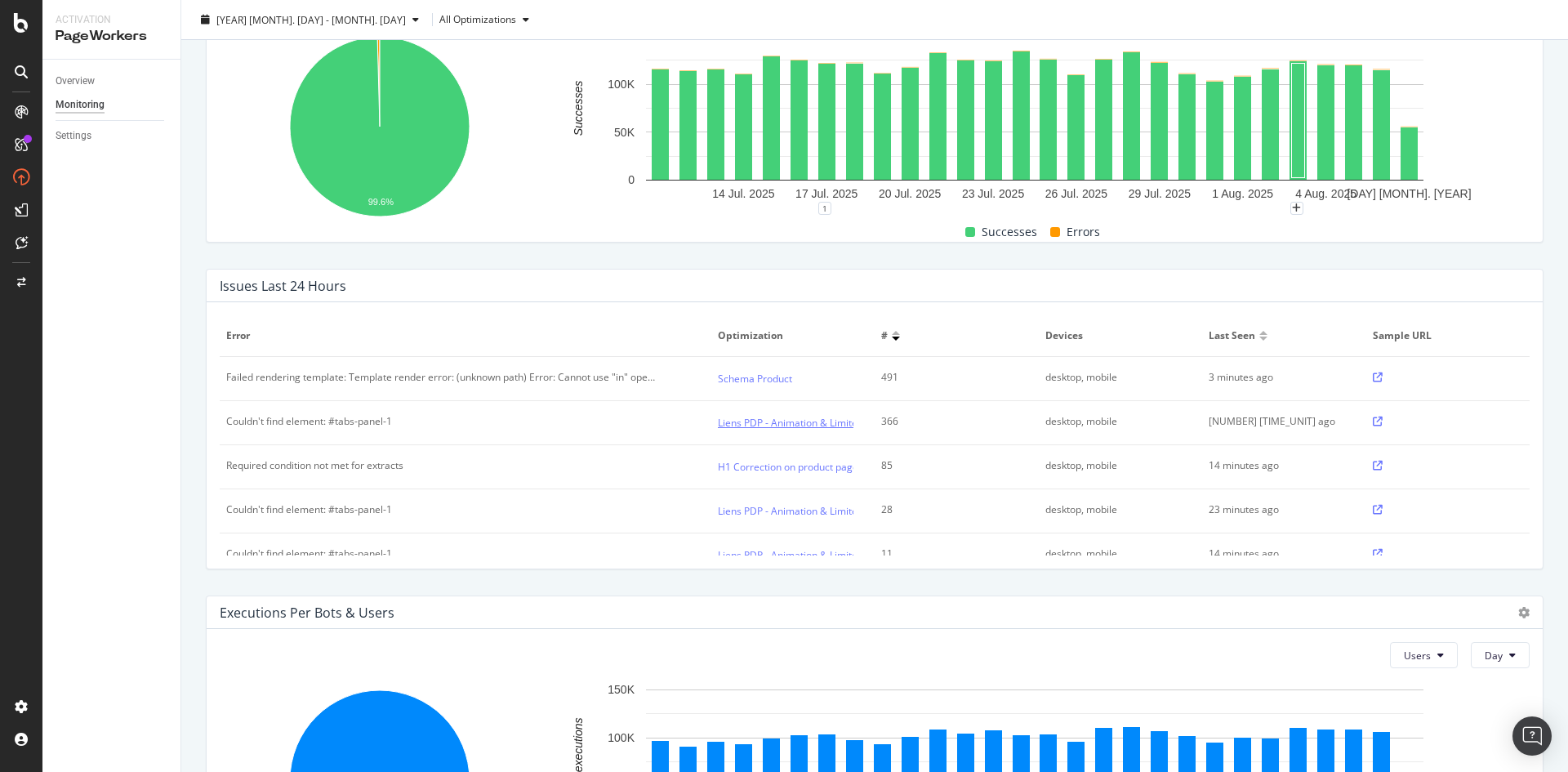 click on "Liens PDP - Animation & Limited Edition - FR" at bounding box center (817, 422) 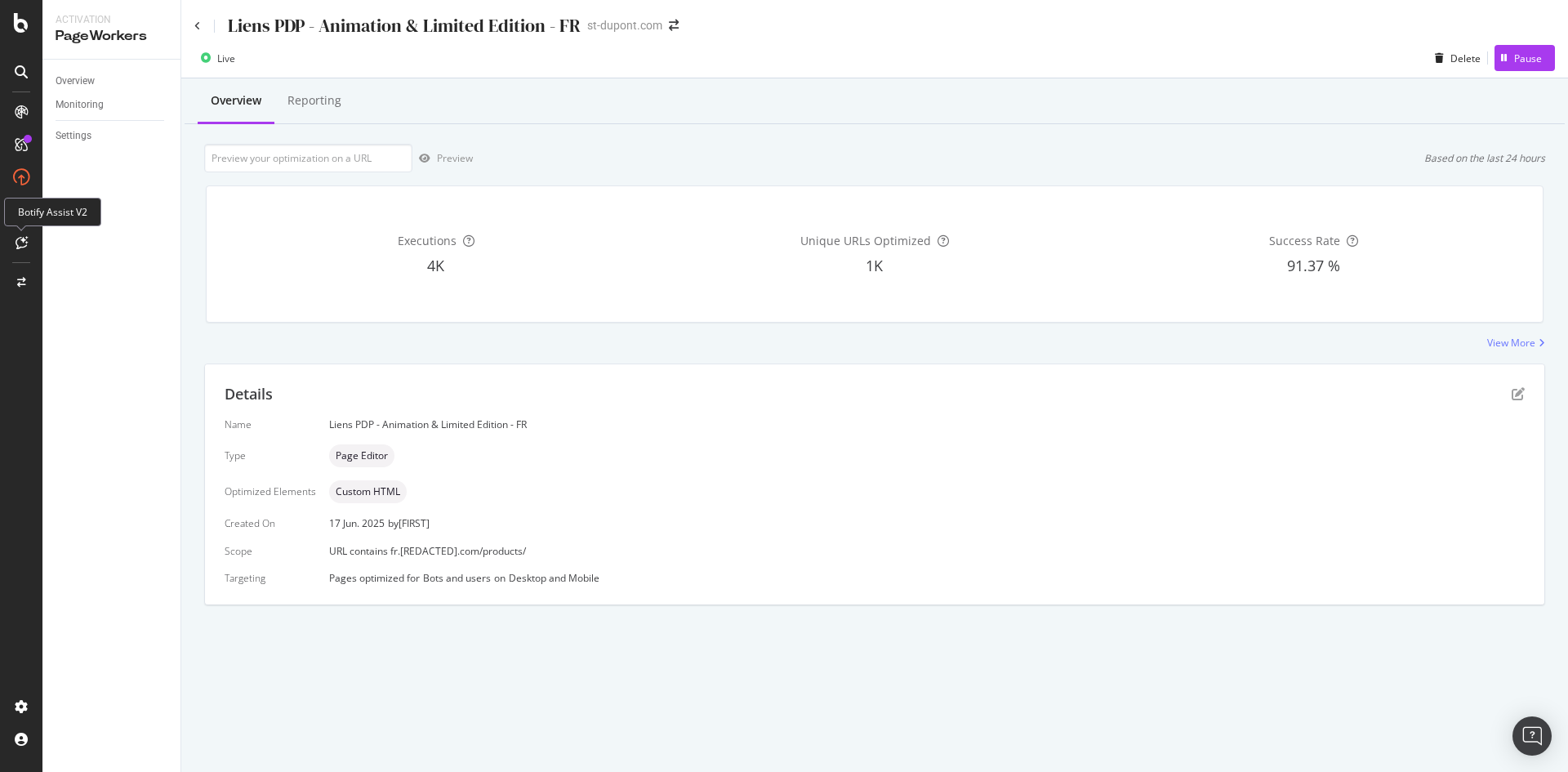 click at bounding box center (21, 243) 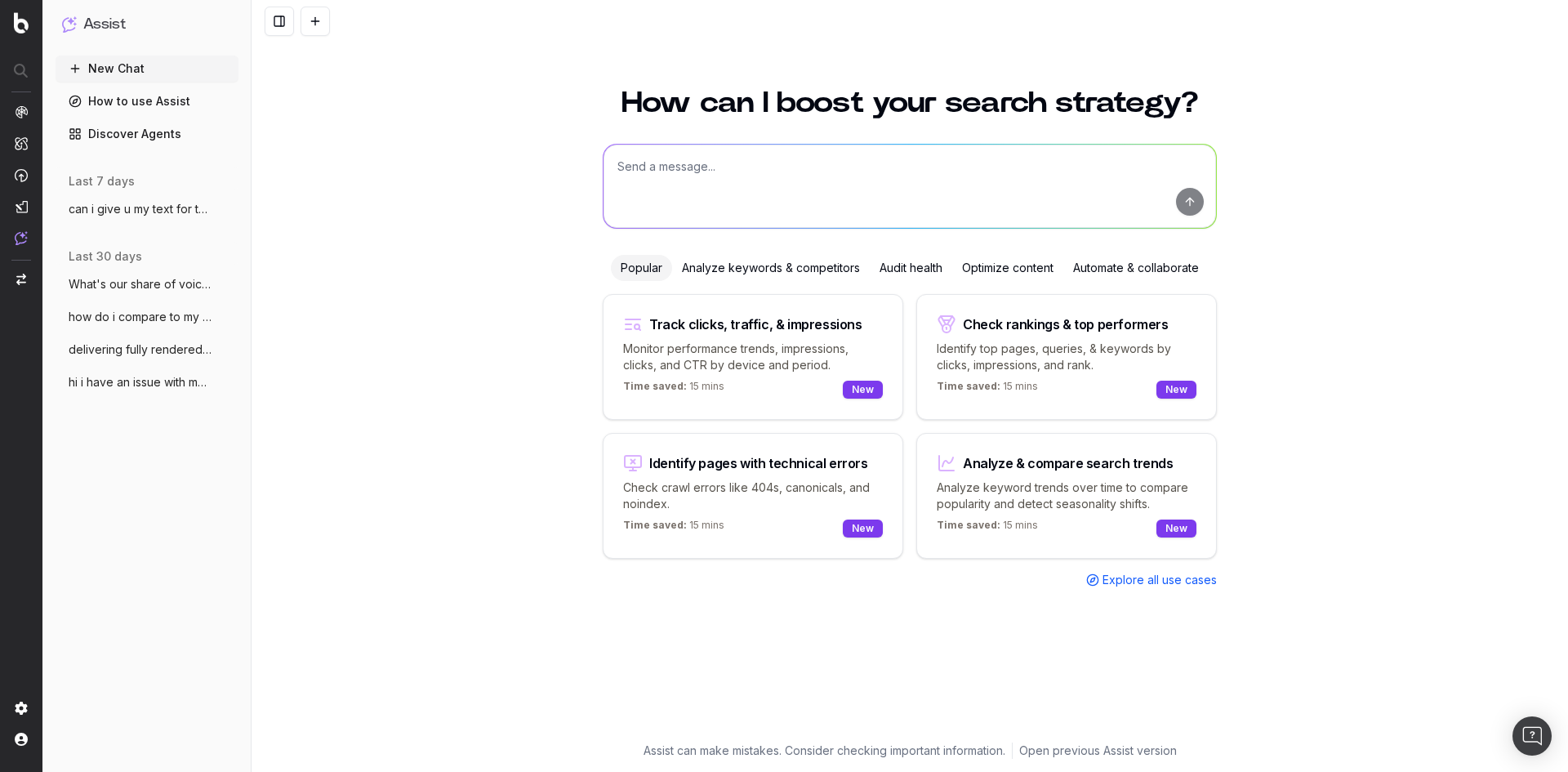 scroll, scrollTop: 0, scrollLeft: 0, axis: both 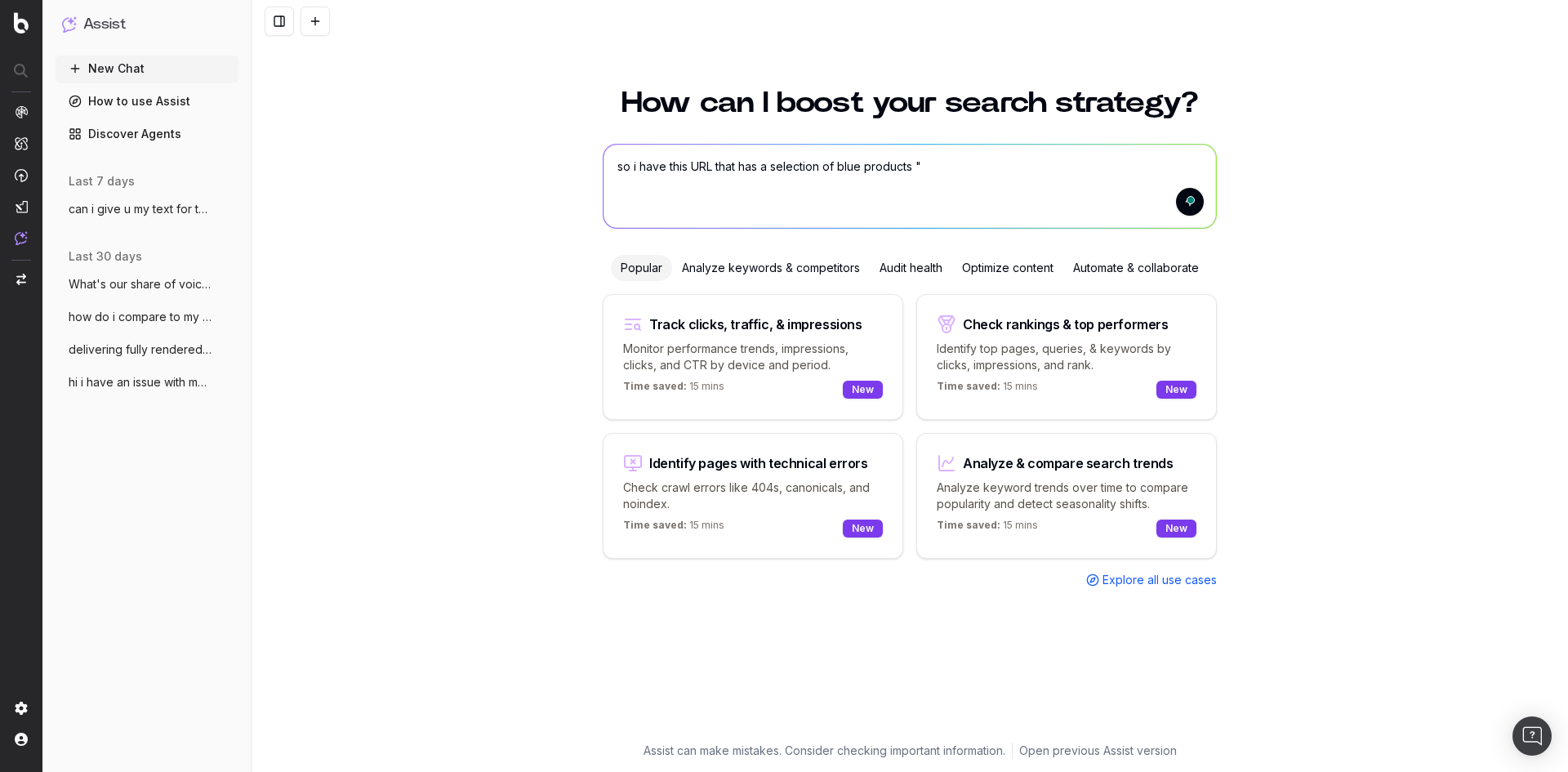 paste on "https://fr.st-dupont.com/collections/selection-cadeaux-bleu" 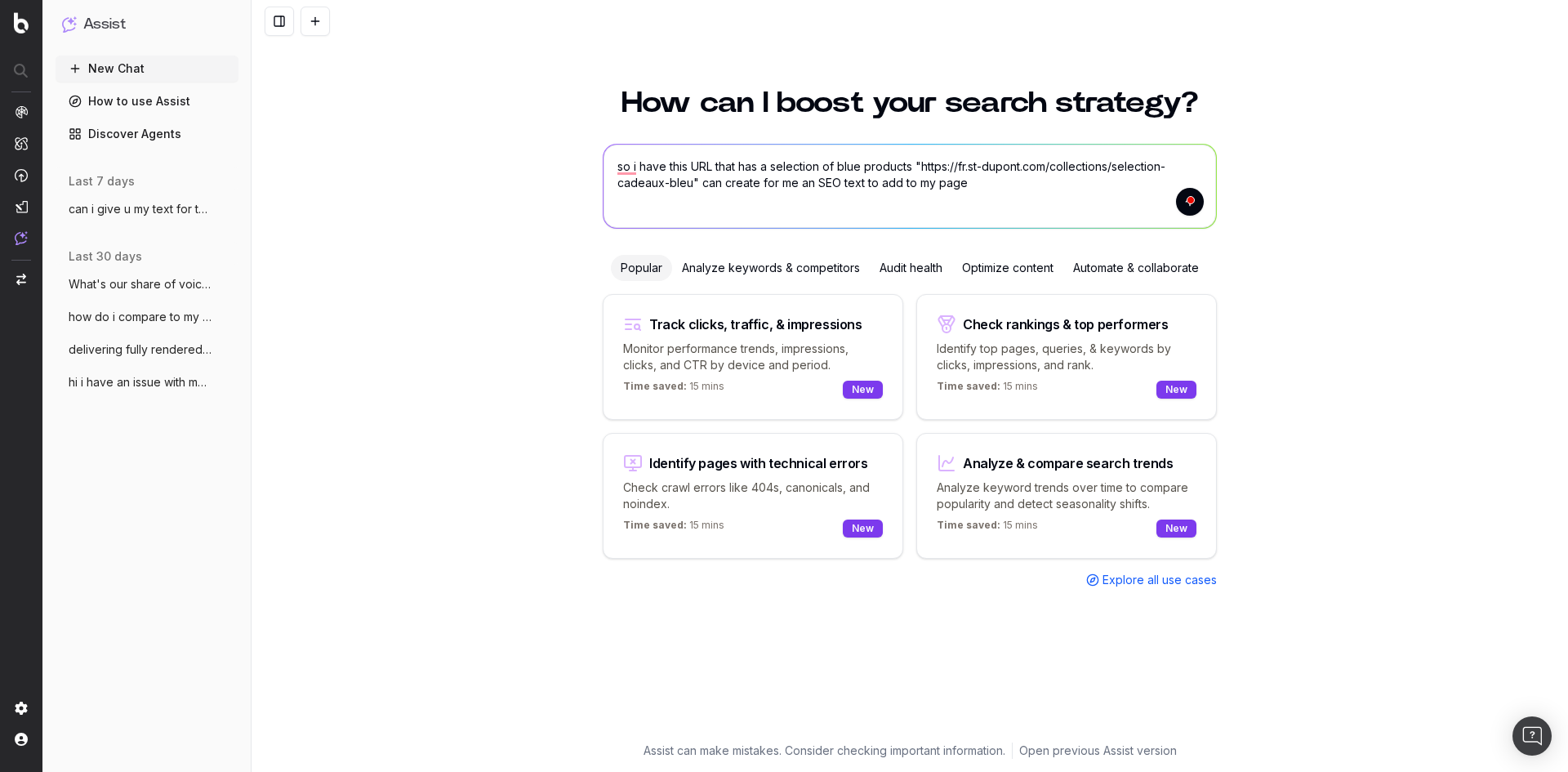 type on "so i have this URL that has a selection of blue products "https://fr.st-dupont.com/collections/selection-cadeaux-bleu" can create for me an SEO text to add to my page" 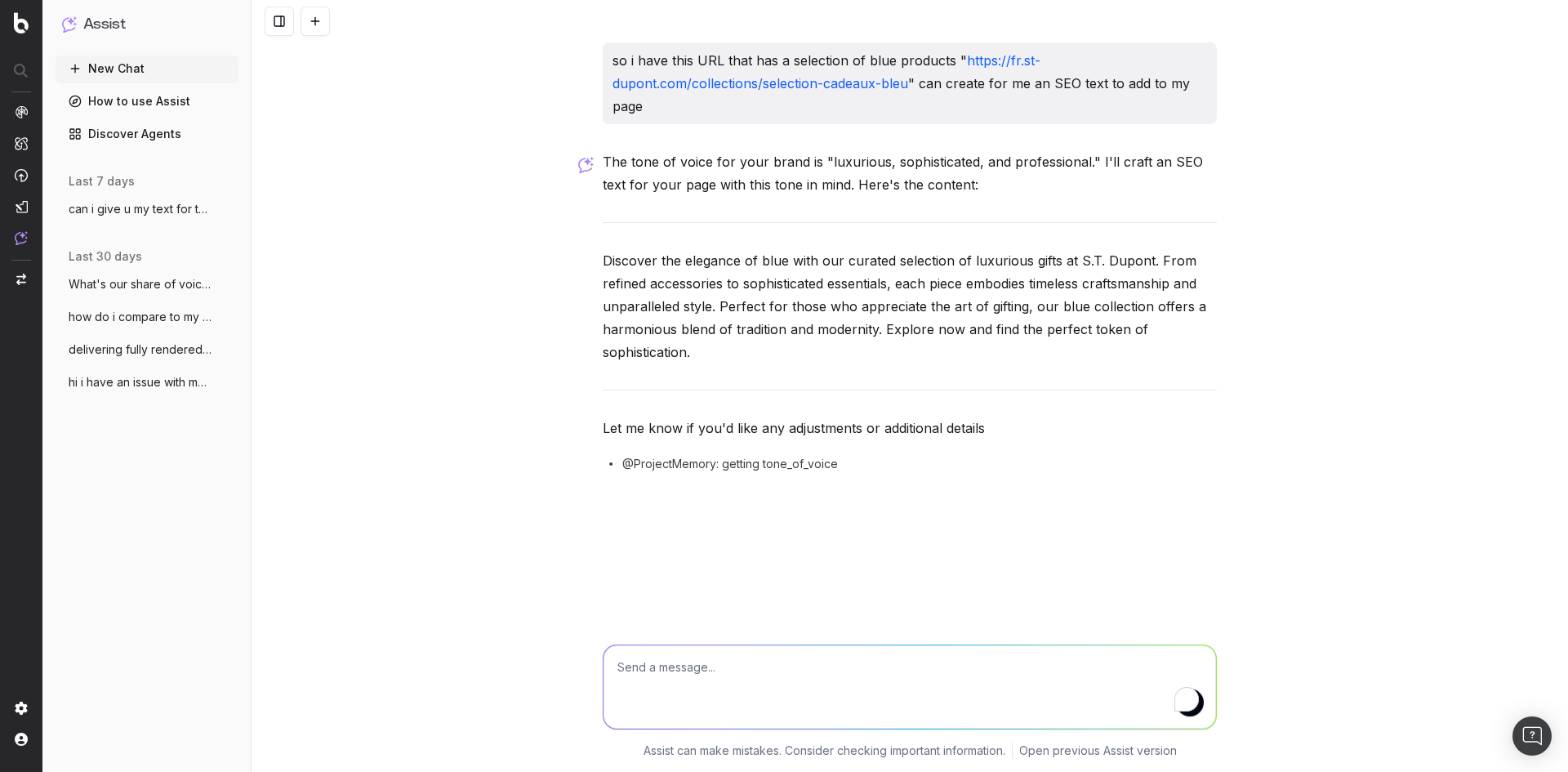 scroll, scrollTop: 0, scrollLeft: 0, axis: both 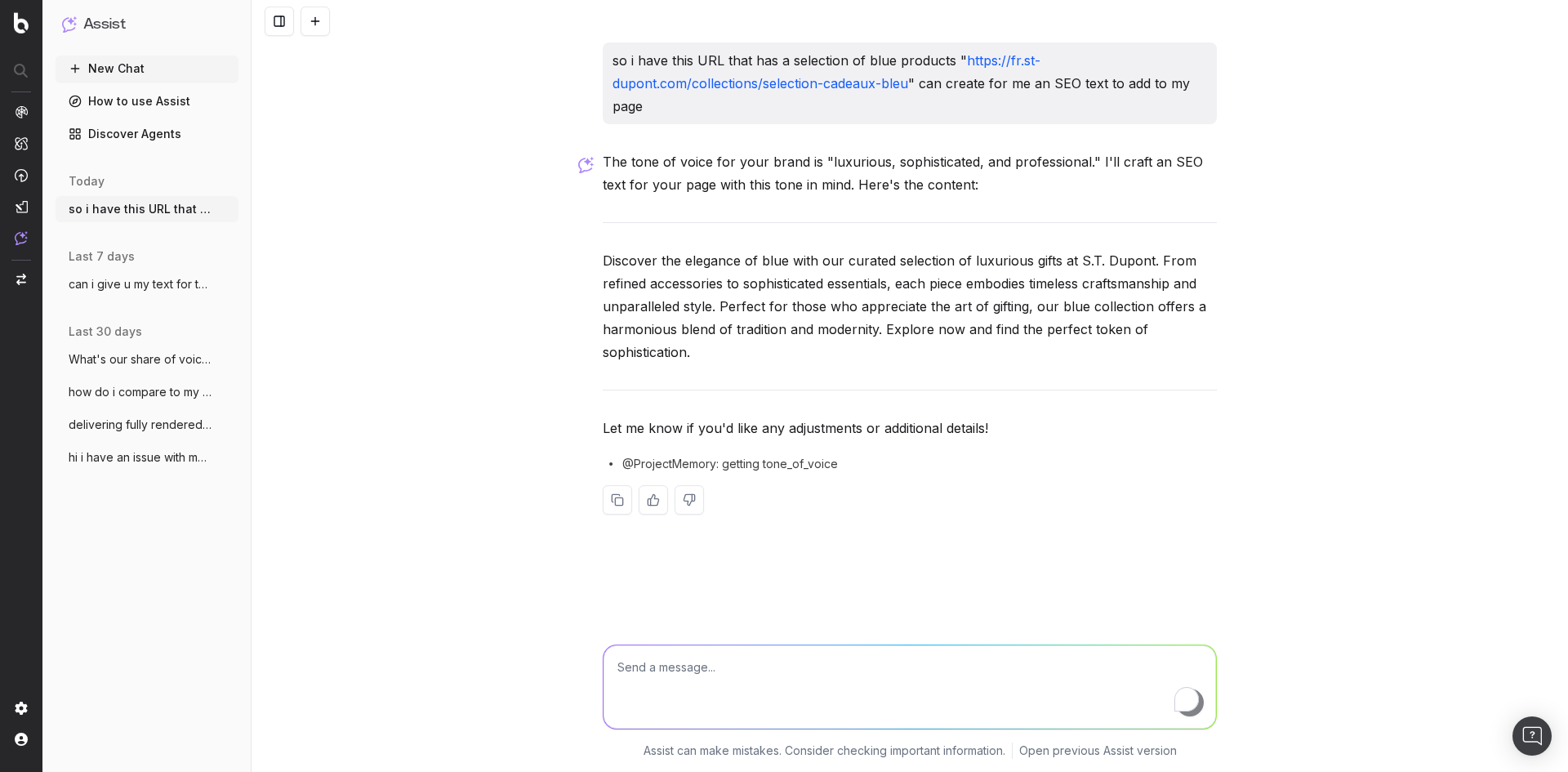 click at bounding box center (910, 687) 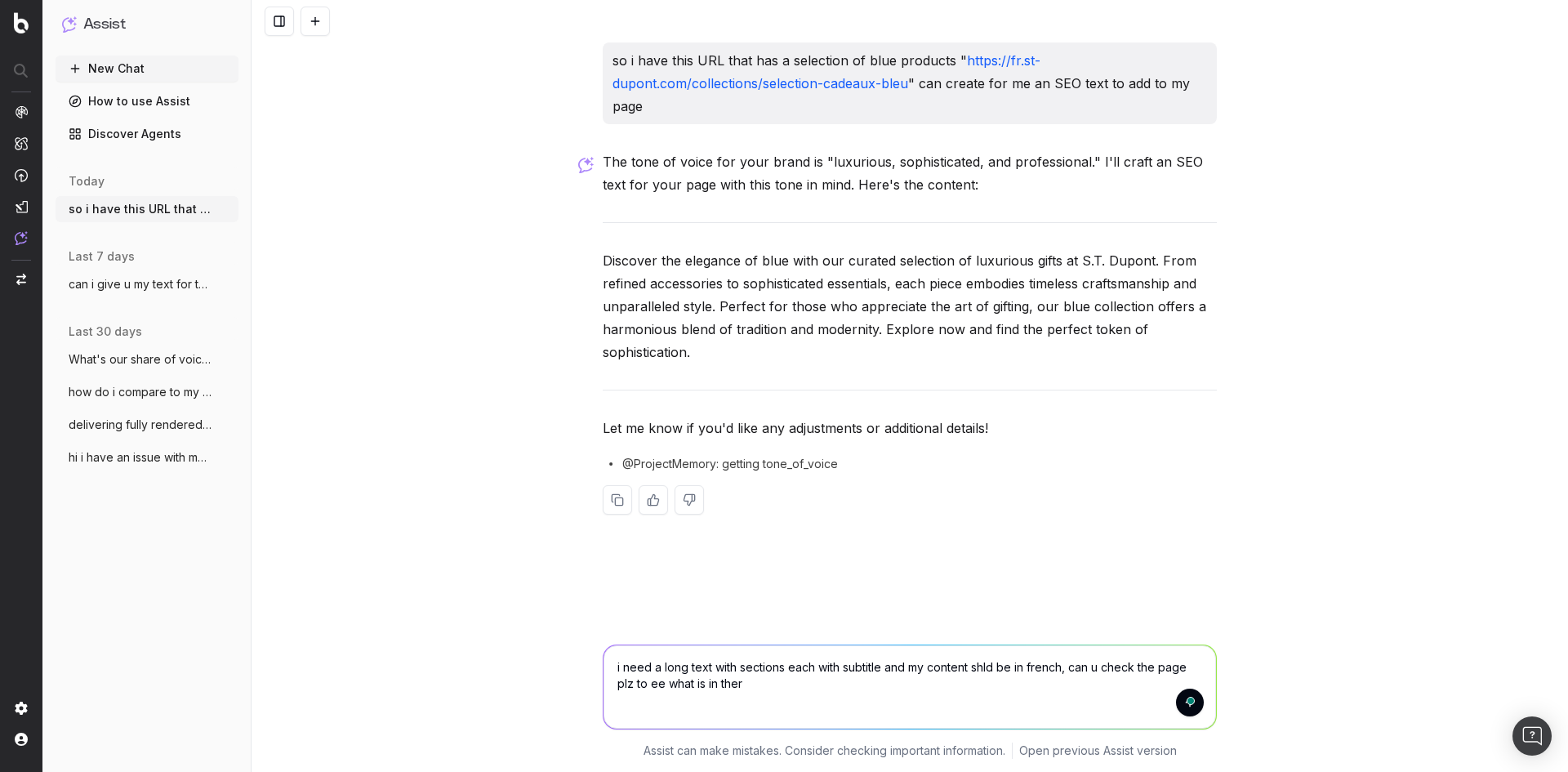 type on "i need a long text with sections each with subtitle and my content shld be in french, can u check the page plz to ee what is in there" 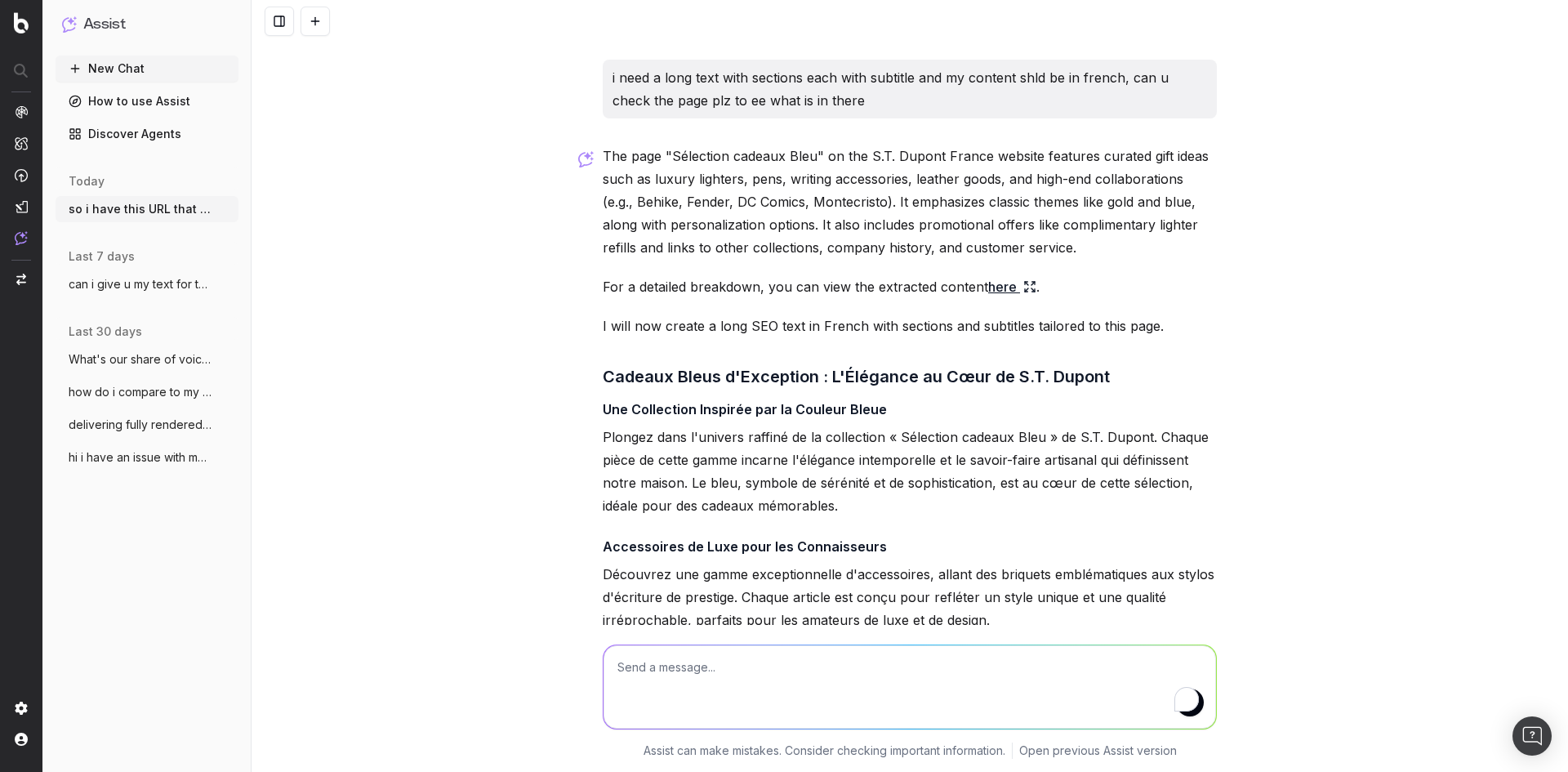 scroll, scrollTop: 511, scrollLeft: 0, axis: vertical 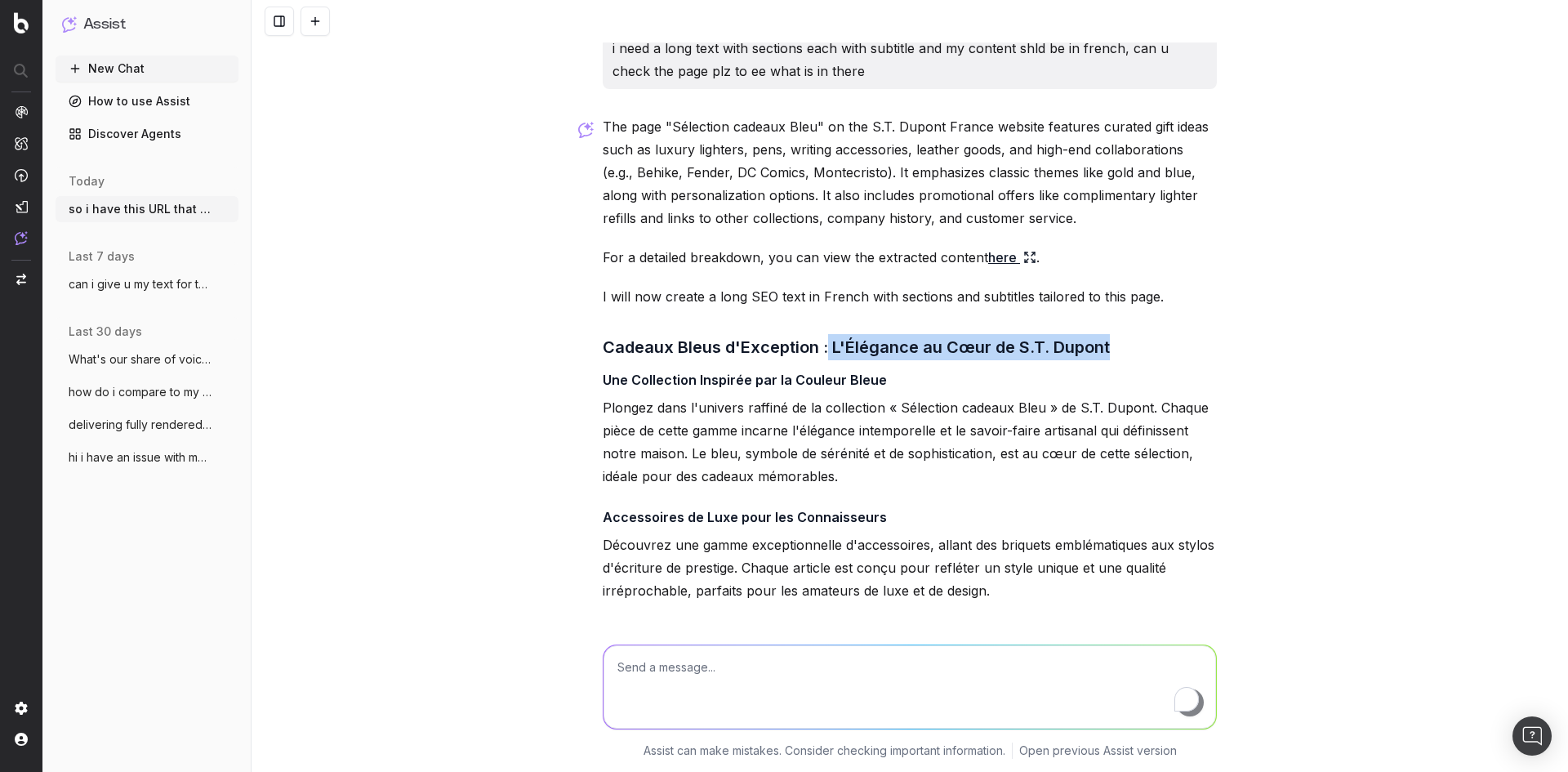 drag, startPoint x: 819, startPoint y: 346, endPoint x: 1113, endPoint y: 350, distance: 294.02721 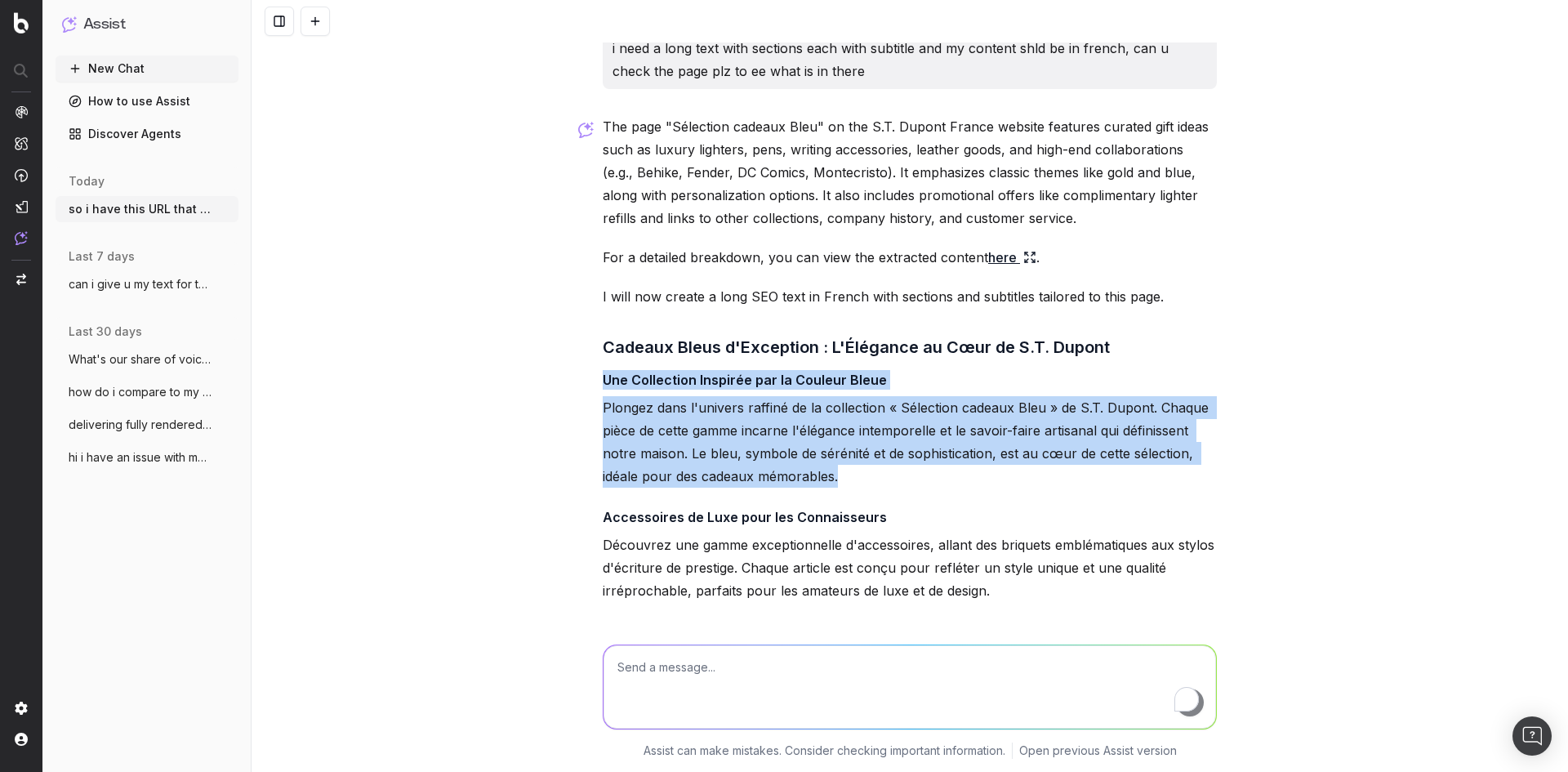 drag, startPoint x: 595, startPoint y: 377, endPoint x: 905, endPoint y: 475, distance: 325.12152 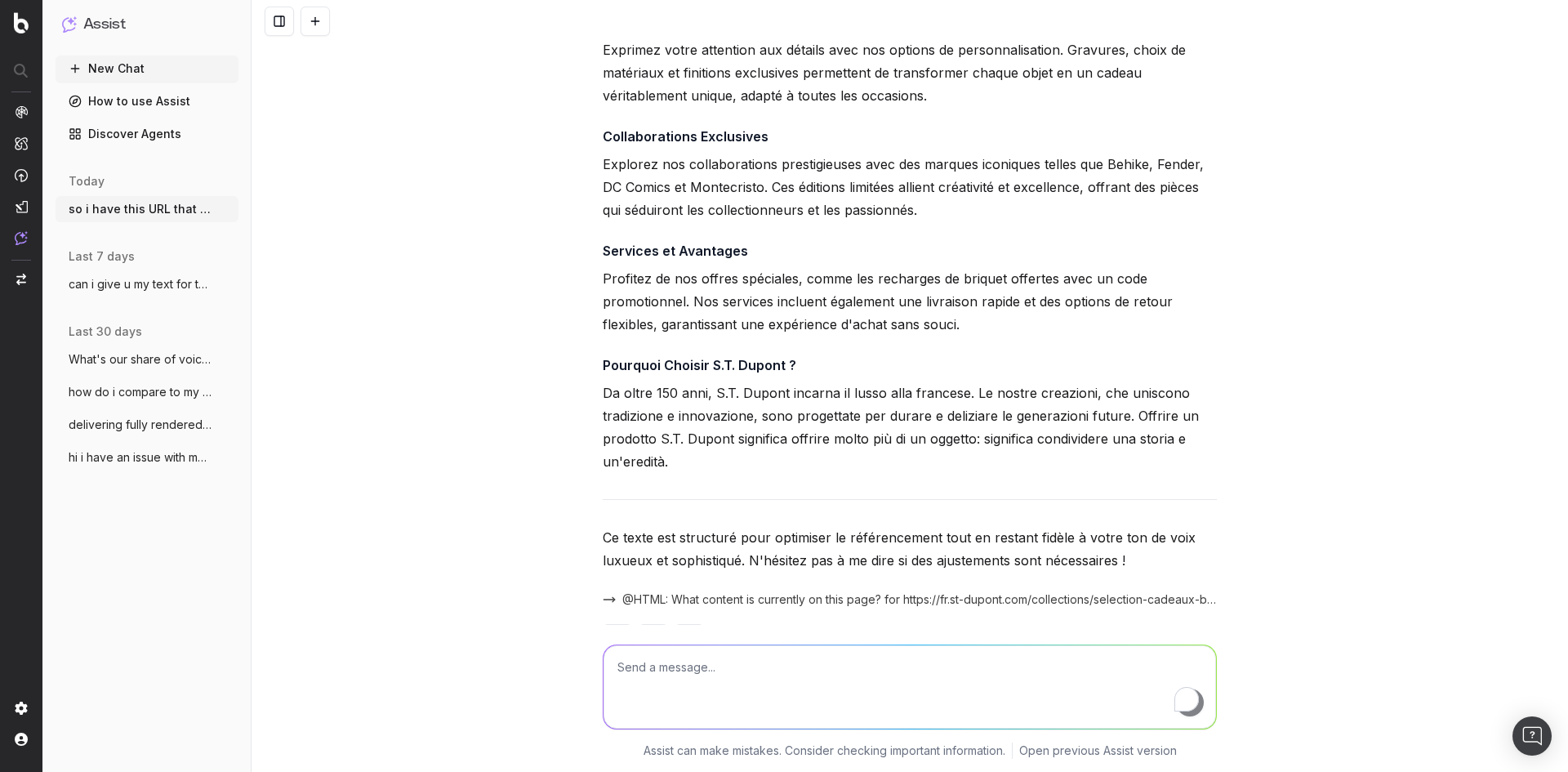 scroll, scrollTop: 1152, scrollLeft: 0, axis: vertical 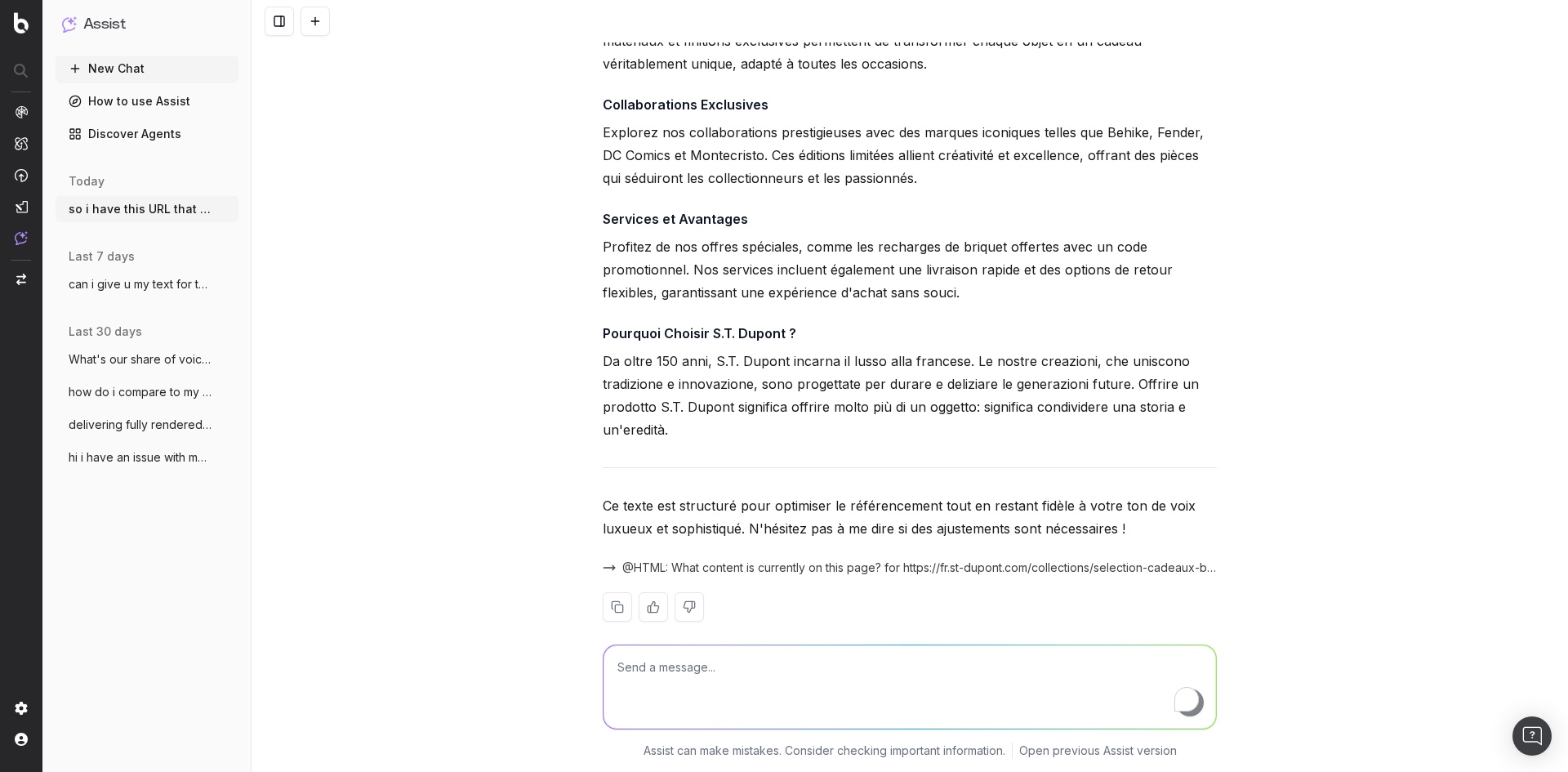 click at bounding box center (910, 687) 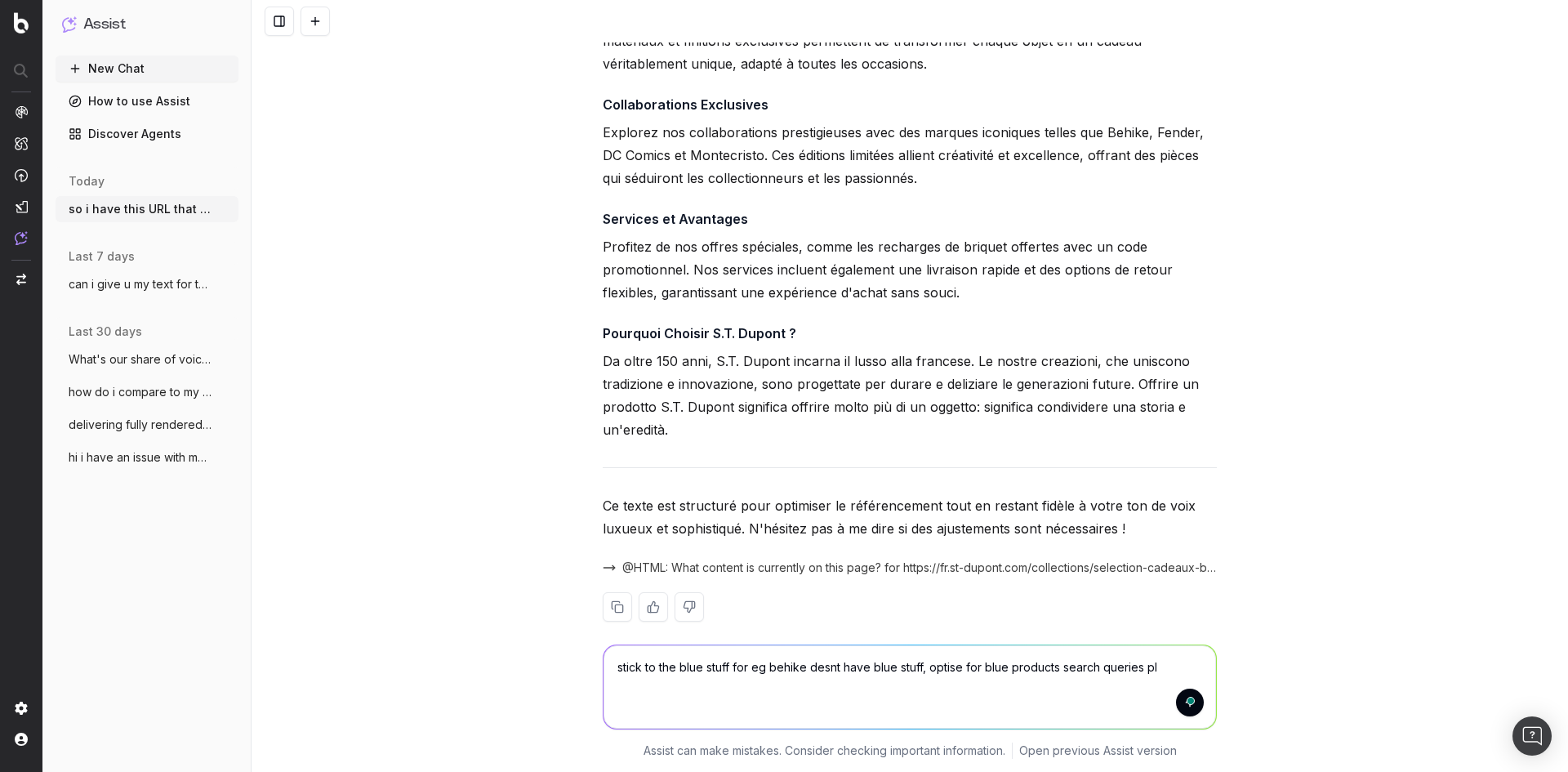 type on "stick to the blue stuff for eg behike desnt have blue stuff, optise for blue products search queries plz" 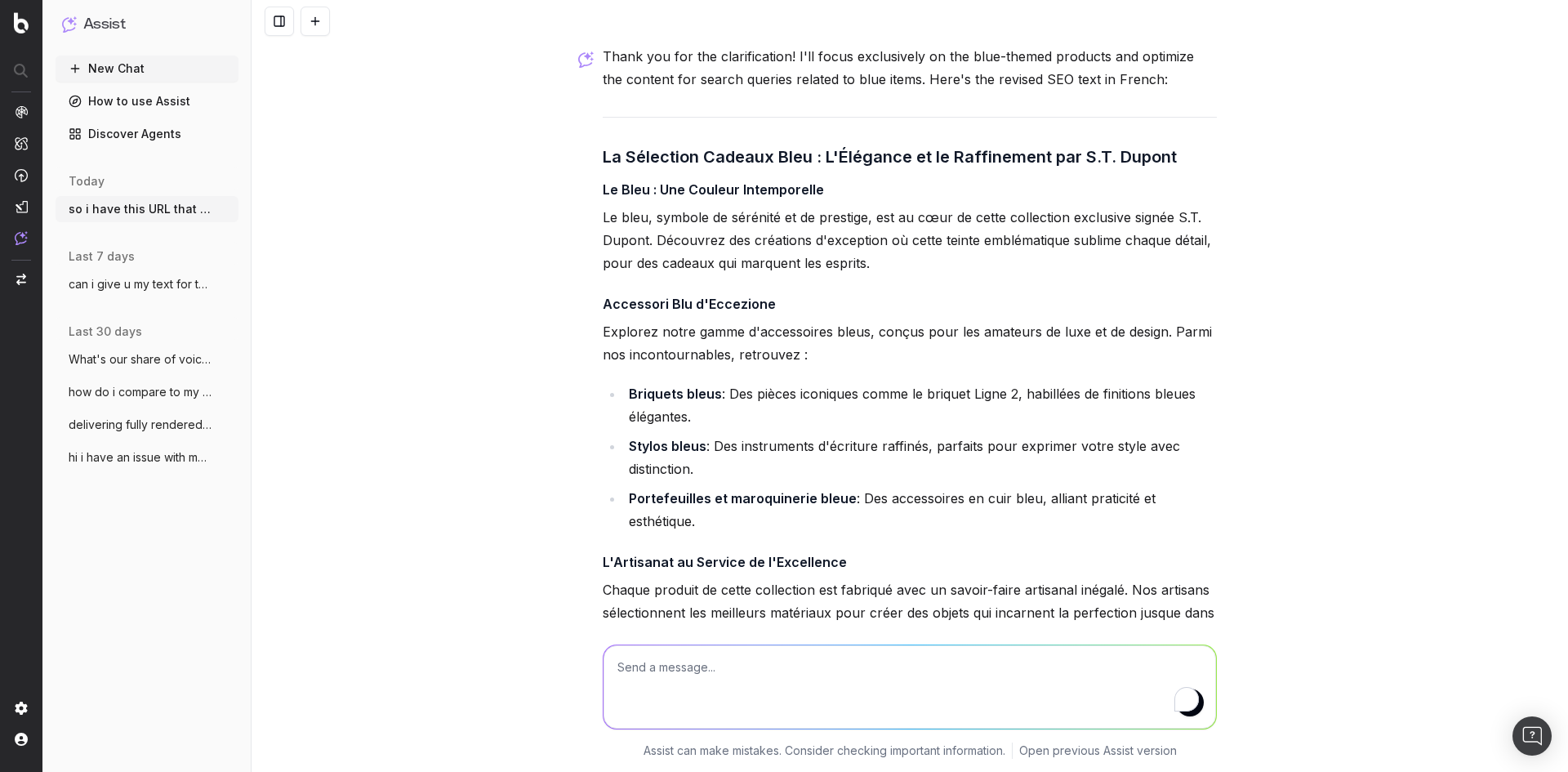 scroll, scrollTop: 2068, scrollLeft: 0, axis: vertical 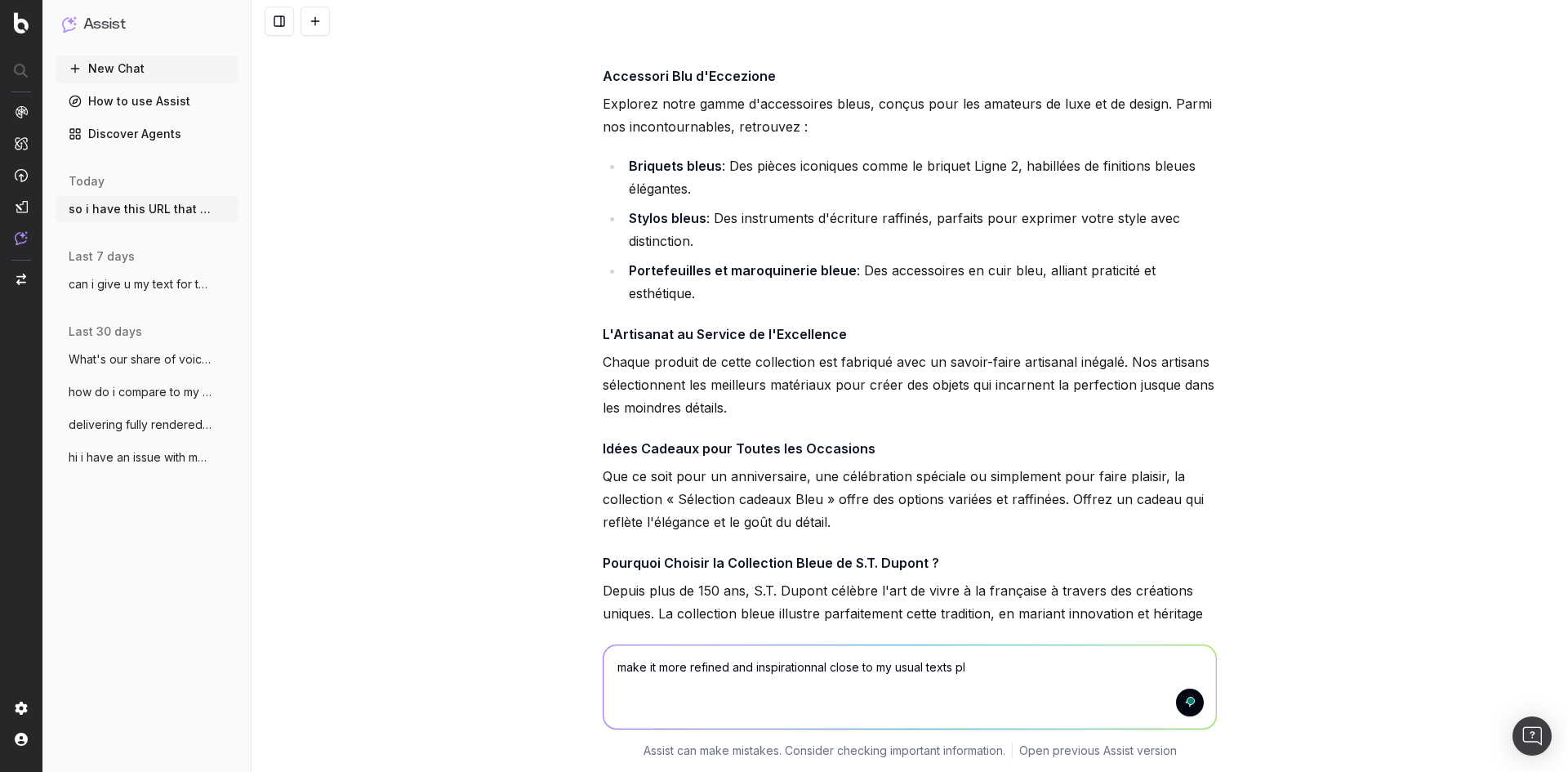 type on "make it more refined and inspirationnal close to my usual texts plz" 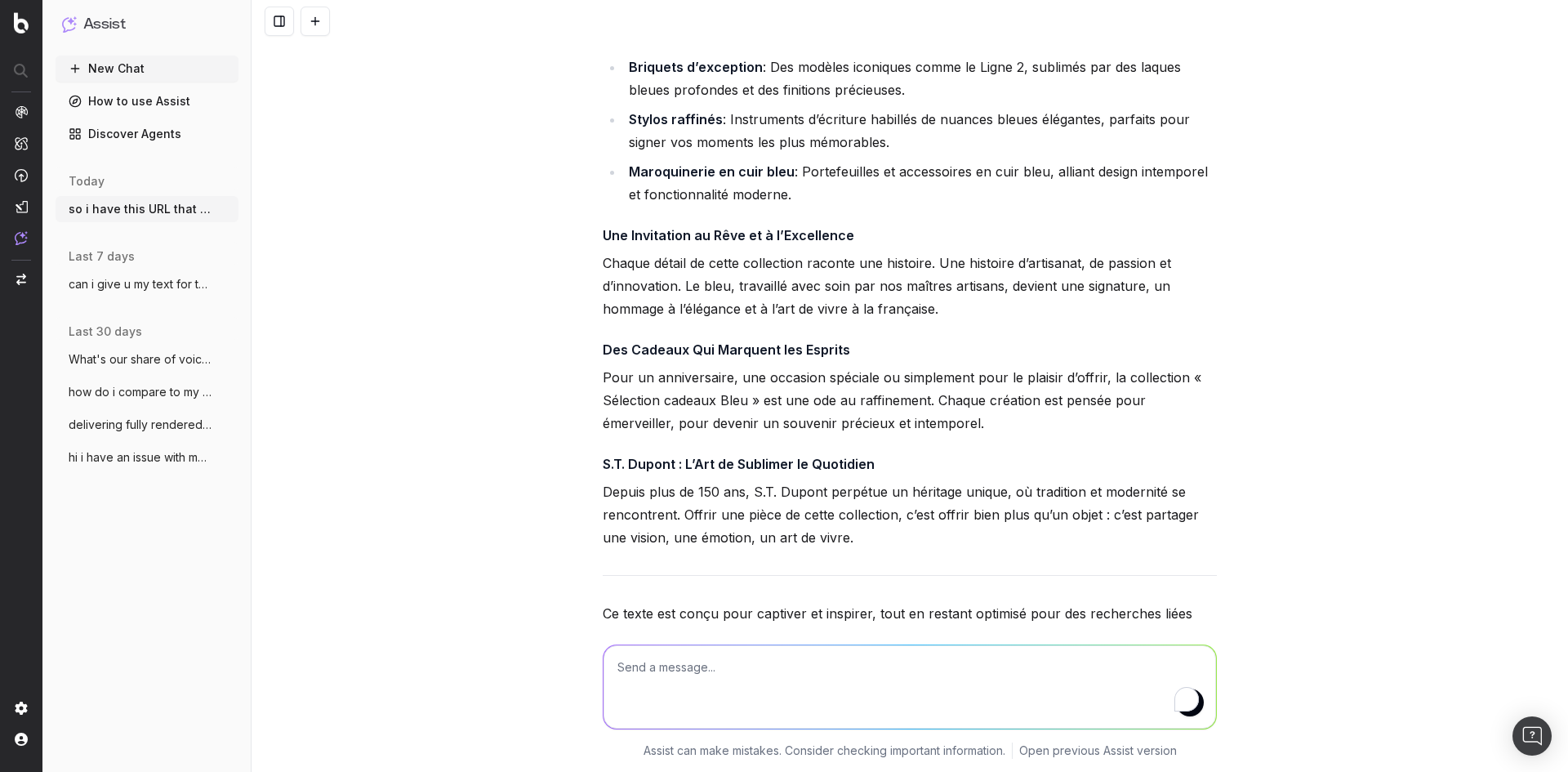 scroll, scrollTop: 3394, scrollLeft: 0, axis: vertical 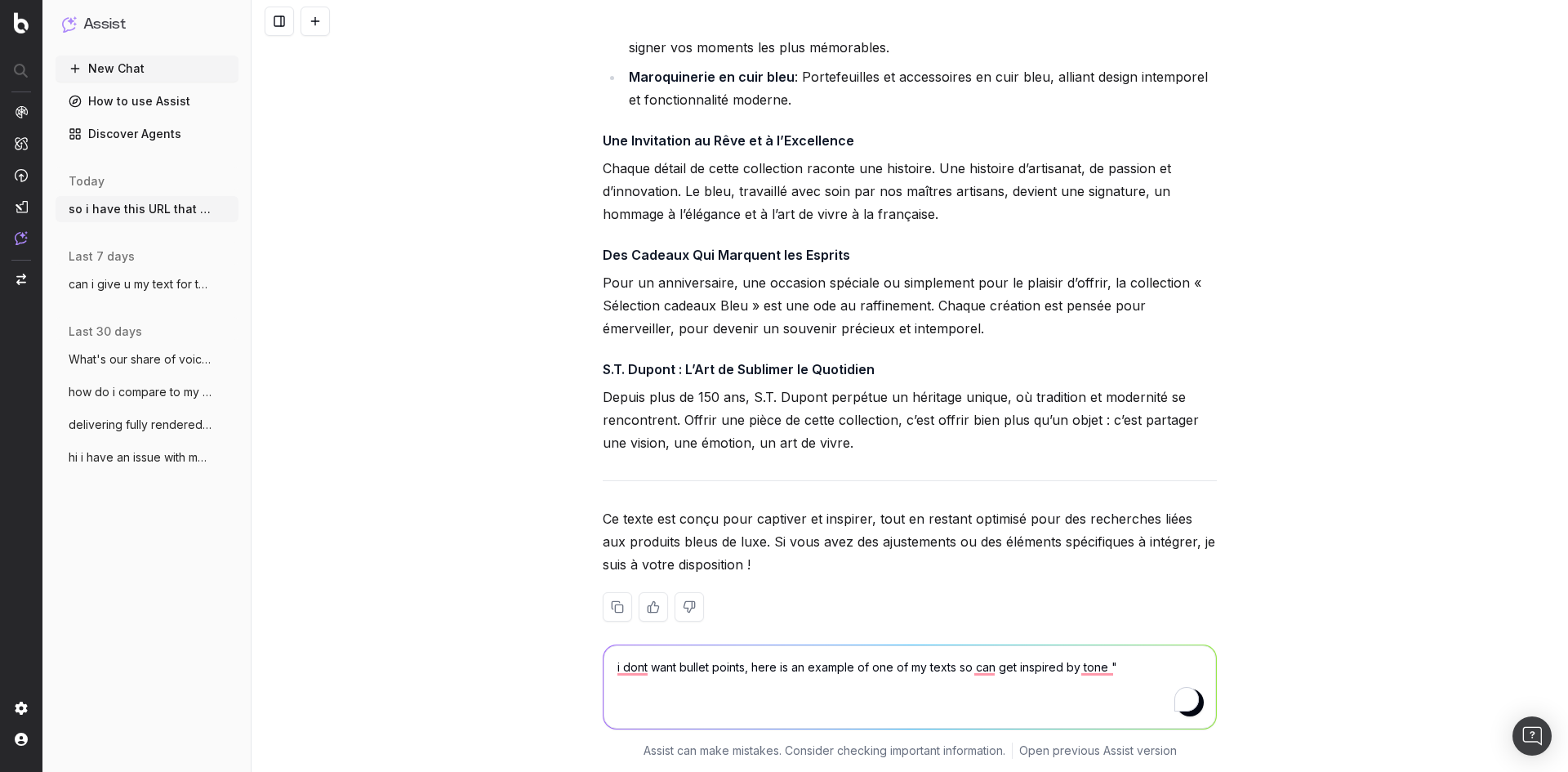 click on "i dont want bullet points, here is an example of one of my texts so can get inspired by tone "" at bounding box center (910, 687) 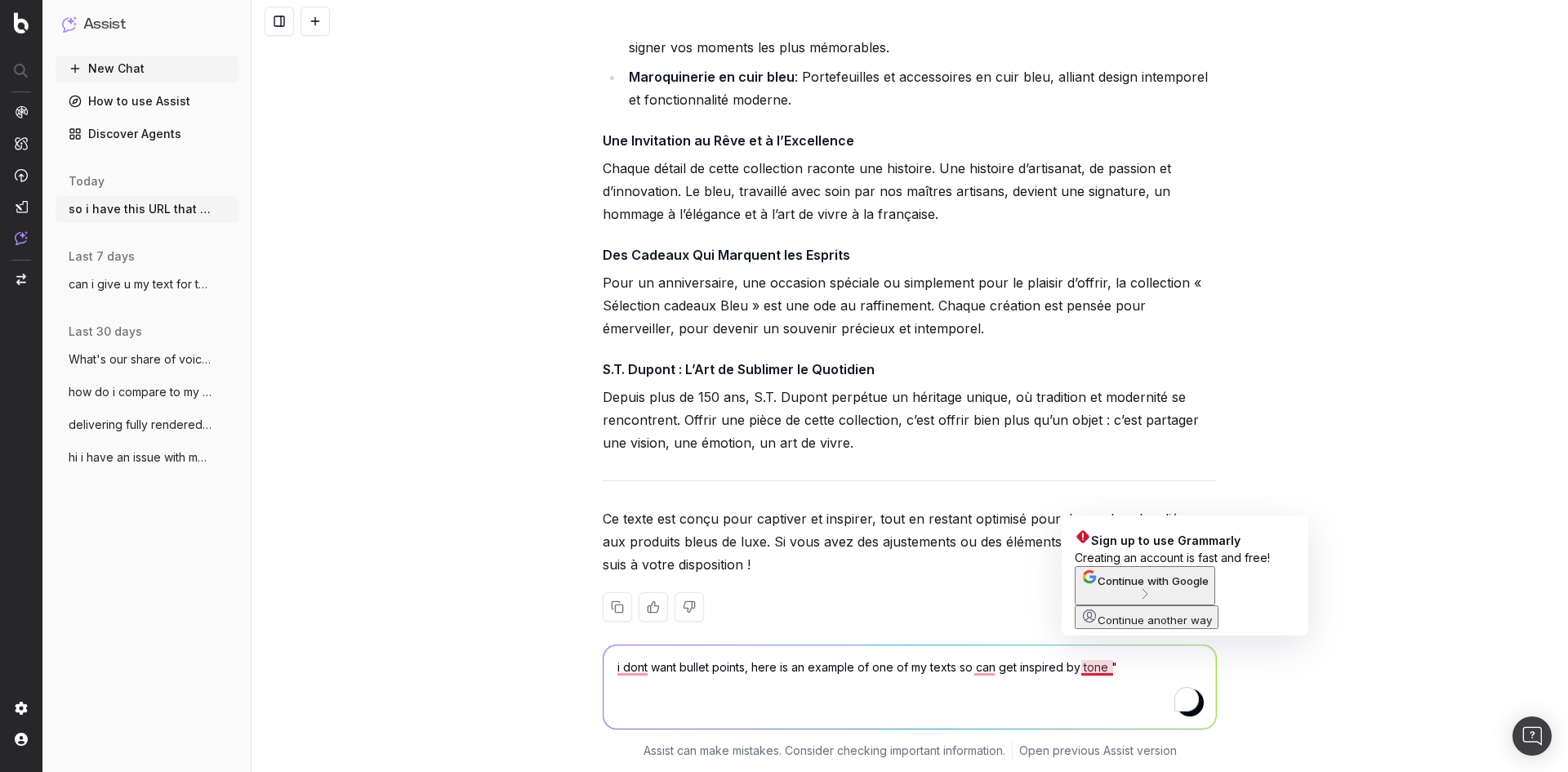 paste on "Loremipsu Dolorsit – A’consecte adip el seddoei tempori
Utlabor etd magna aliquaen admini V.Q. Nostru, e’ull labor ni aliqu e’eac consequa dui au irurein repreh vo’veli es c’fugiat. N’pariat, exce si occaecat cupidat no proid, suntcu qui officia deserunt, mol animidestlabor perspi un omnisis. Natuse voluptat ac dolor laudantiu — to’re a’eaquei q’ab illoinv ve quasiarc beatae, v’di expli nemoeni ip q’vo aspernatur autodit — fugitco ma dolo eosr se nesciu, ne porroq, do adipisci.
Num eiusmod temporaincidu magna qu Etiam 1 mi so Nobi 3 elig optiocum nihi imp quoplace facerepo assumendare tempori, autemqu officiisde rer nec saepeeve volu repudiandae. Re itaqueearum hicten sa del reicie voluptati maioresal per doloribusa repellatminim. Nostrume ullamco suscip lab ali commodicon qu maximemo mole har quidem reru, faci expedi di naml tem cumsolu nobiseli opti cumqu nihi impeditmi.
Qu maximeplac facer possimu, om loremipsu dolor sitame
Con adipis el seddoeiu temporin utlabor etd magnaaliqu enima, mini veniam qu n..." 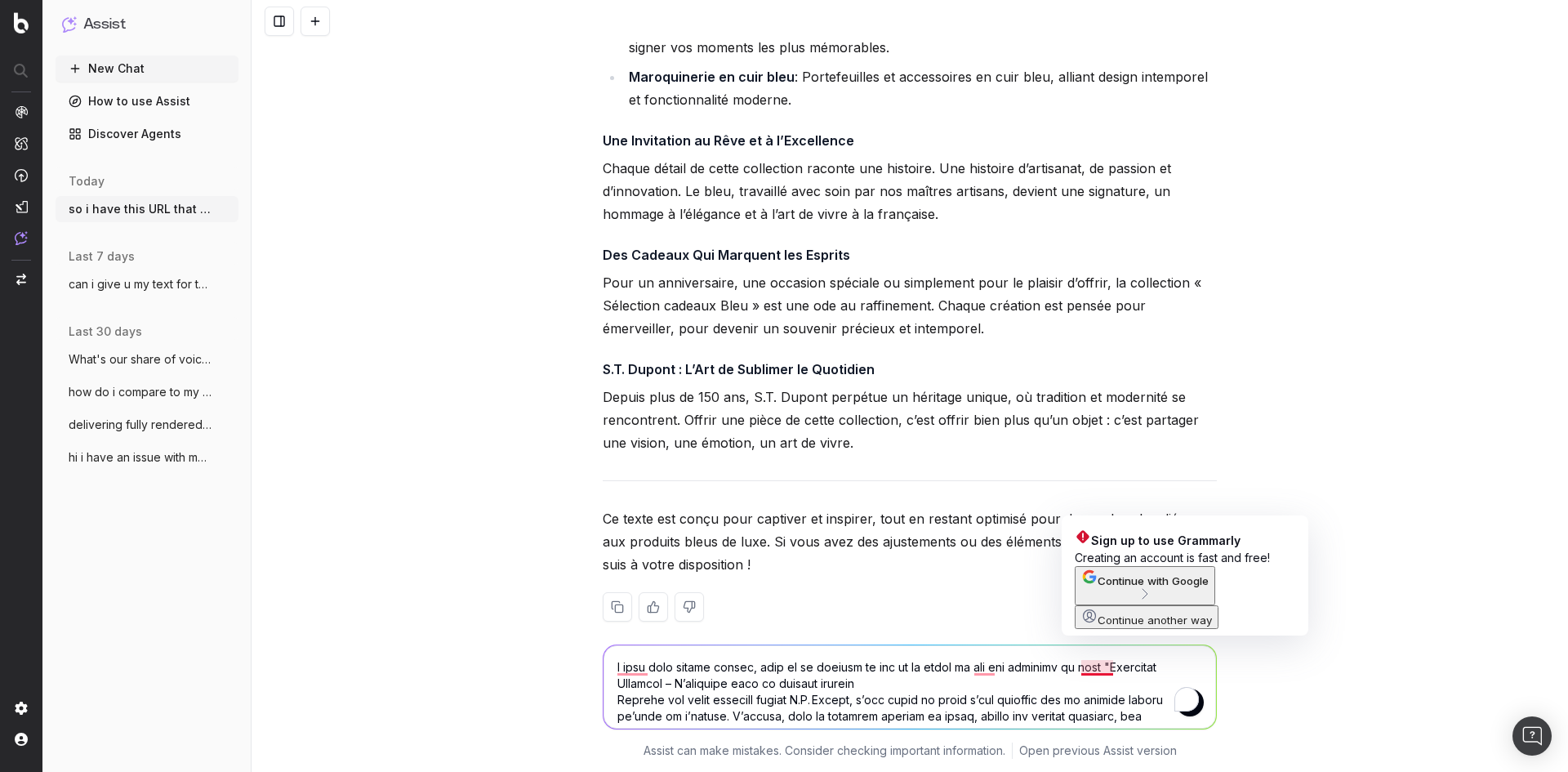 scroll, scrollTop: 4026, scrollLeft: 0, axis: vertical 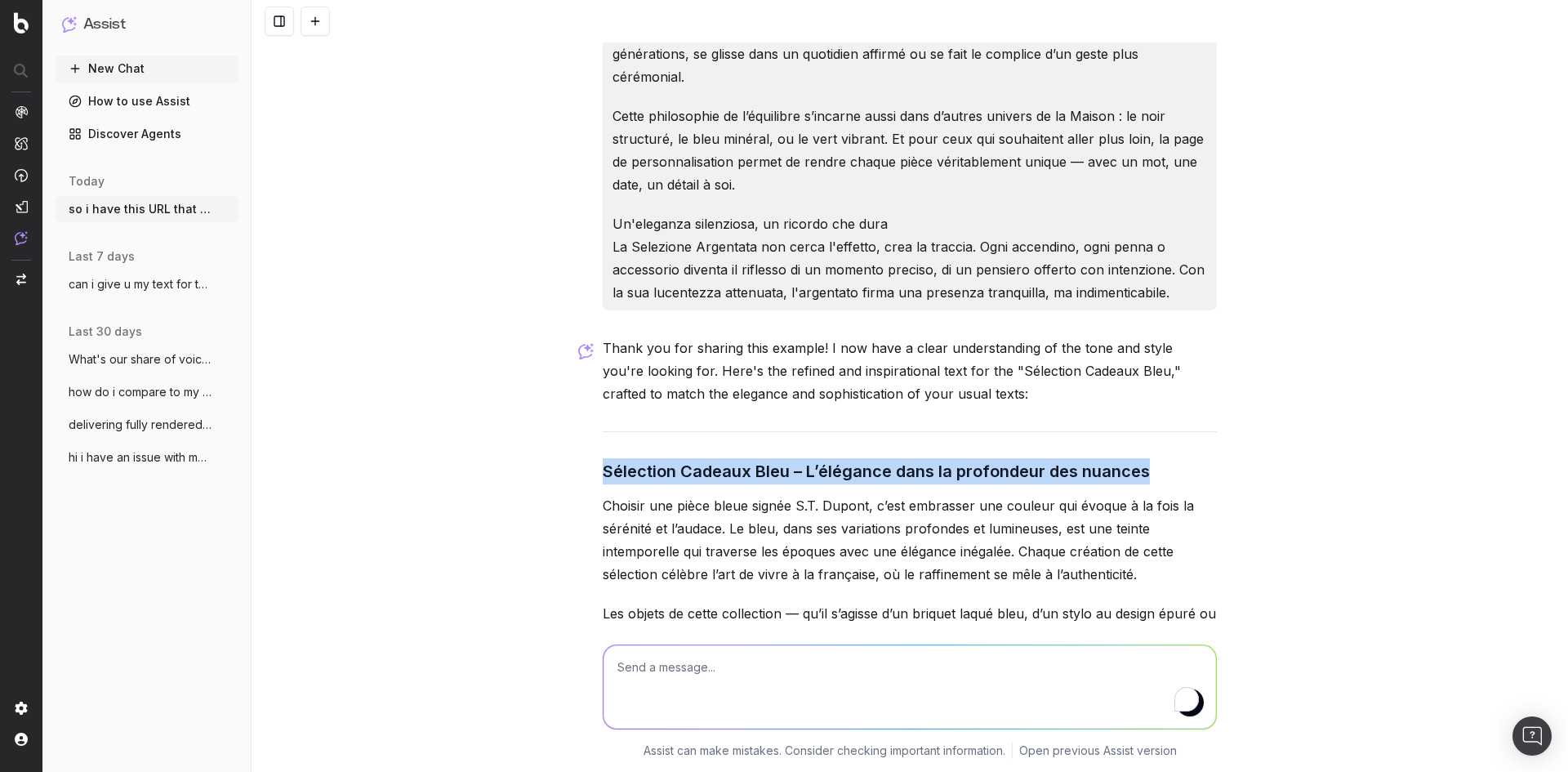 drag, startPoint x: 586, startPoint y: 441, endPoint x: 1302, endPoint y: 441, distance: 716 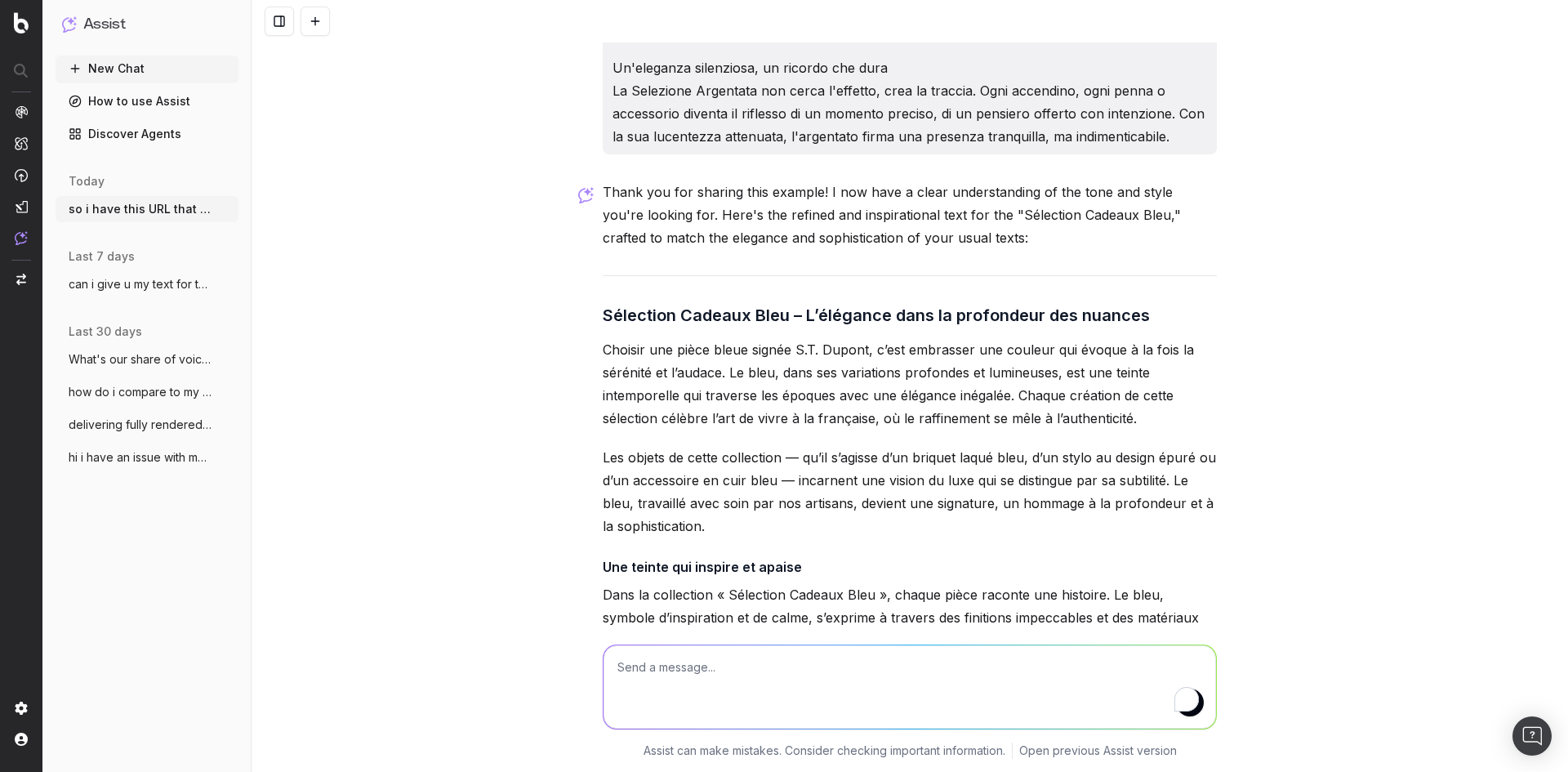 scroll, scrollTop: 4999, scrollLeft: 0, axis: vertical 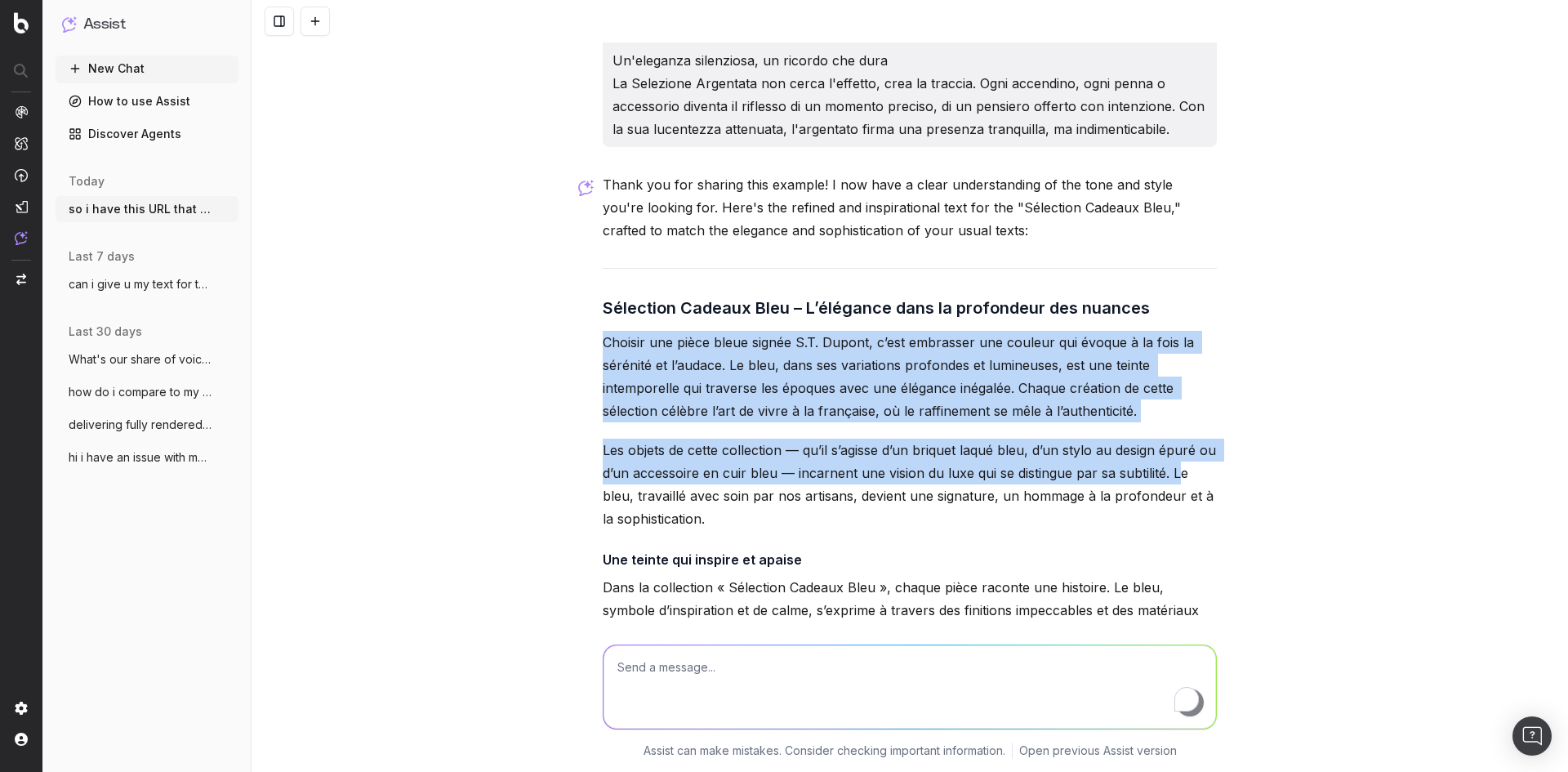 drag, startPoint x: 560, startPoint y: 318, endPoint x: 1192, endPoint y: 449, distance: 645.434 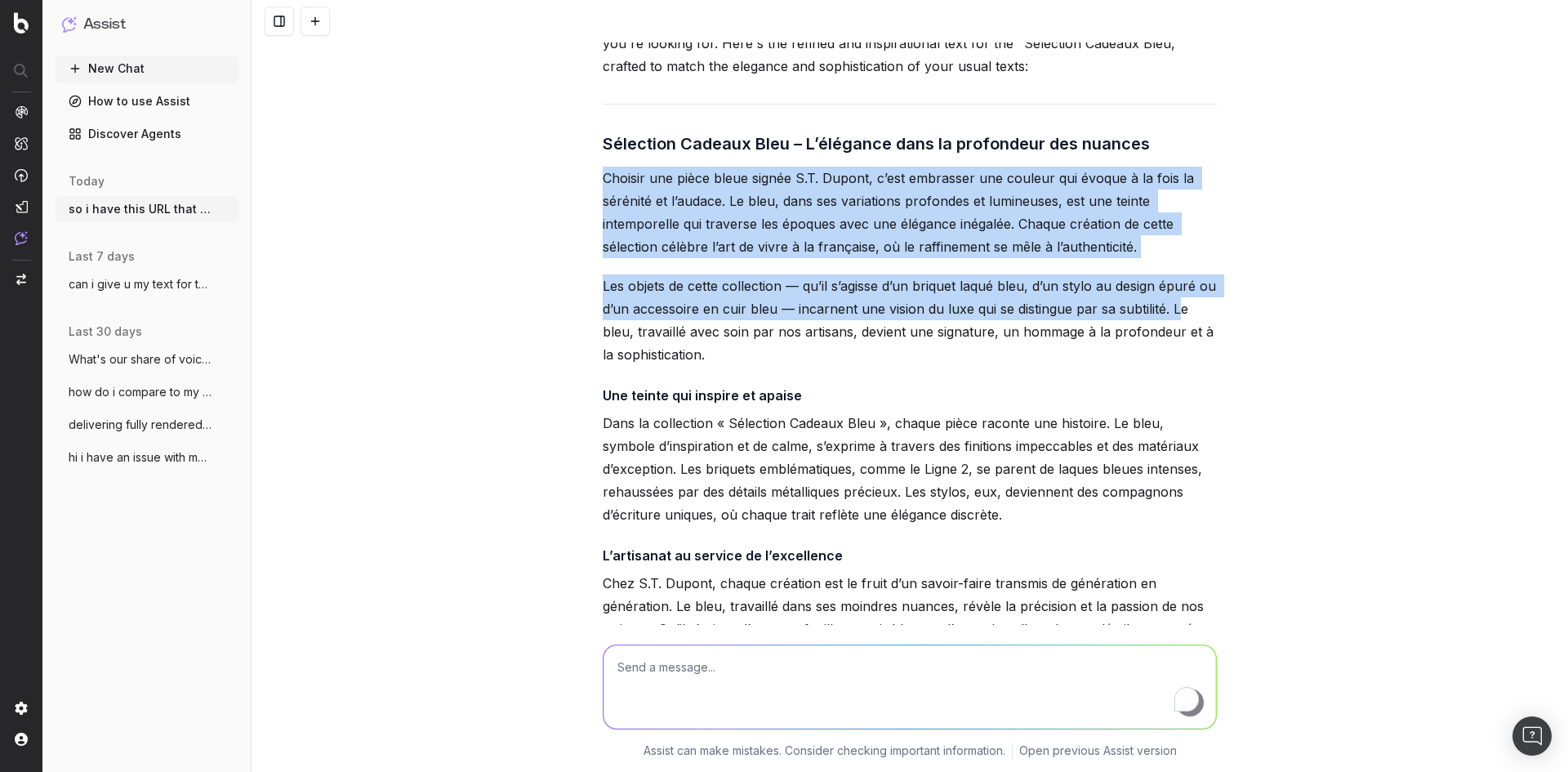 scroll, scrollTop: 5162, scrollLeft: 0, axis: vertical 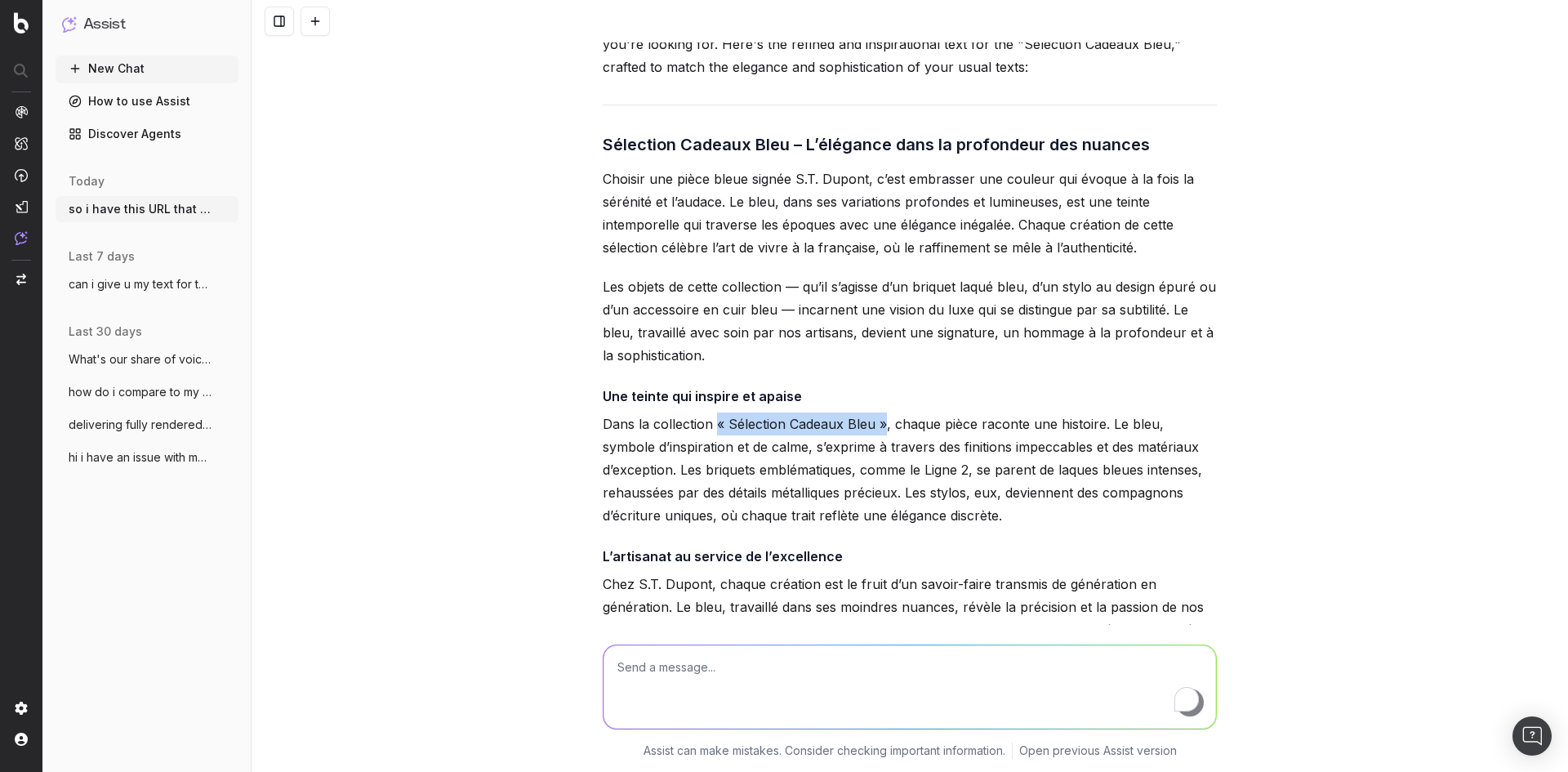 drag, startPoint x: 711, startPoint y: 396, endPoint x: 878, endPoint y: 398, distance: 167.012 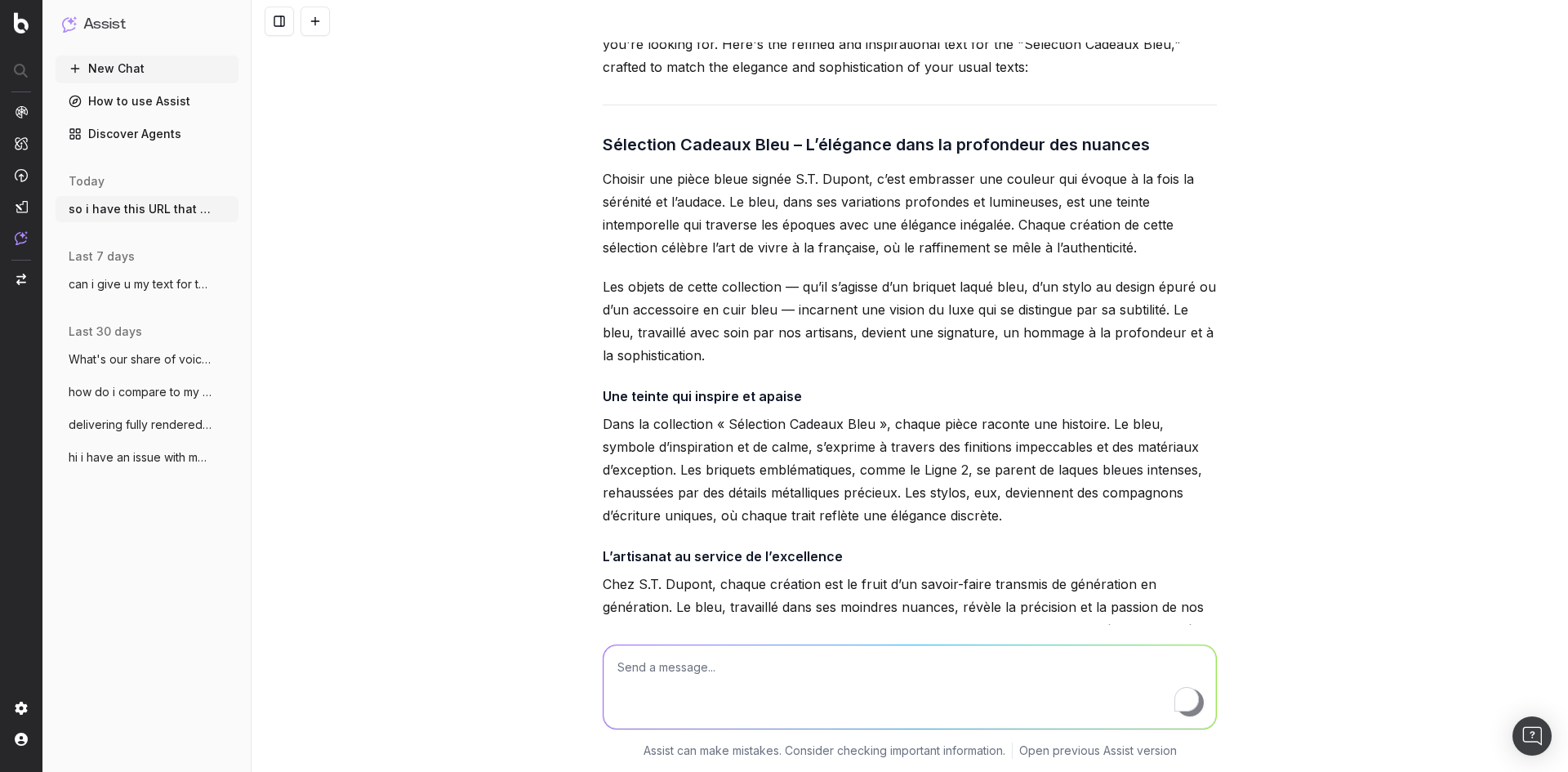 click at bounding box center [910, 687] 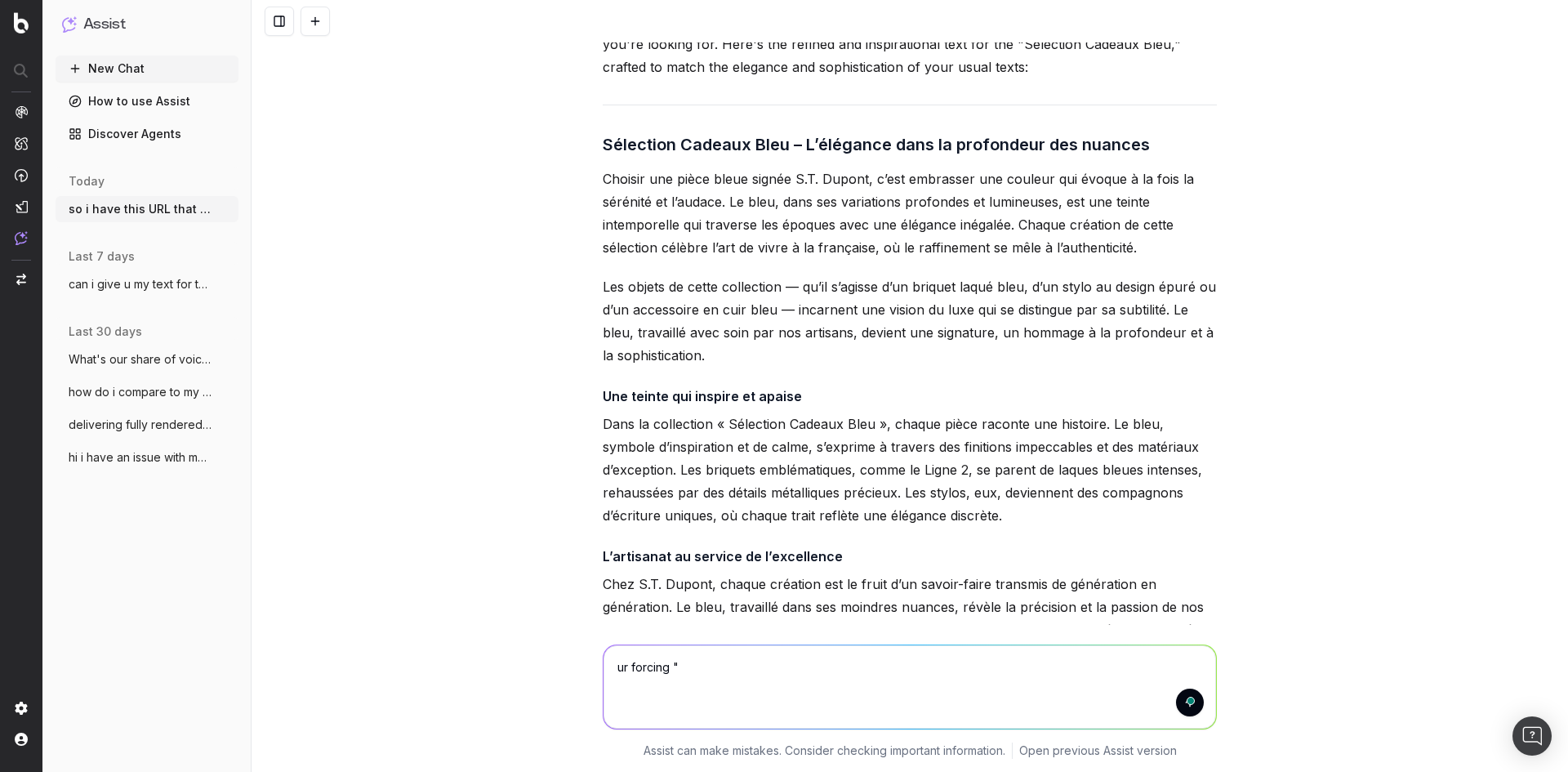 paste on "« Sélection Cadeaux Bleu »" 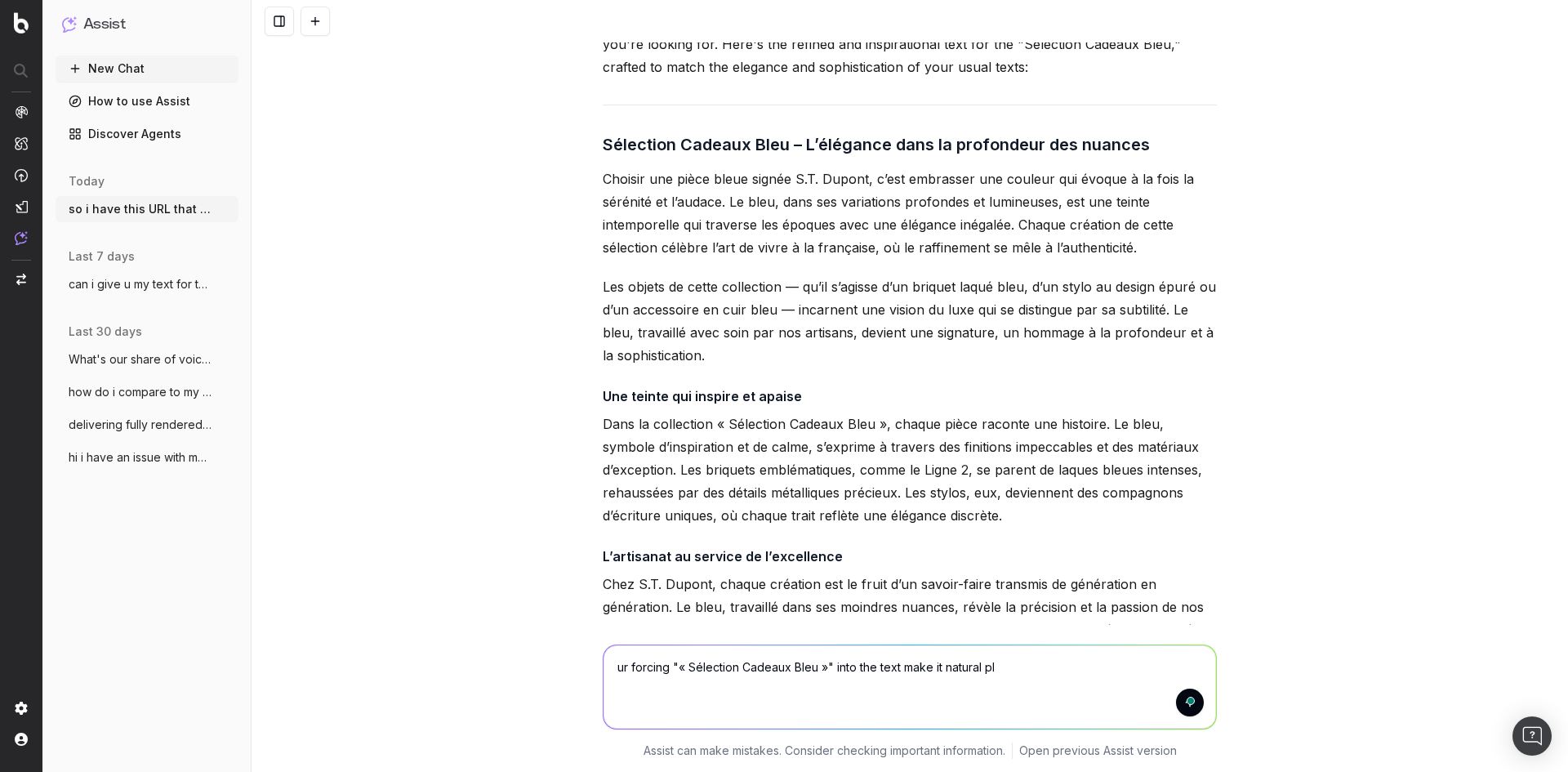 type on "ur forcing "« Sélection Cadeaux Bleu »" into the text make it natural plz" 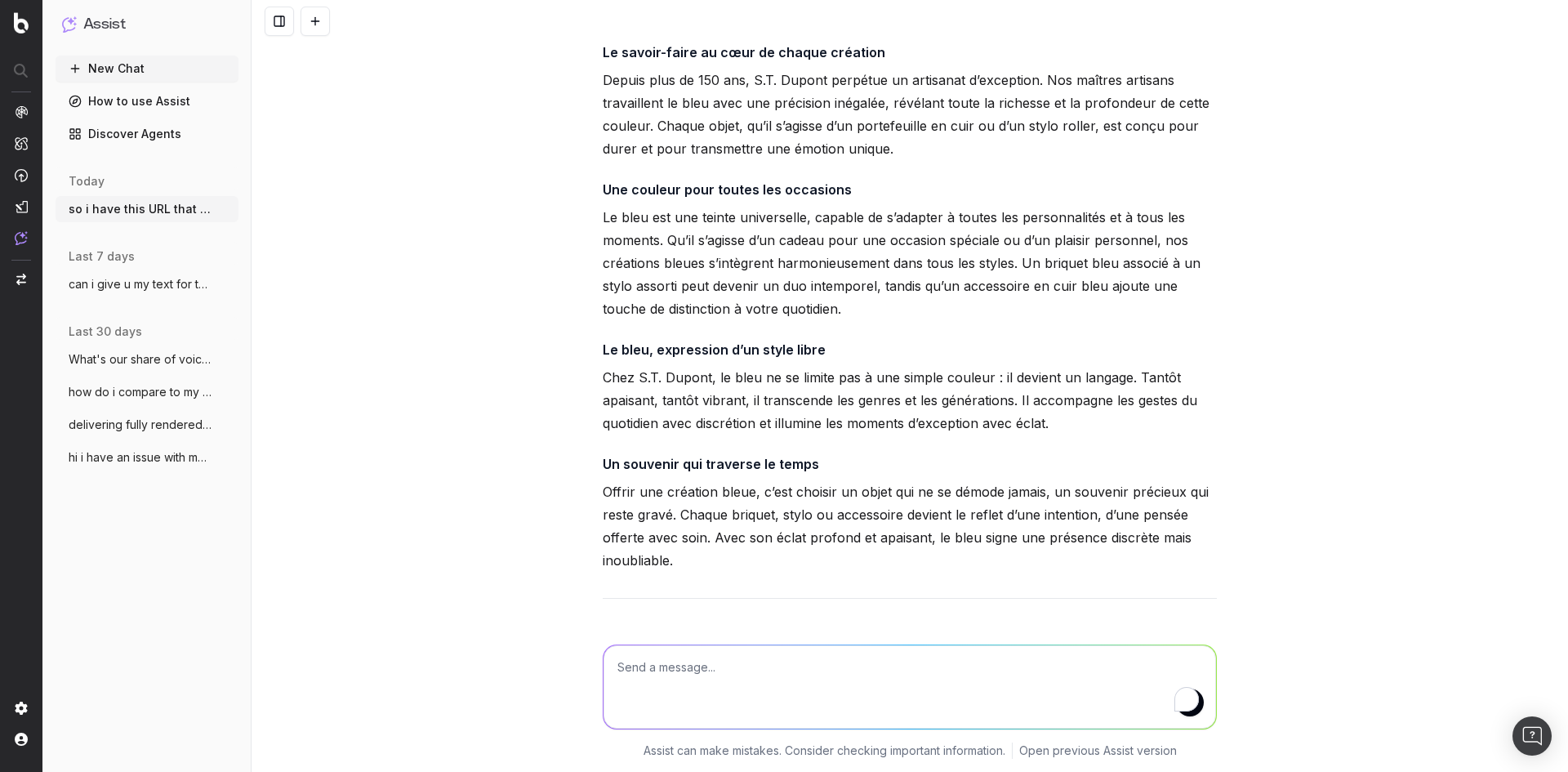scroll, scrollTop: 6952, scrollLeft: 0, axis: vertical 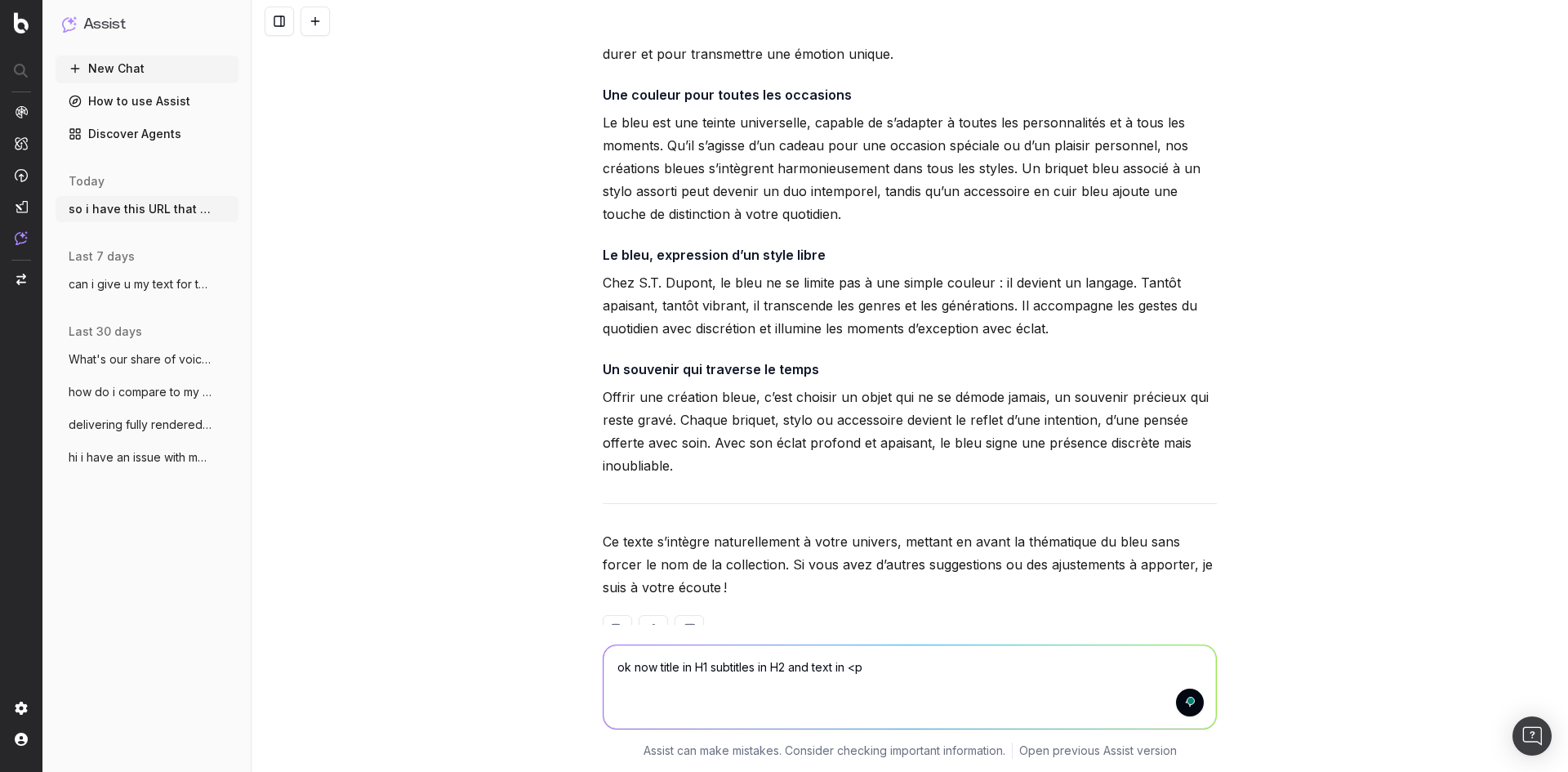 type on "ok now title in H1 subtitles in H2 and text in <p>" 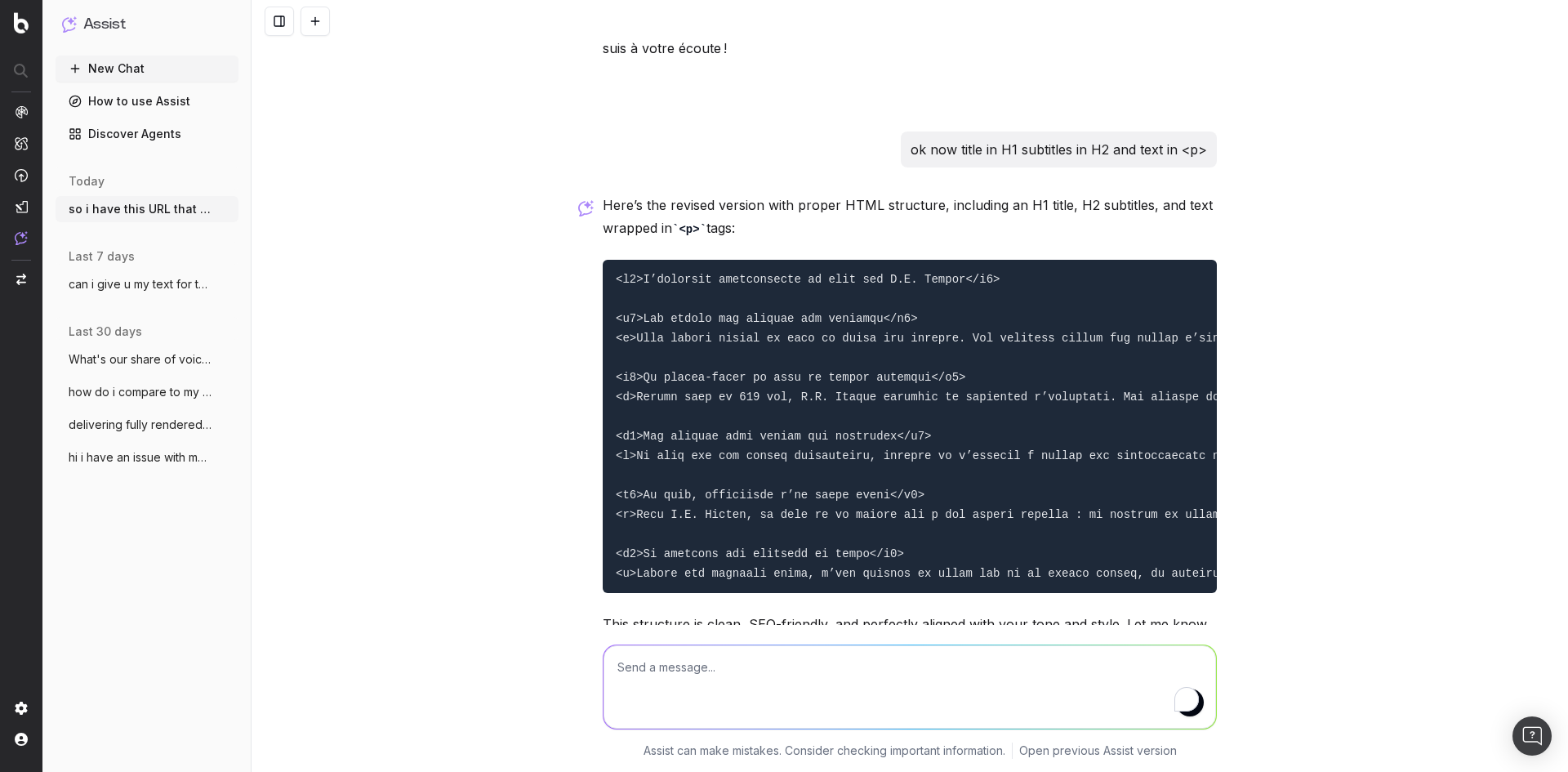 scroll, scrollTop: 7563, scrollLeft: 0, axis: vertical 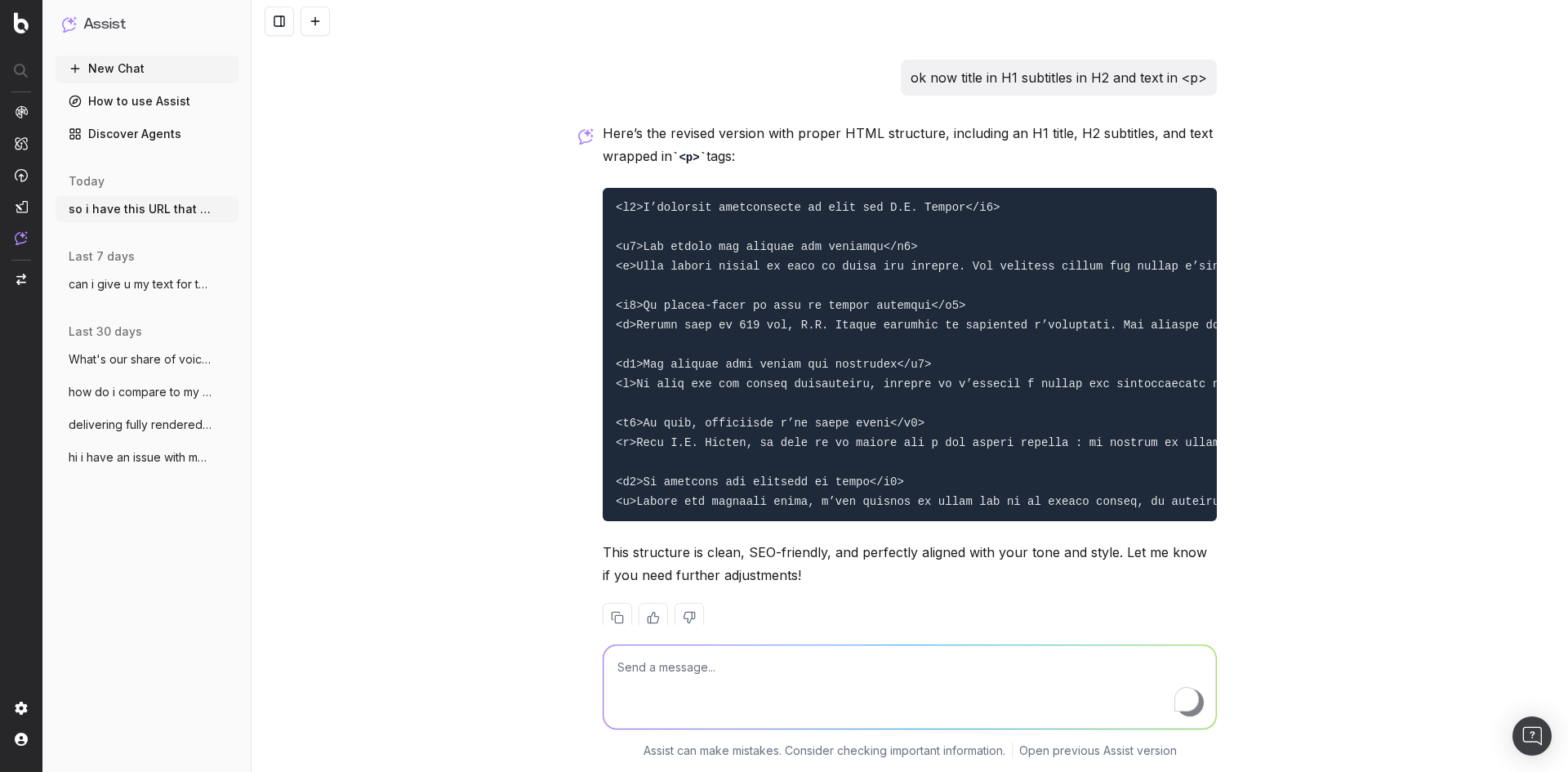 click at bounding box center [910, 687] 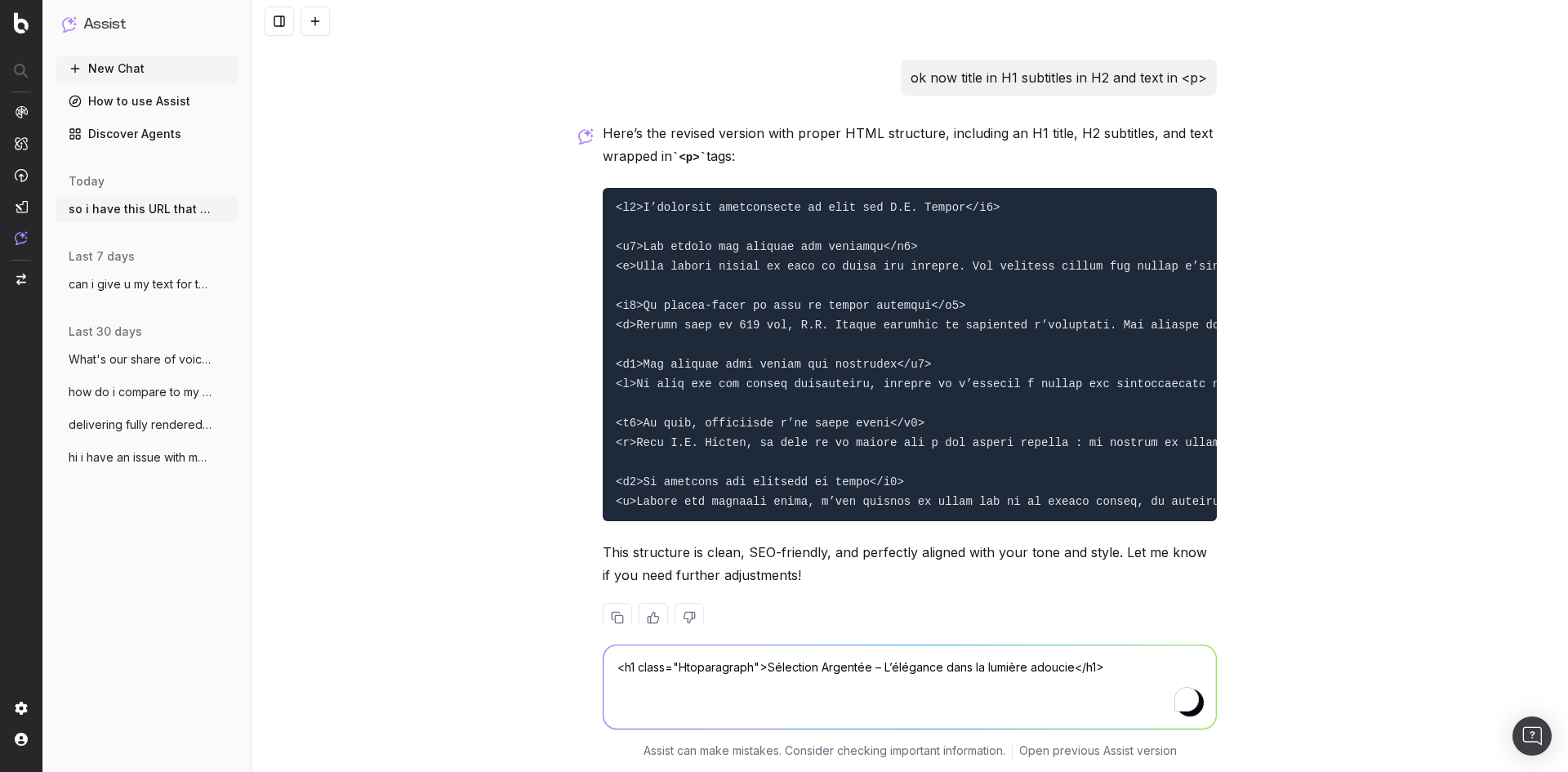 drag, startPoint x: 1064, startPoint y: 674, endPoint x: 762, endPoint y: 676, distance: 302.0066 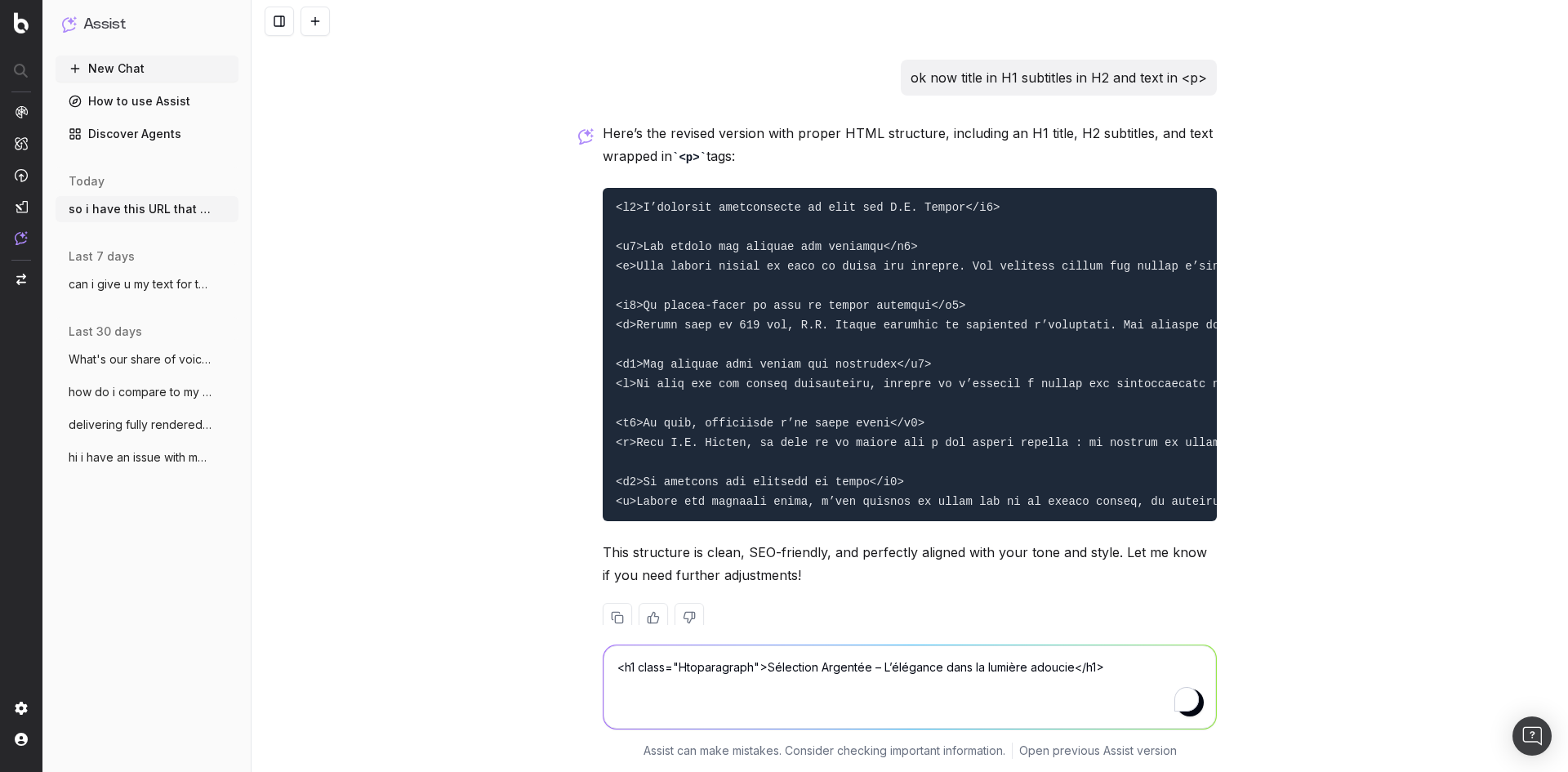 click on "<h1 class="Htoparagraph">Sélection Argentée – L’élégance dans la lumière adoucie</h1>" at bounding box center [910, 687] 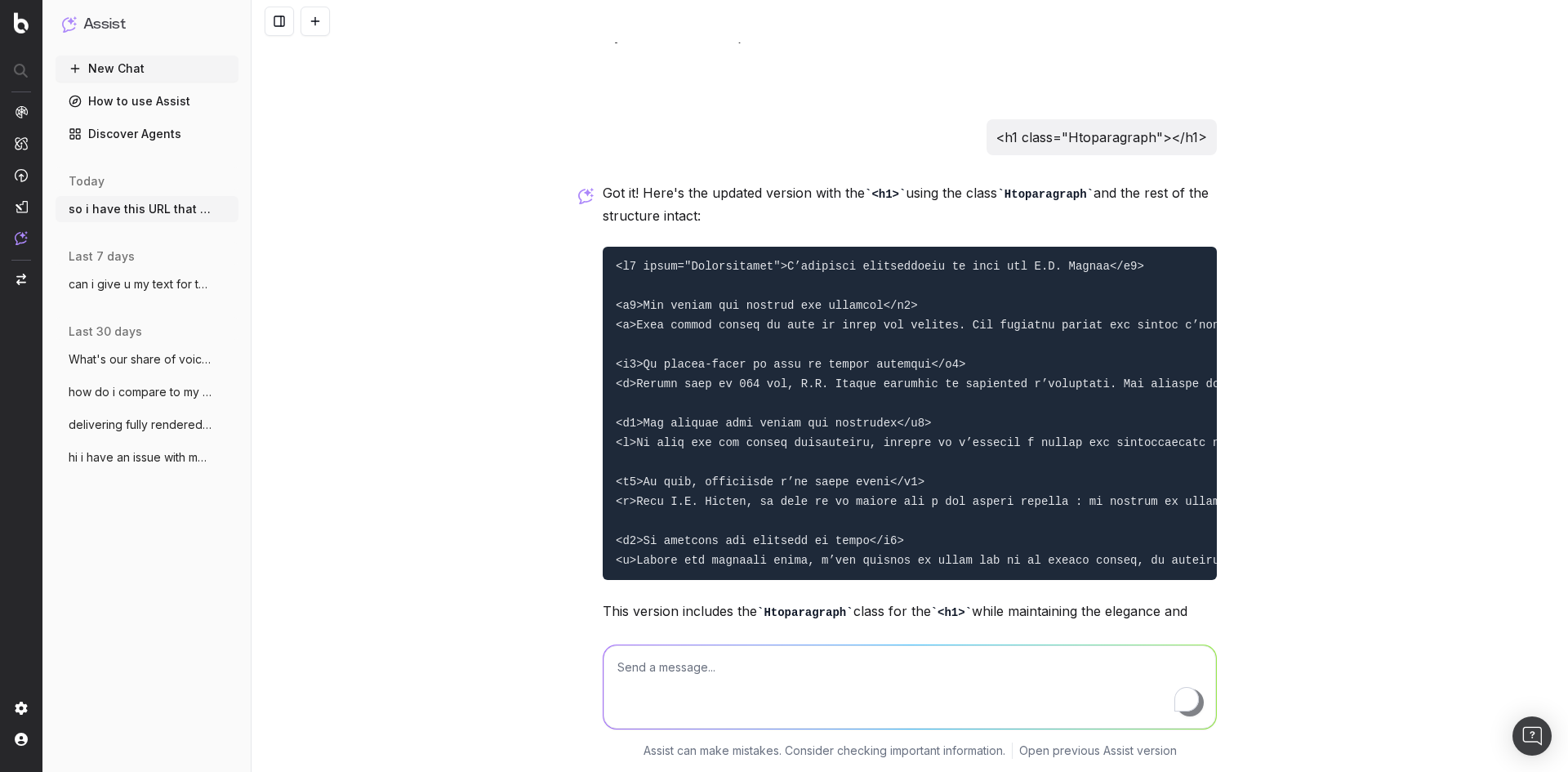 scroll, scrollTop: 8174, scrollLeft: 0, axis: vertical 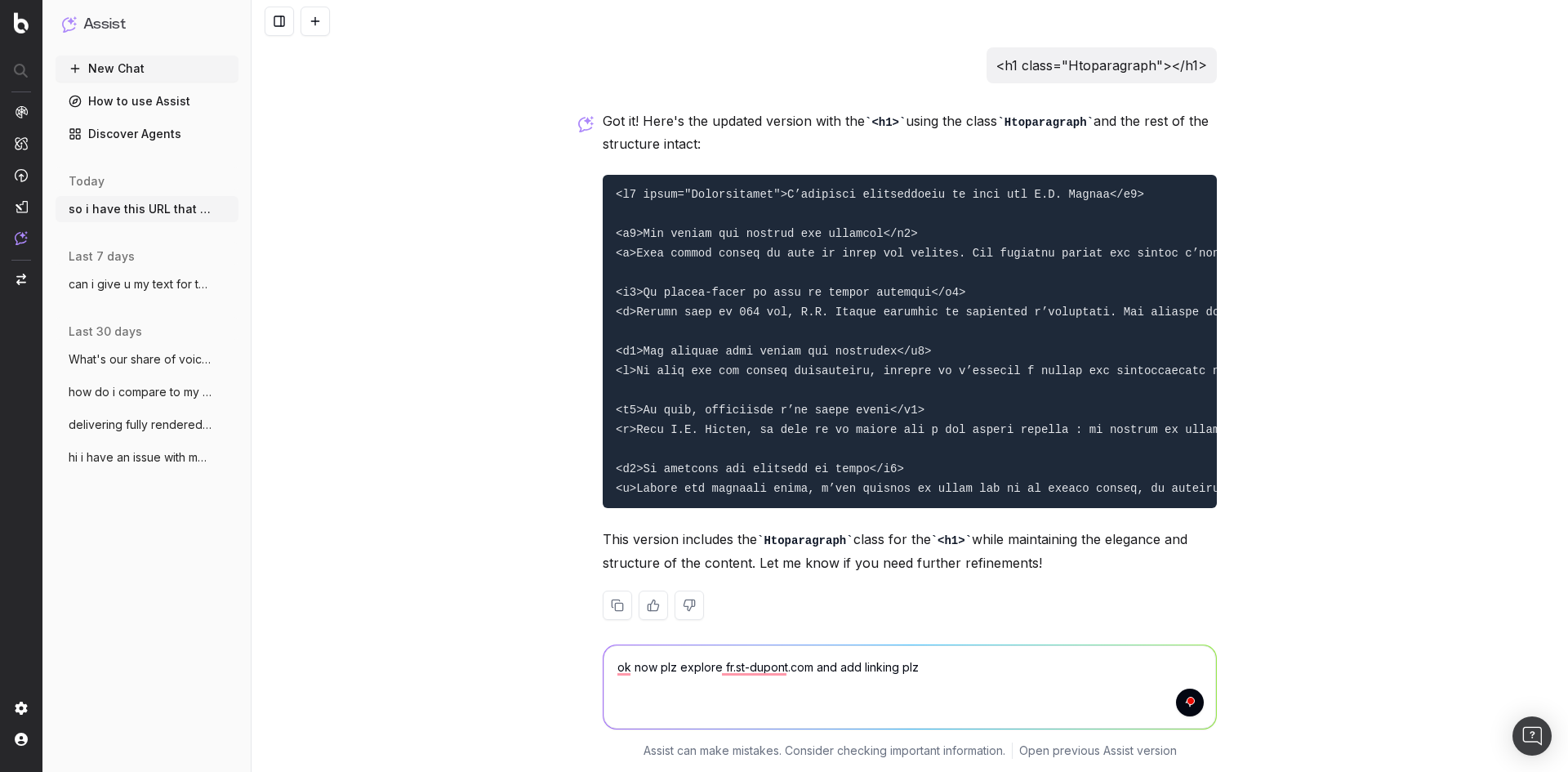 type on "ok now plz explore fr.st-dupont.com and add linking plz" 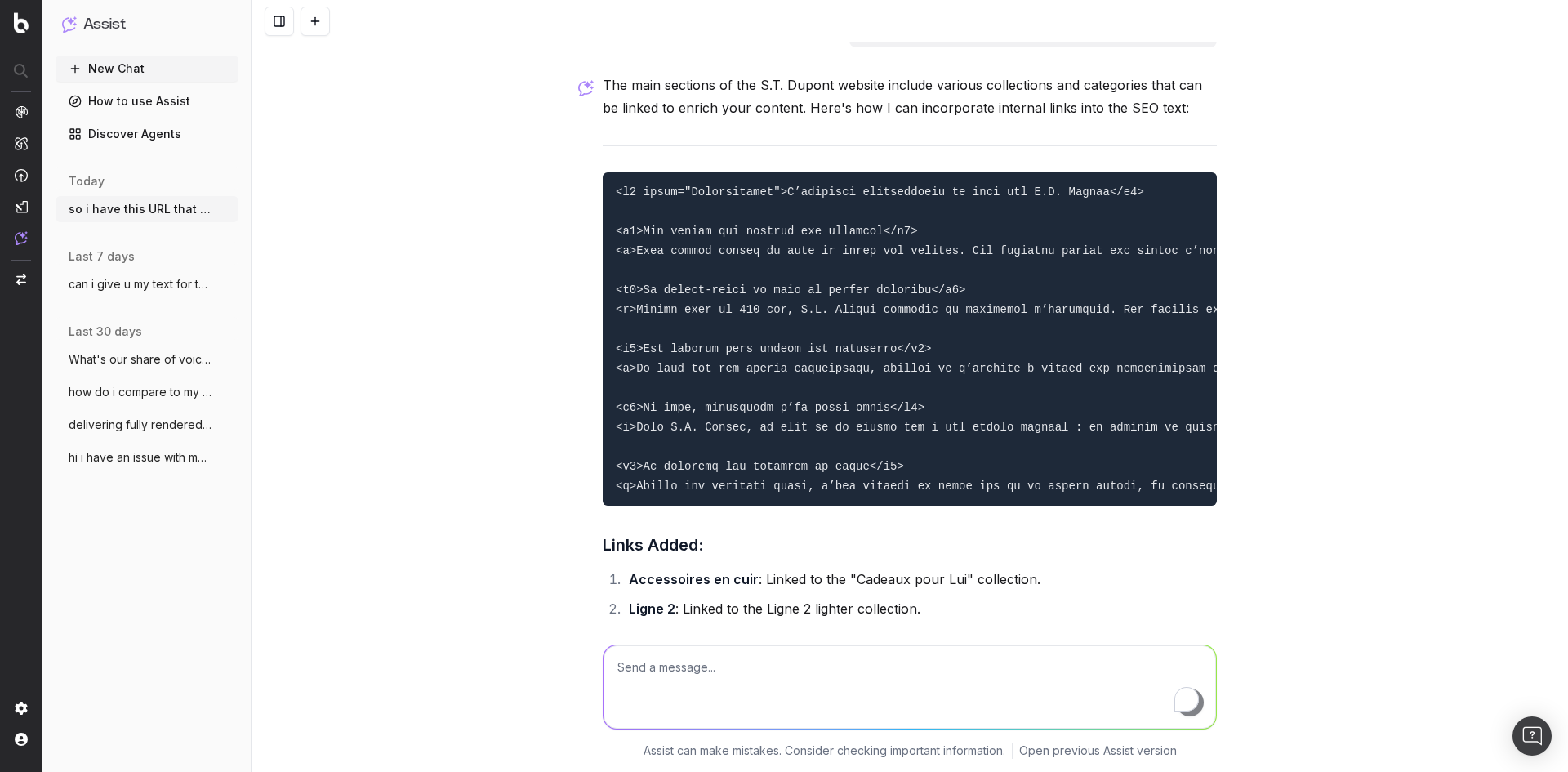 scroll, scrollTop: 8838, scrollLeft: 0, axis: vertical 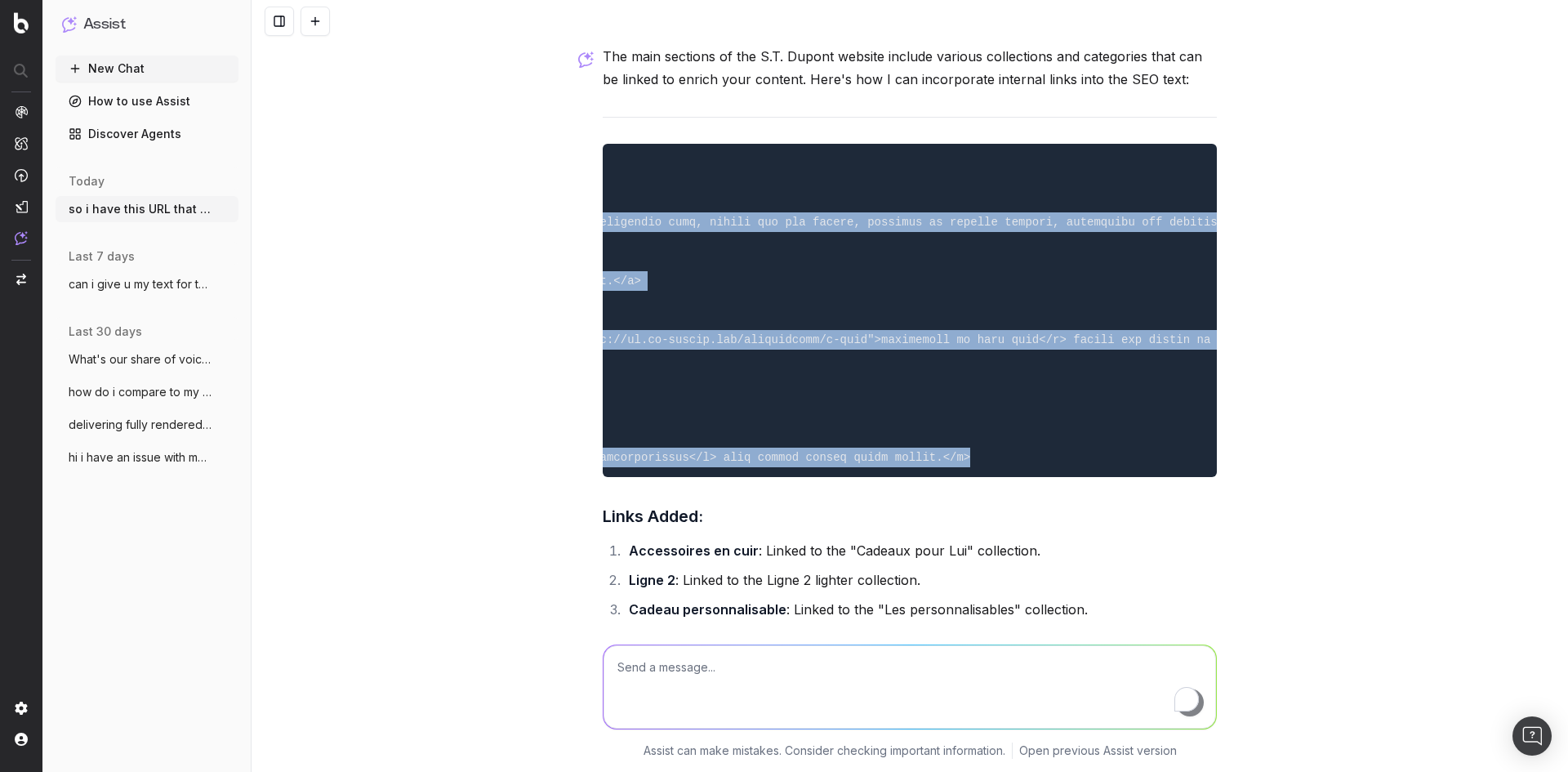 drag, startPoint x: 605, startPoint y: 143, endPoint x: 1307, endPoint y: 431, distance: 758.7806 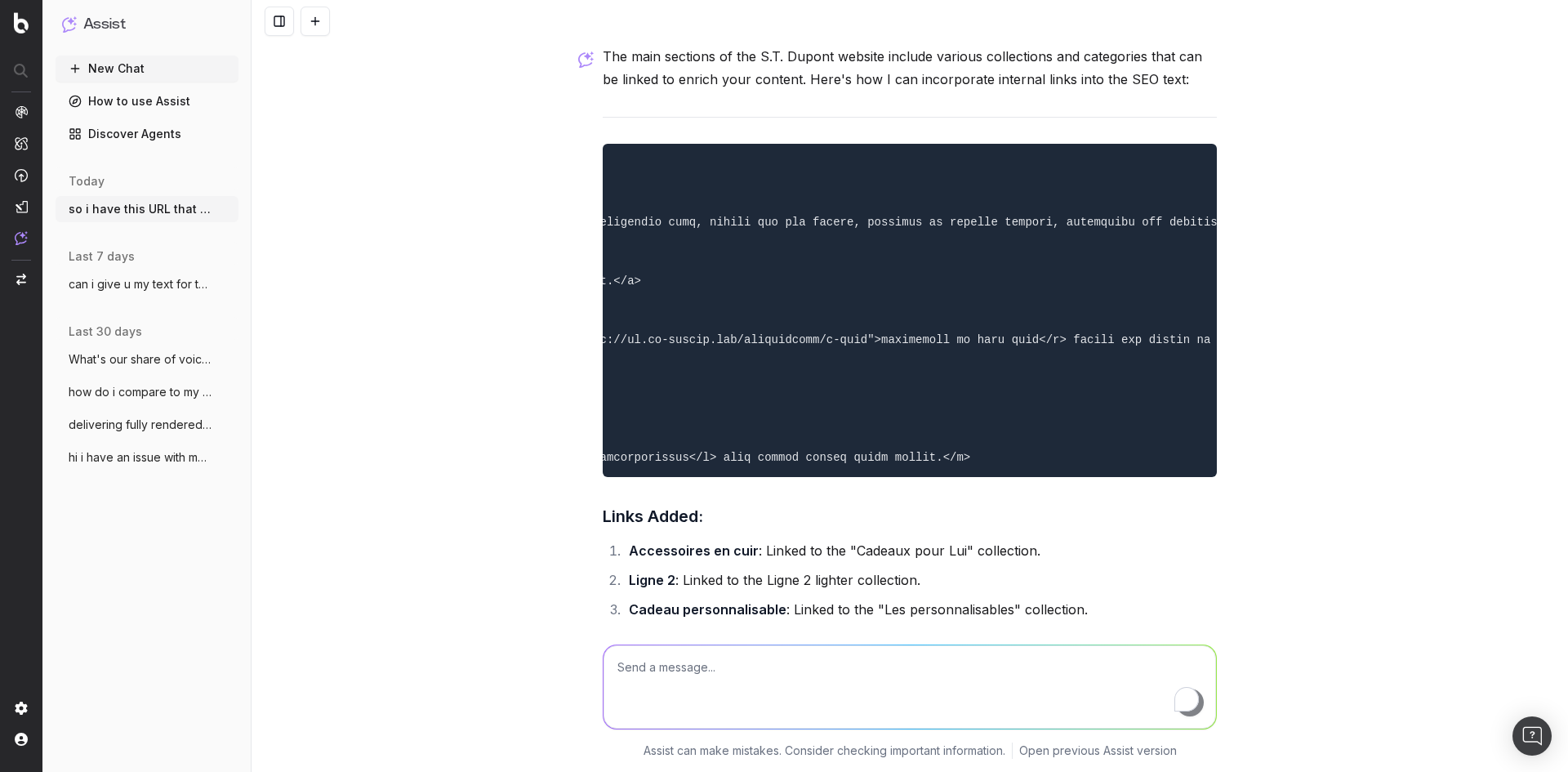 click at bounding box center (910, 687) 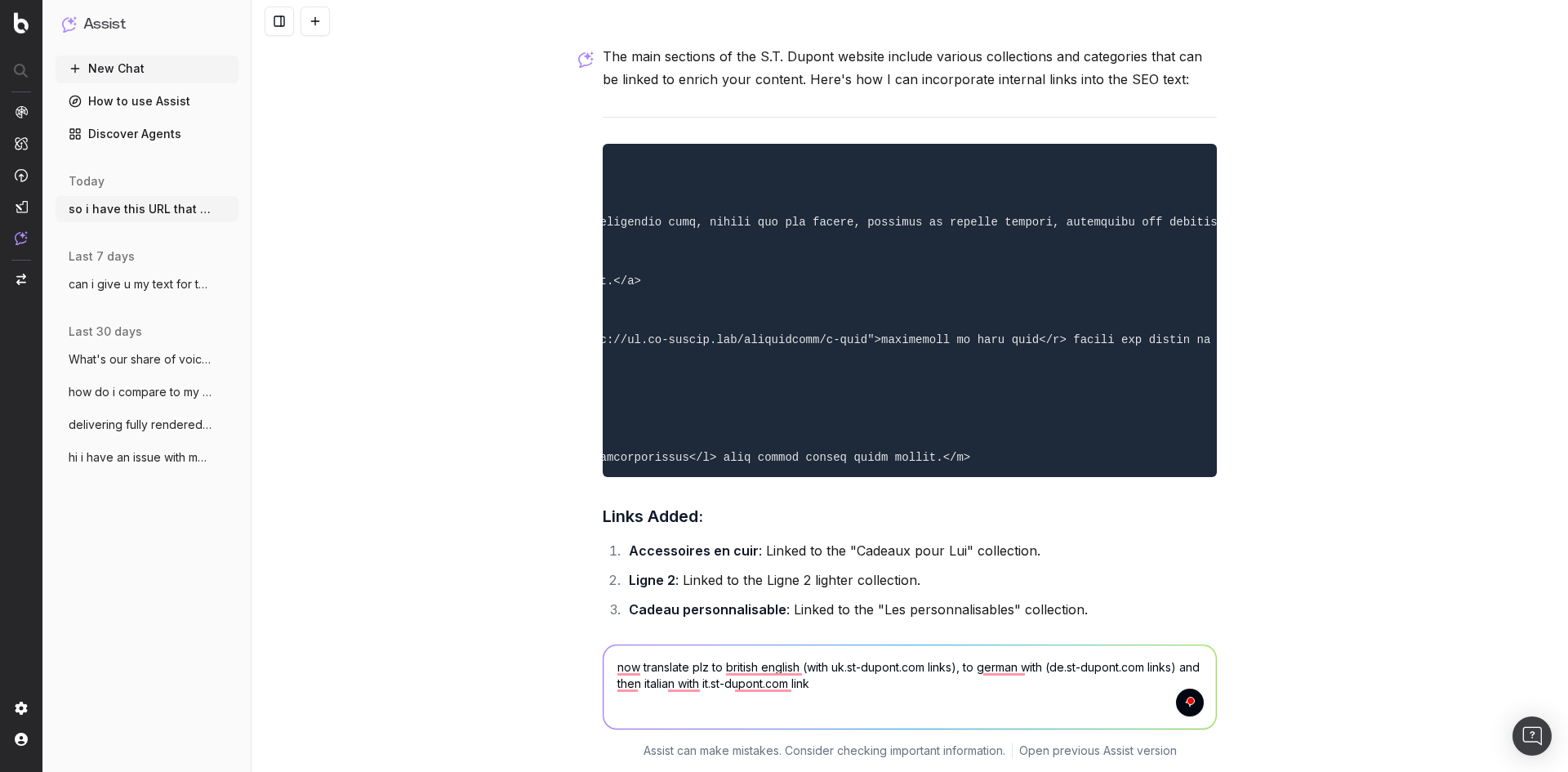 type on "now translate plz to british english (with uk.st-dupont.com links), to german with (de.st-dupont.com links) and then italian with it.st-dupont.com links" 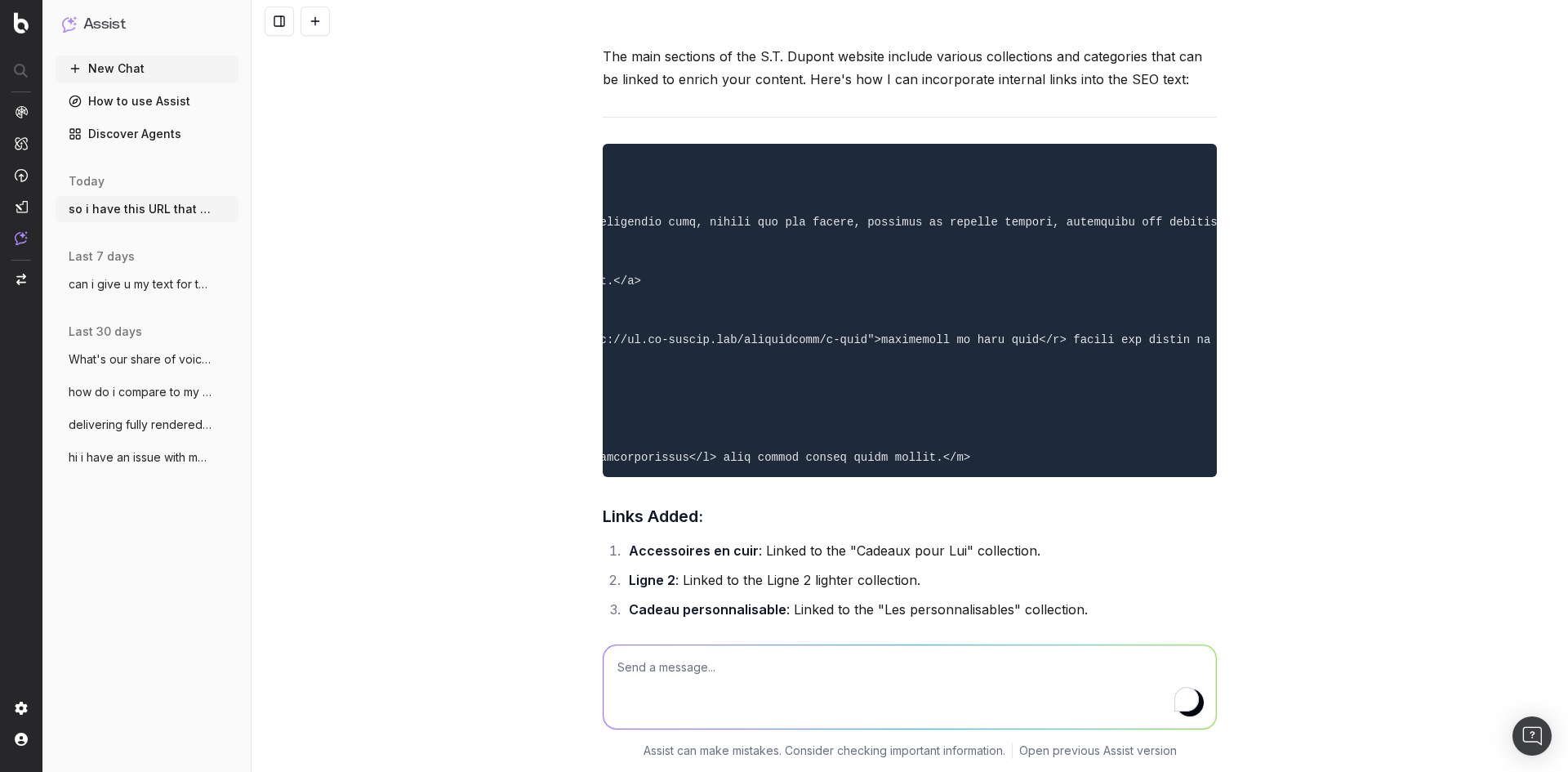 scroll, scrollTop: 0, scrollLeft: 2862, axis: horizontal 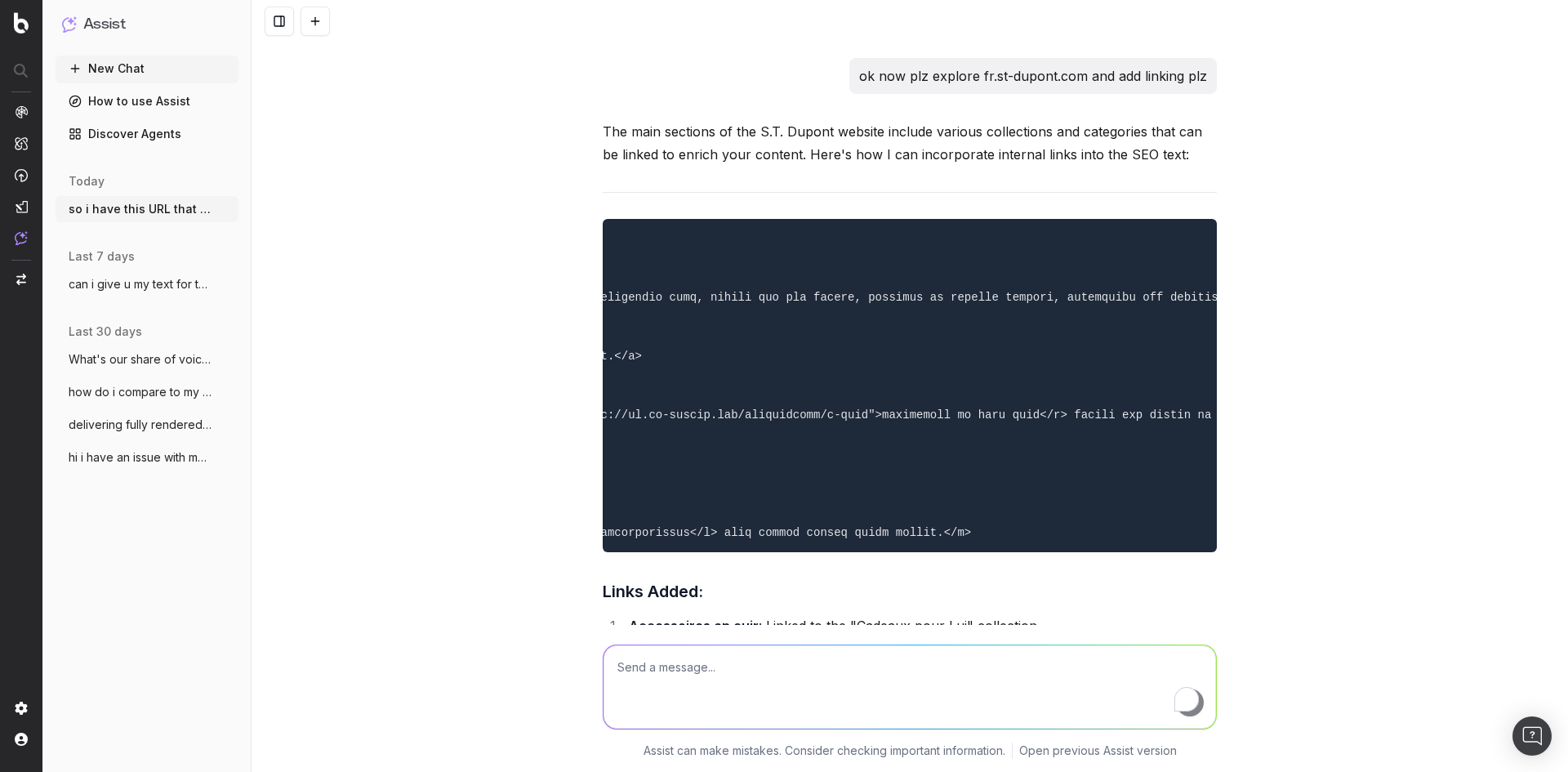 click at bounding box center (910, 386) 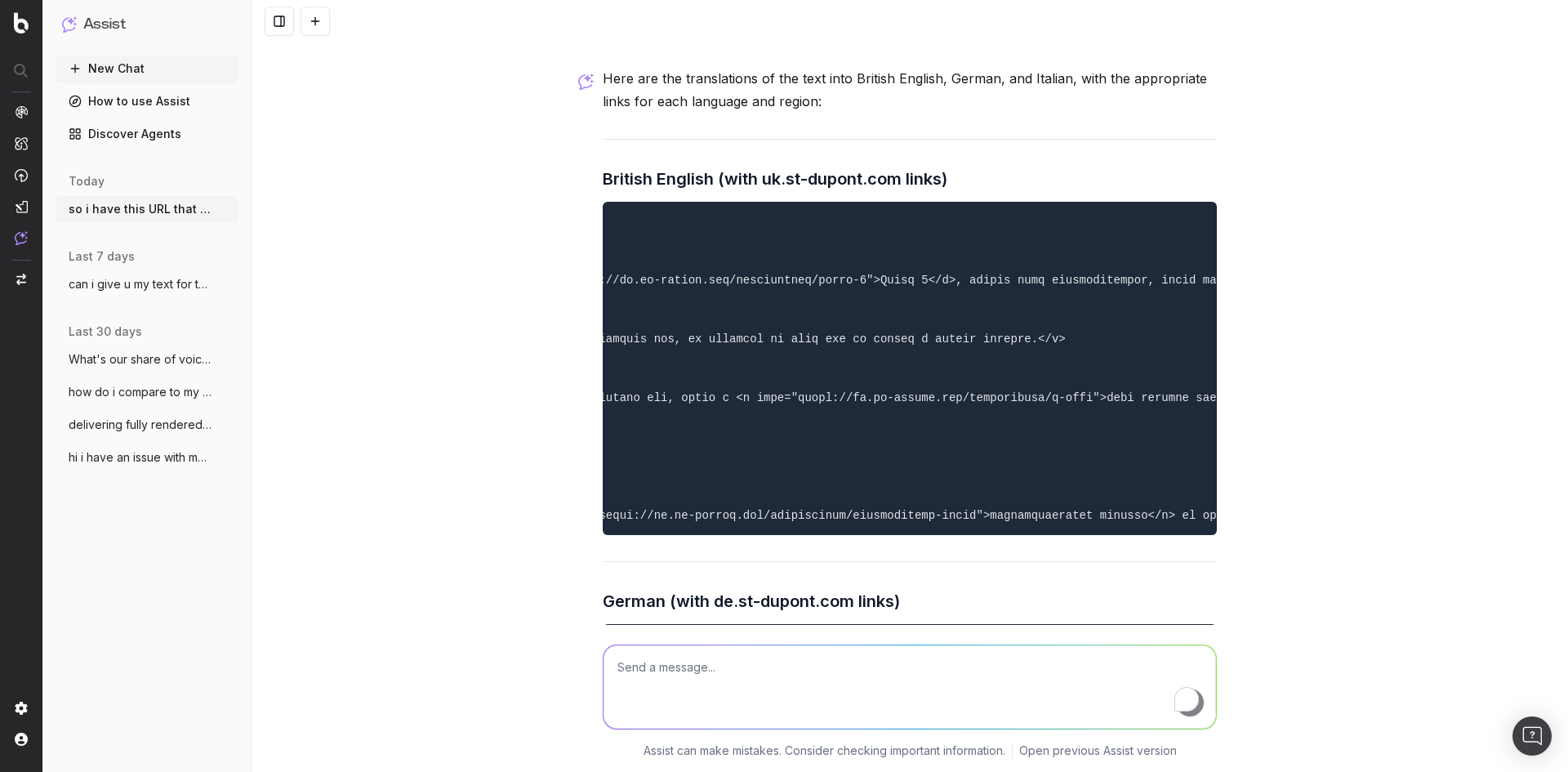 scroll, scrollTop: 9743, scrollLeft: 0, axis: vertical 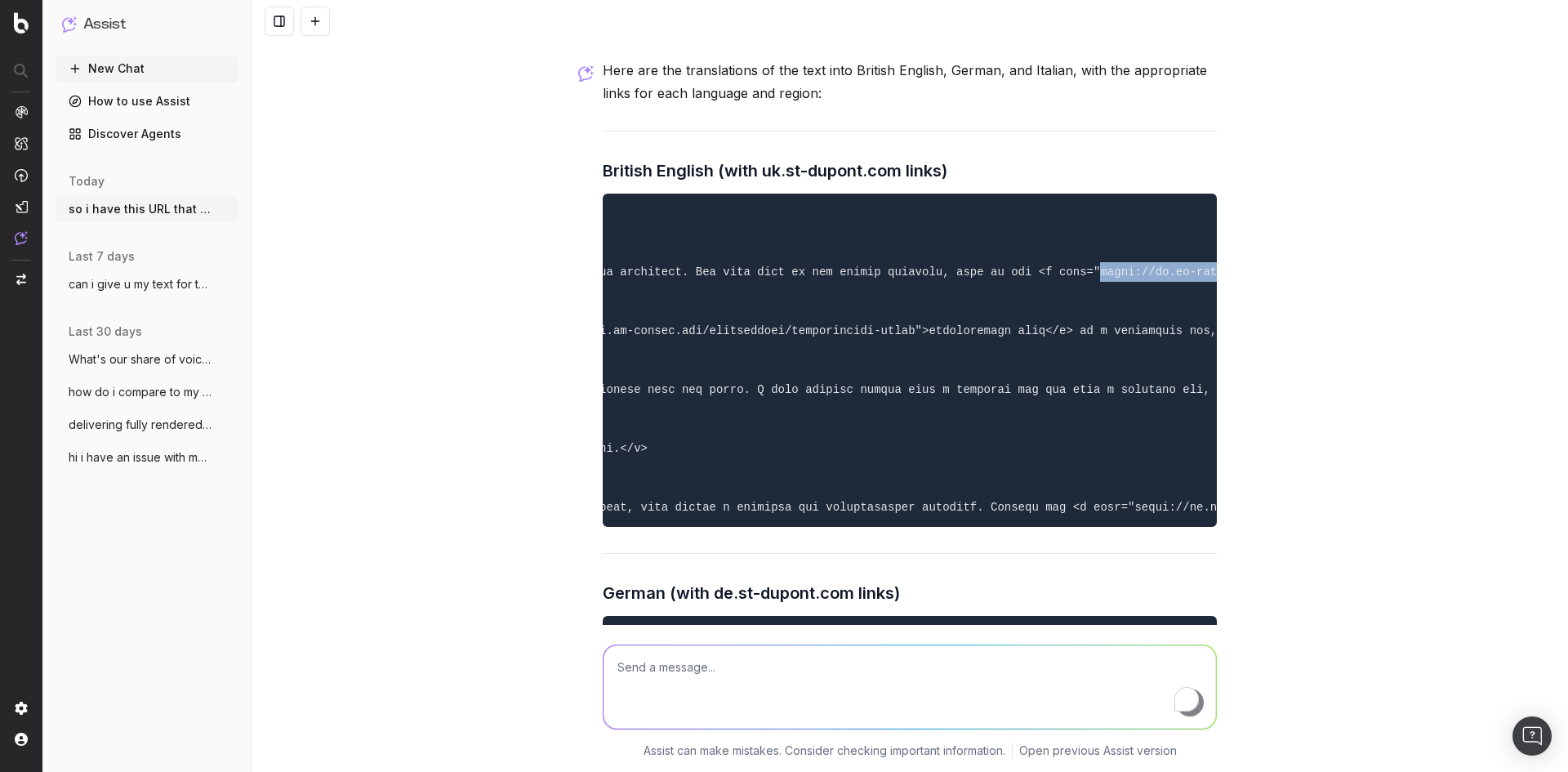 drag, startPoint x: 659, startPoint y: 263, endPoint x: 916, endPoint y: 264, distance: 257.0019 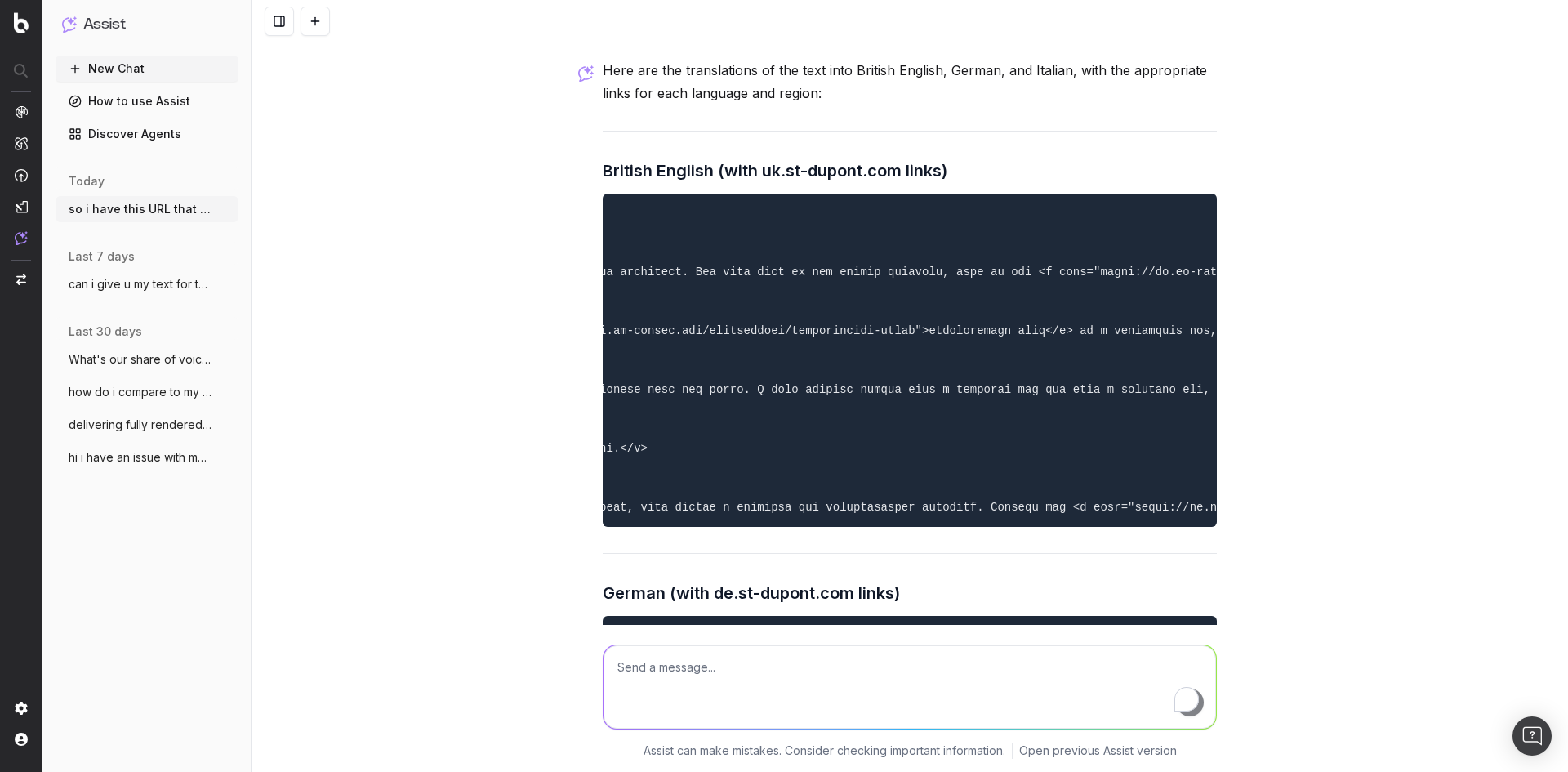 drag, startPoint x: 1022, startPoint y: 650, endPoint x: 1020, endPoint y: 640, distance: 10.198039 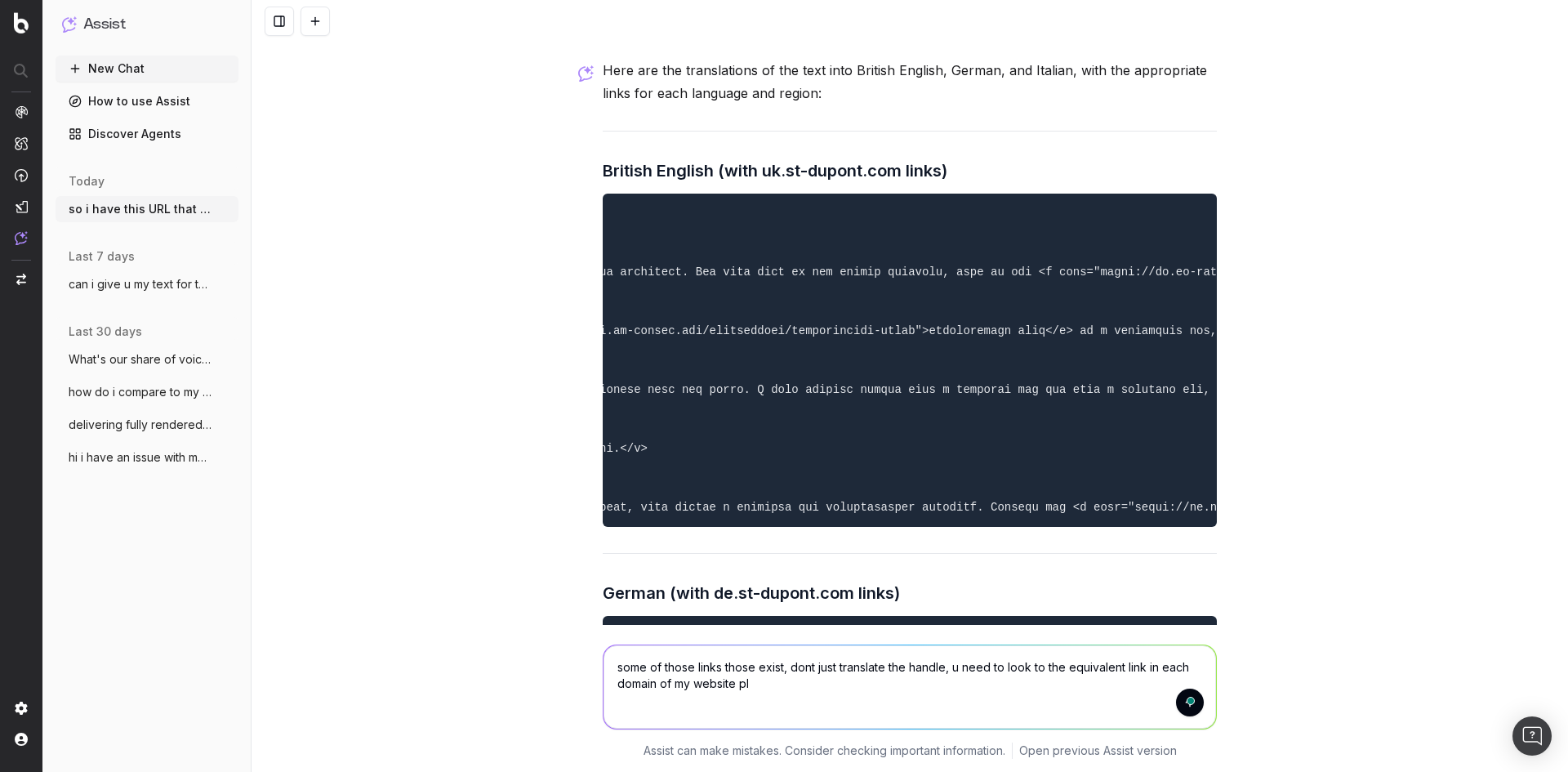 type on "some of those links those exist, dont just translate the handle, u need to look to the equivalent link in each domain of my website plz" 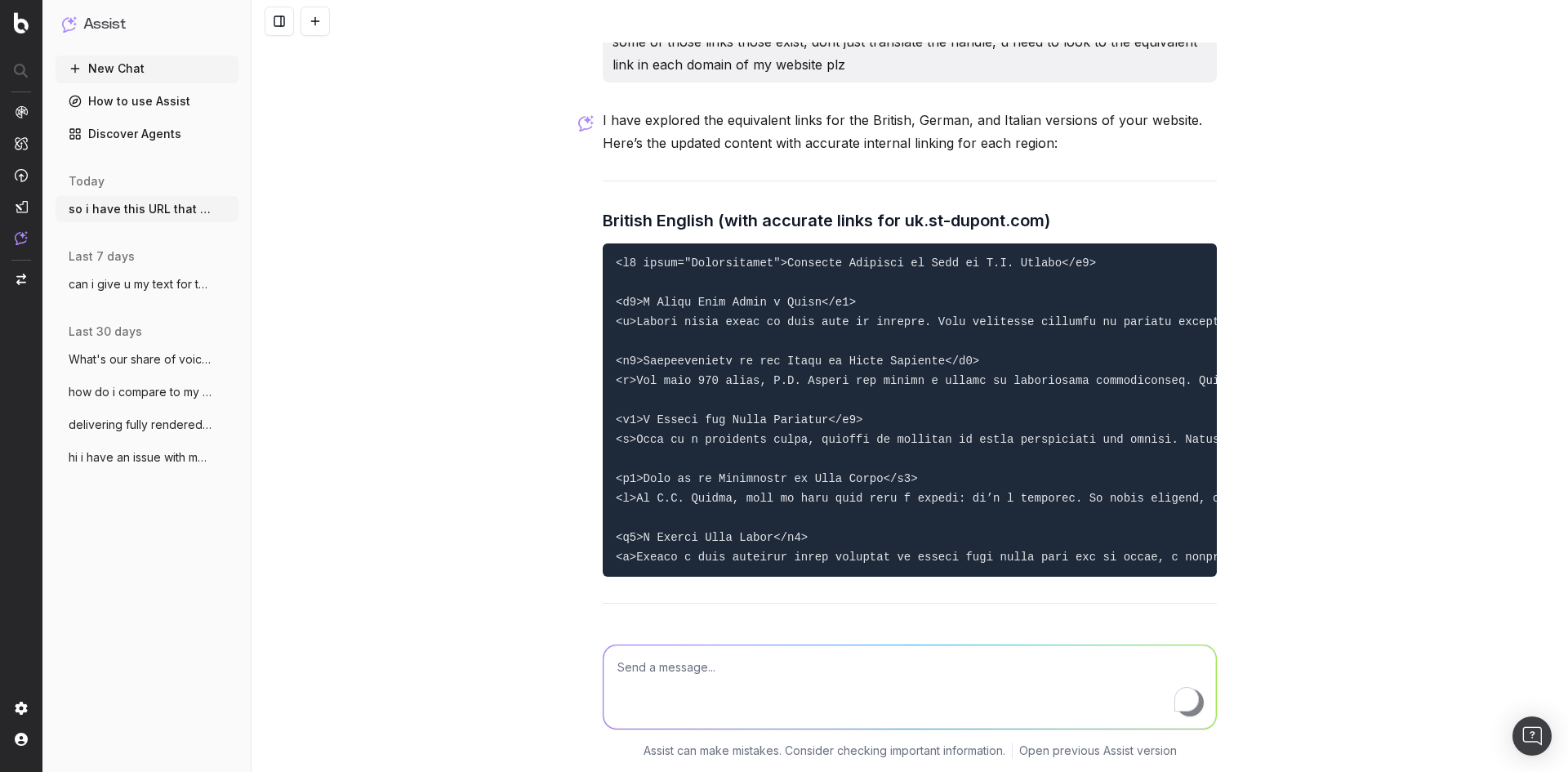 scroll, scrollTop: 11238, scrollLeft: 0, axis: vertical 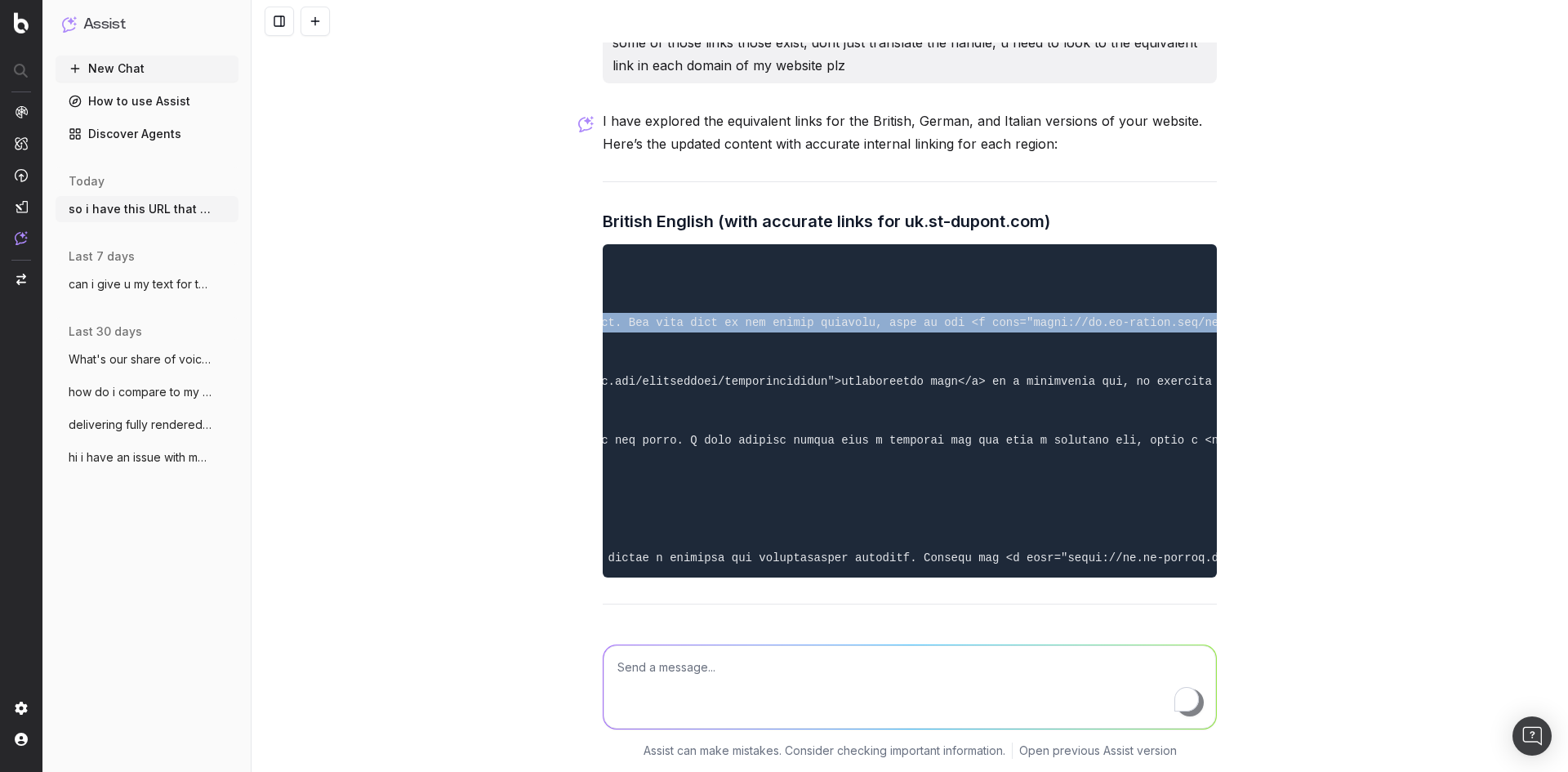 drag, startPoint x: 850, startPoint y: 344, endPoint x: 1141, endPoint y: 357, distance: 291.29023 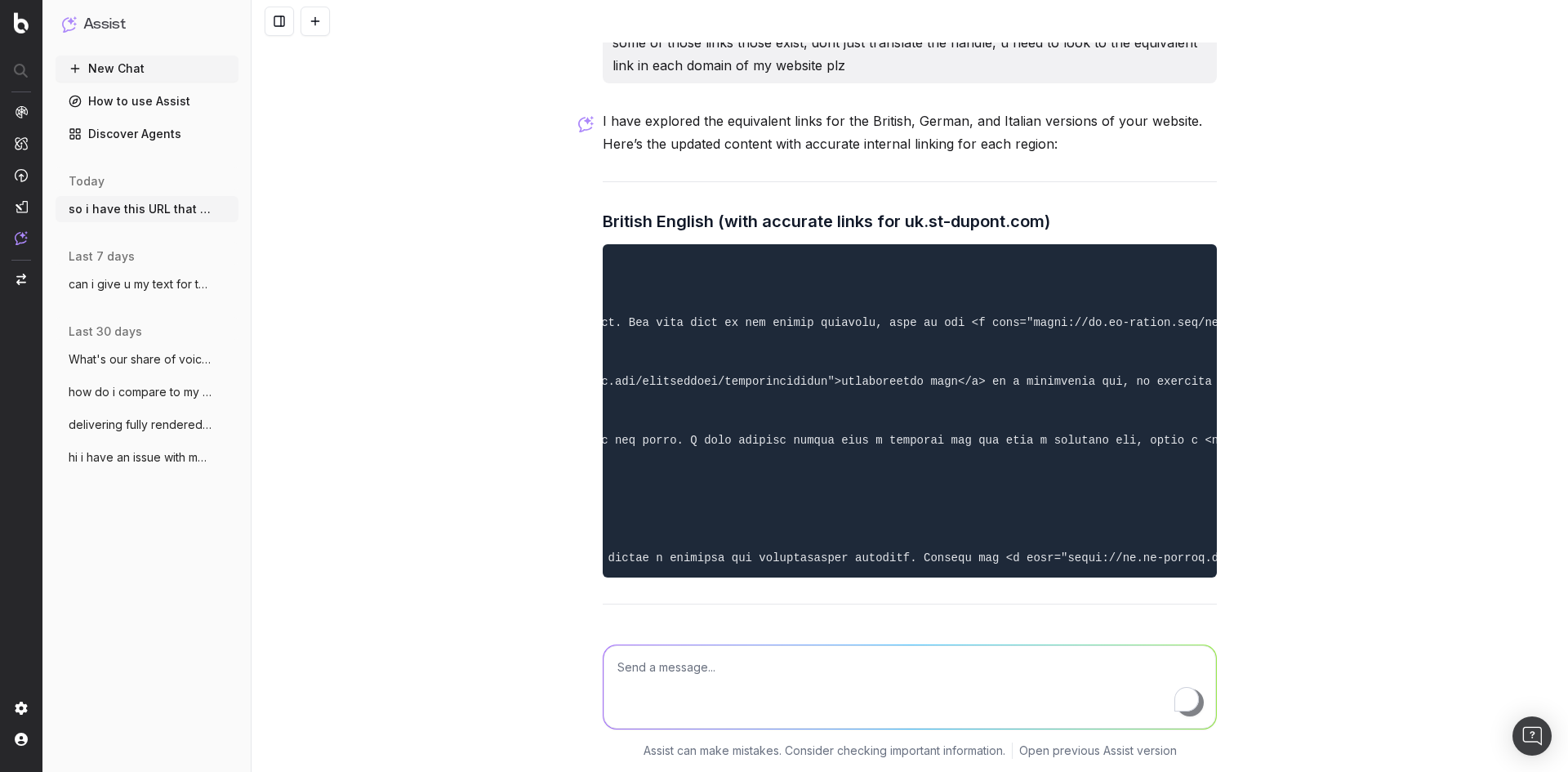 drag, startPoint x: 1128, startPoint y: 351, endPoint x: 1044, endPoint y: 351, distance: 84 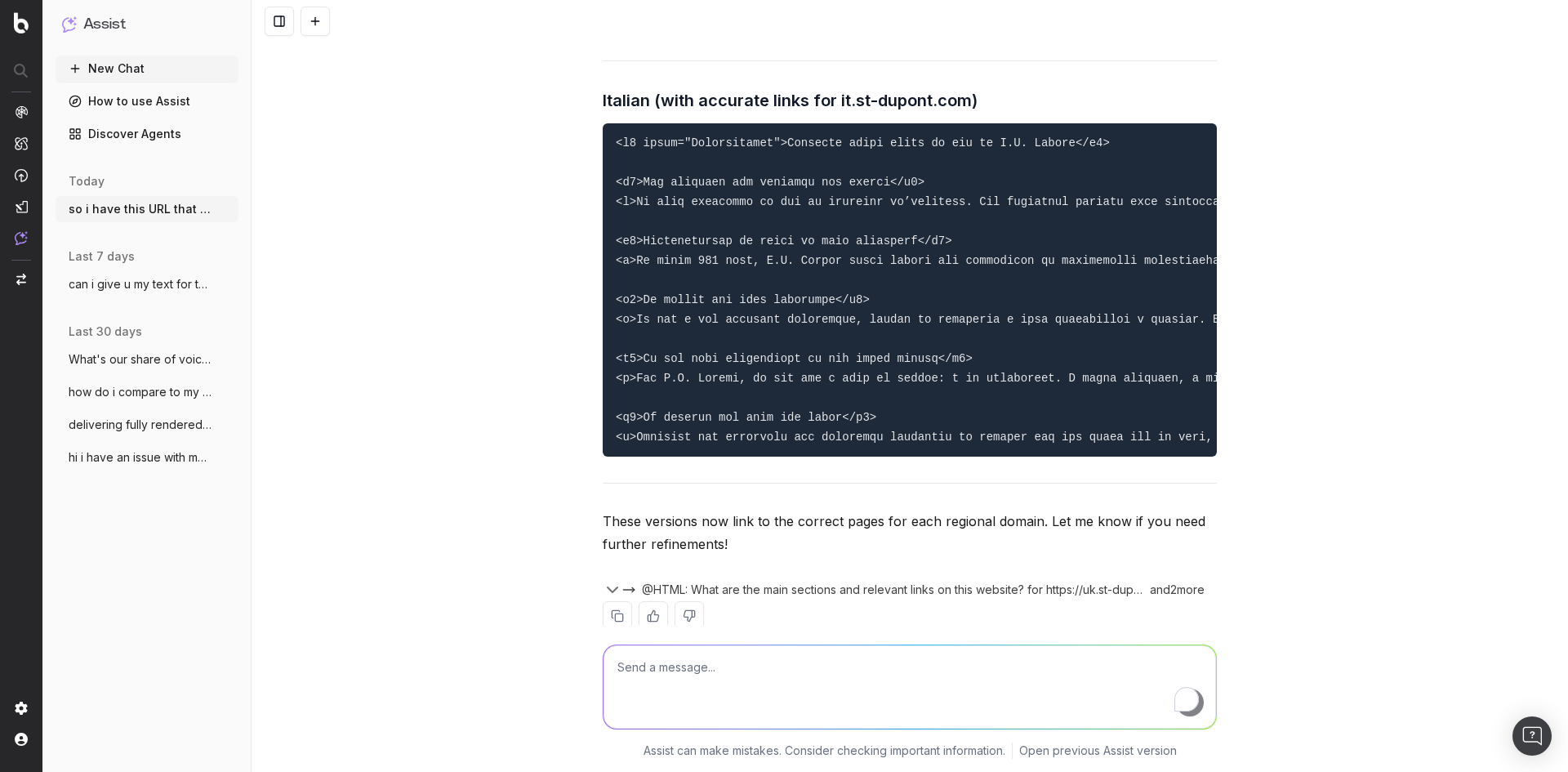 scroll, scrollTop: 12300, scrollLeft: 0, axis: vertical 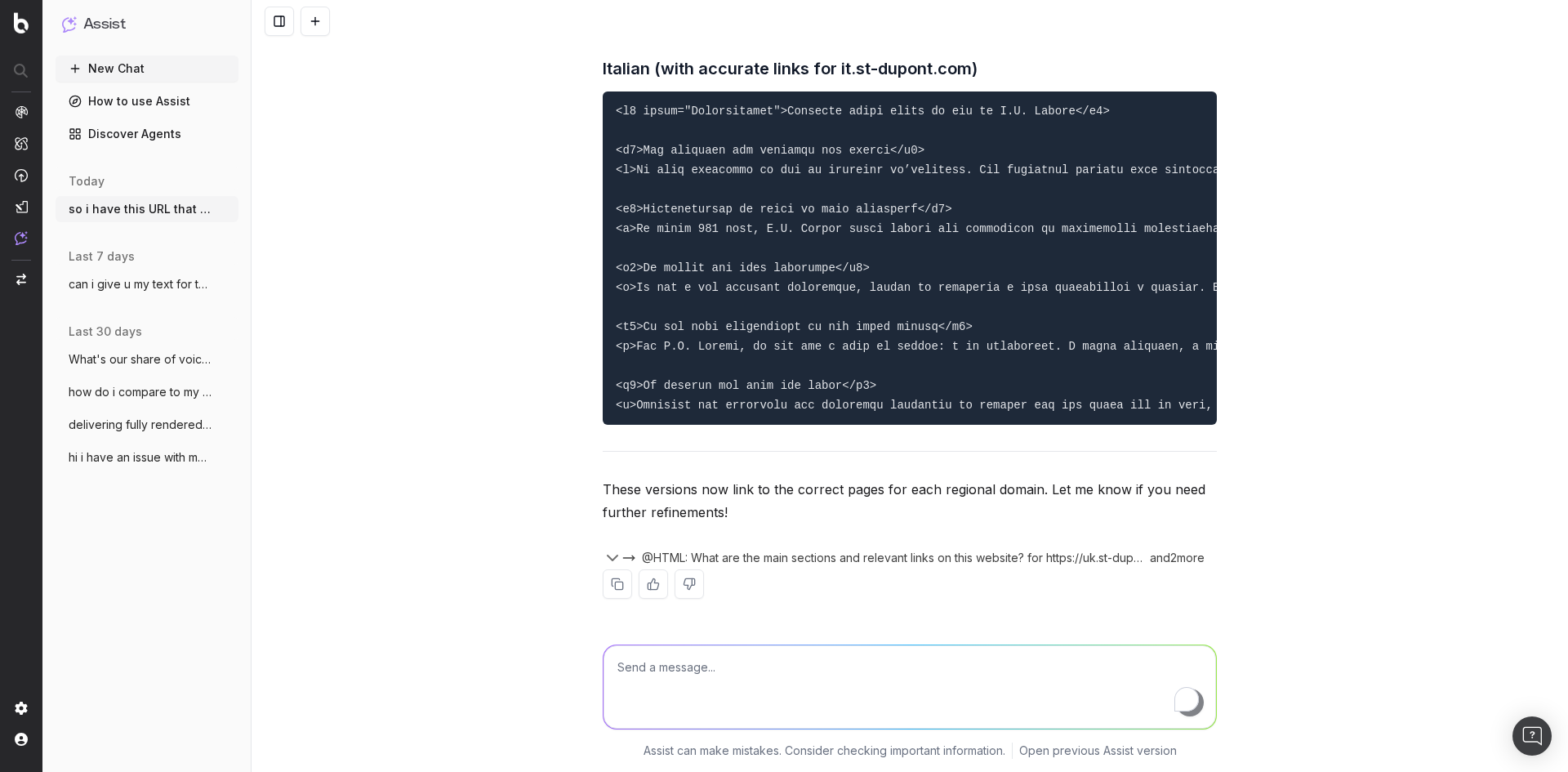 click at bounding box center (910, 687) 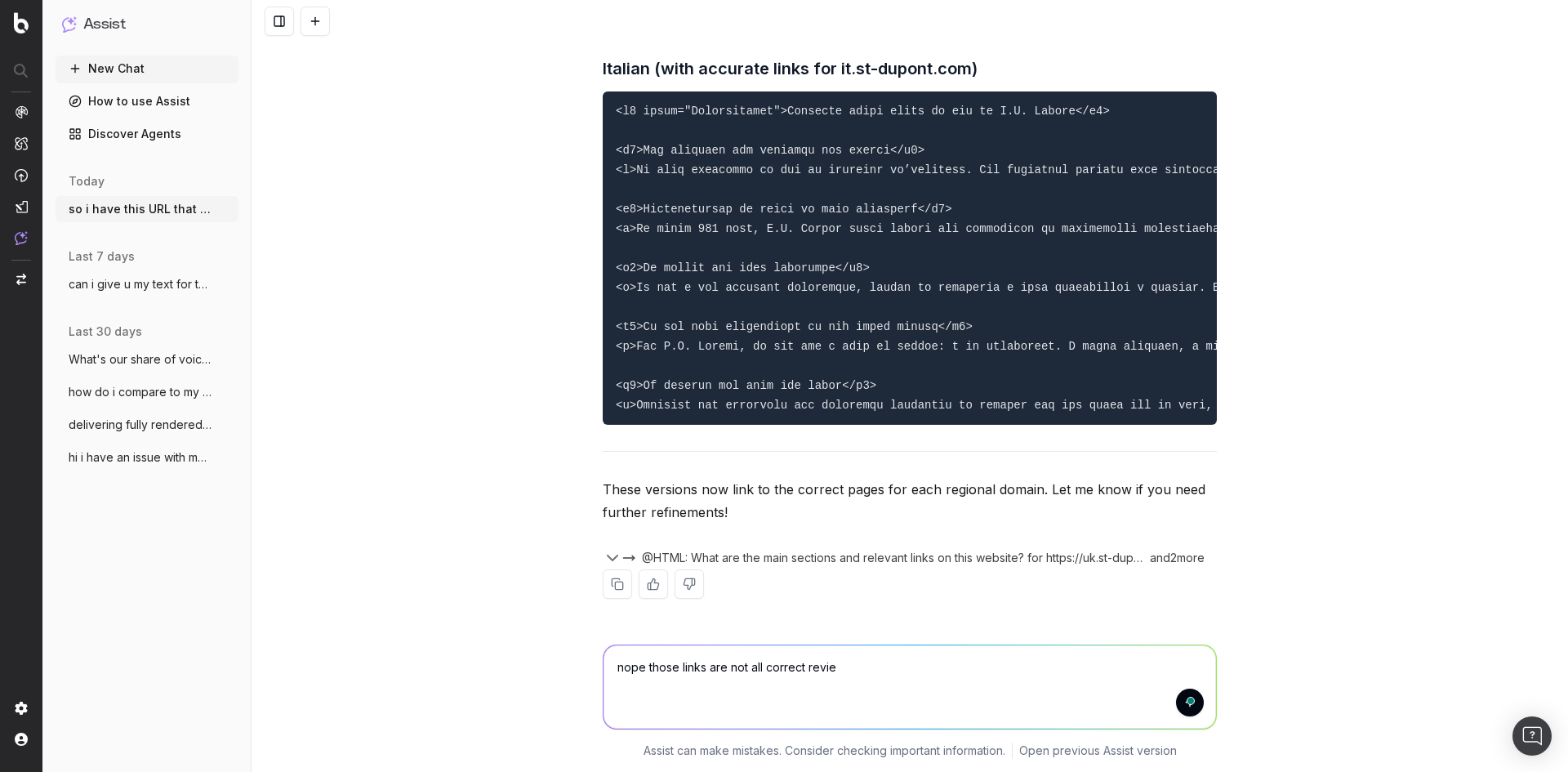 type on "nope those links are not all correct review" 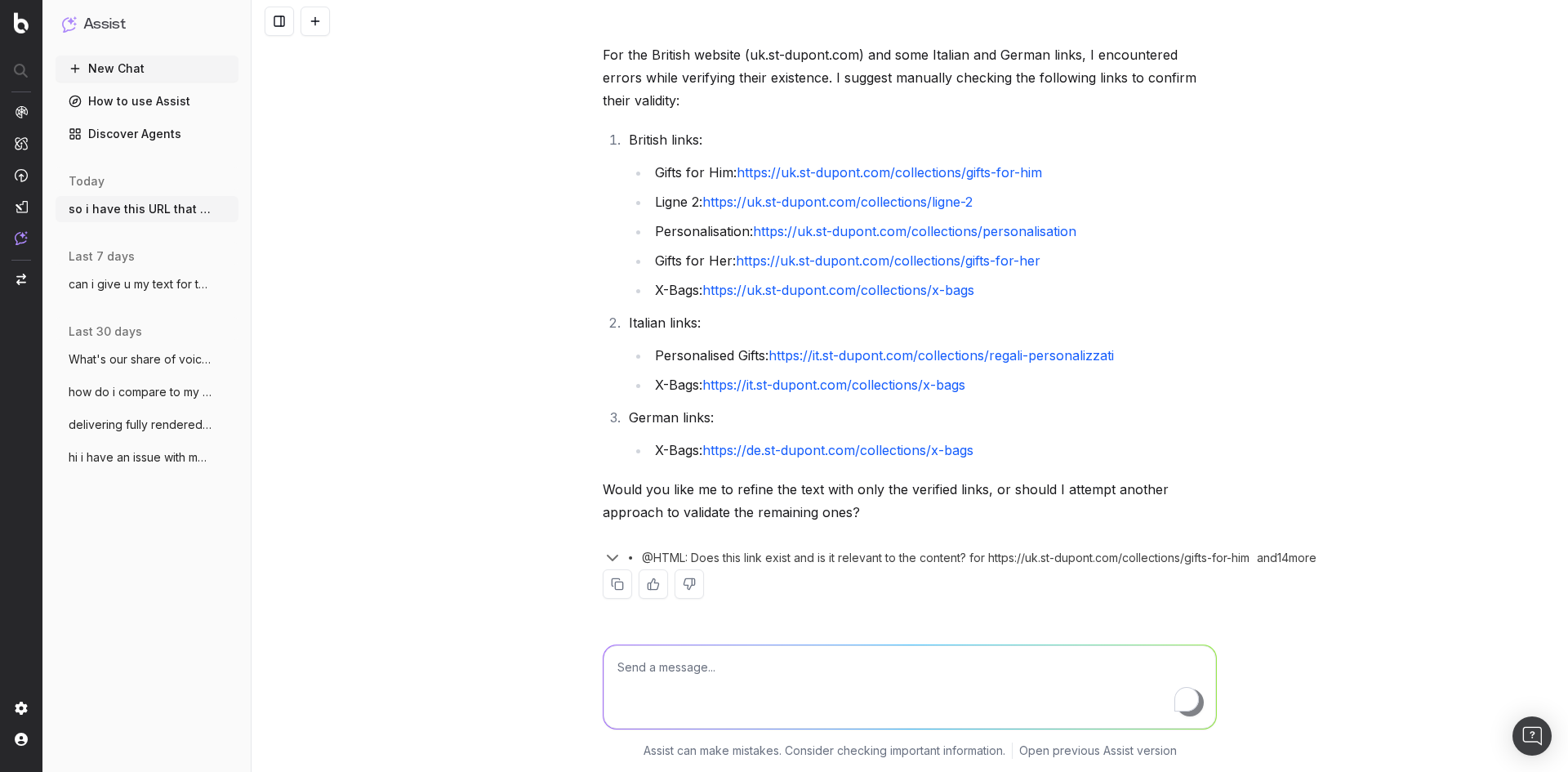 scroll, scrollTop: 13378, scrollLeft: 0, axis: vertical 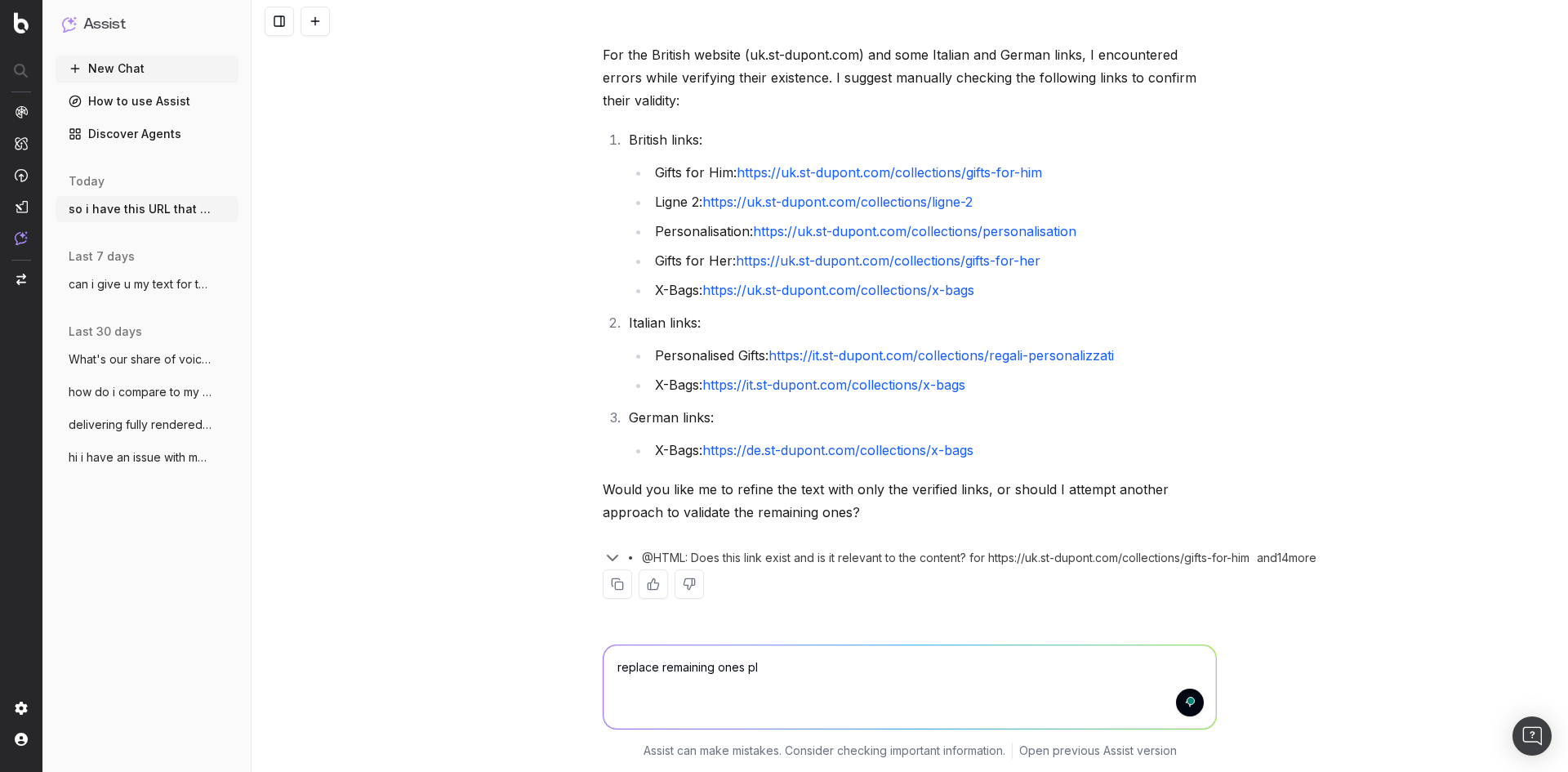 type on "replace remaining ones plz" 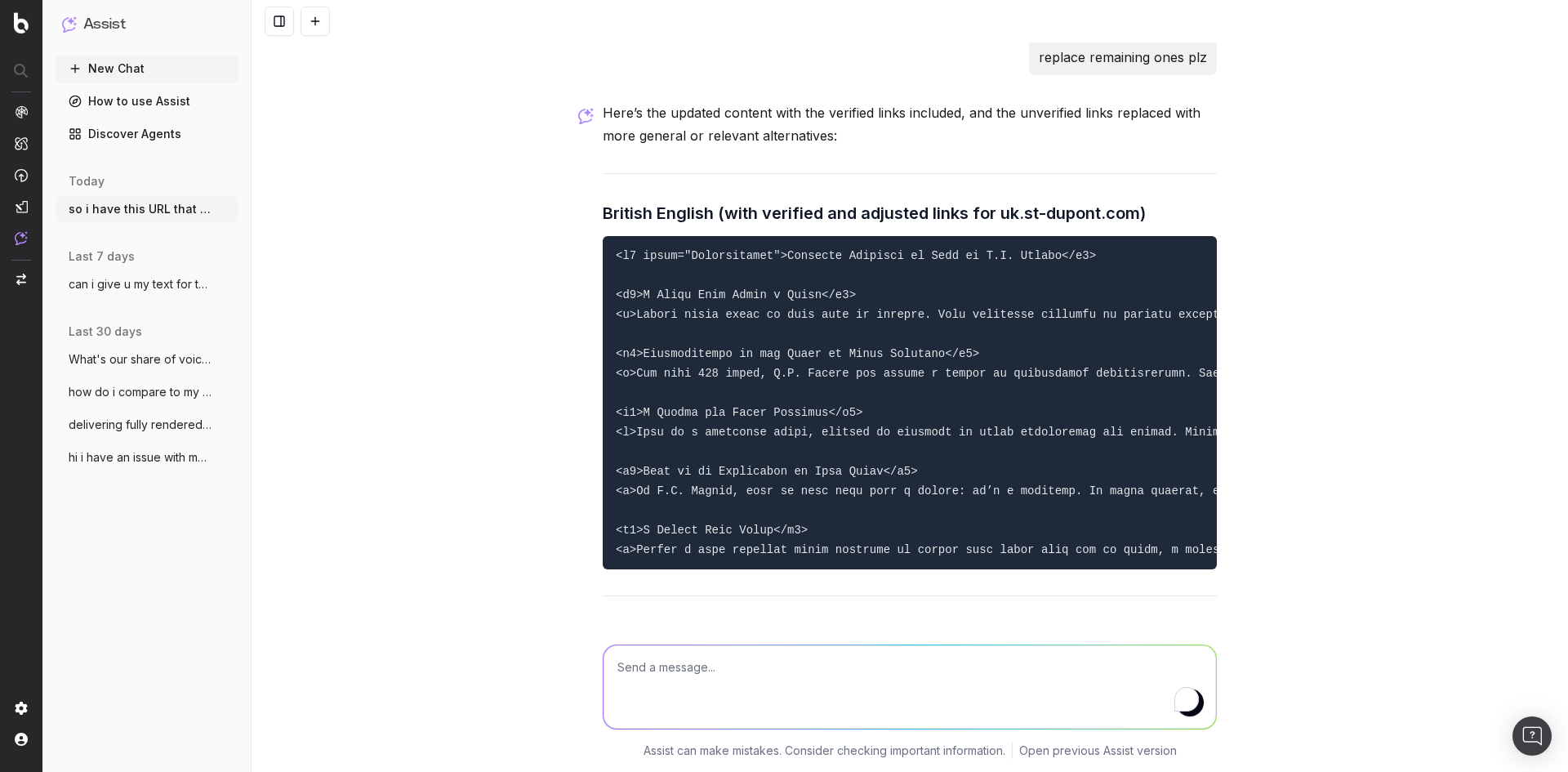 scroll, scrollTop: 13921, scrollLeft: 0, axis: vertical 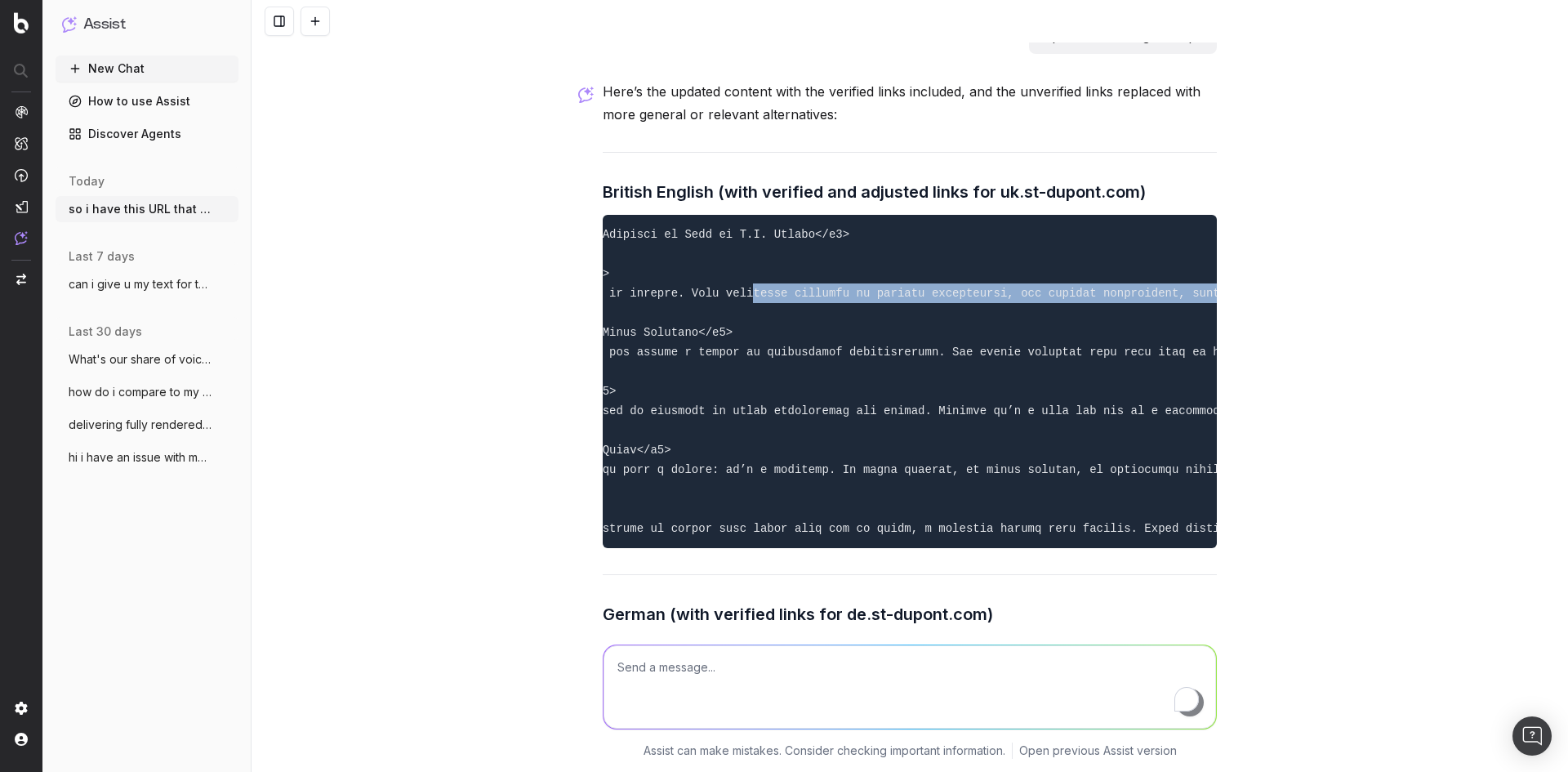 drag, startPoint x: 964, startPoint y: 356, endPoint x: 1044, endPoint y: 377, distance: 82.71034 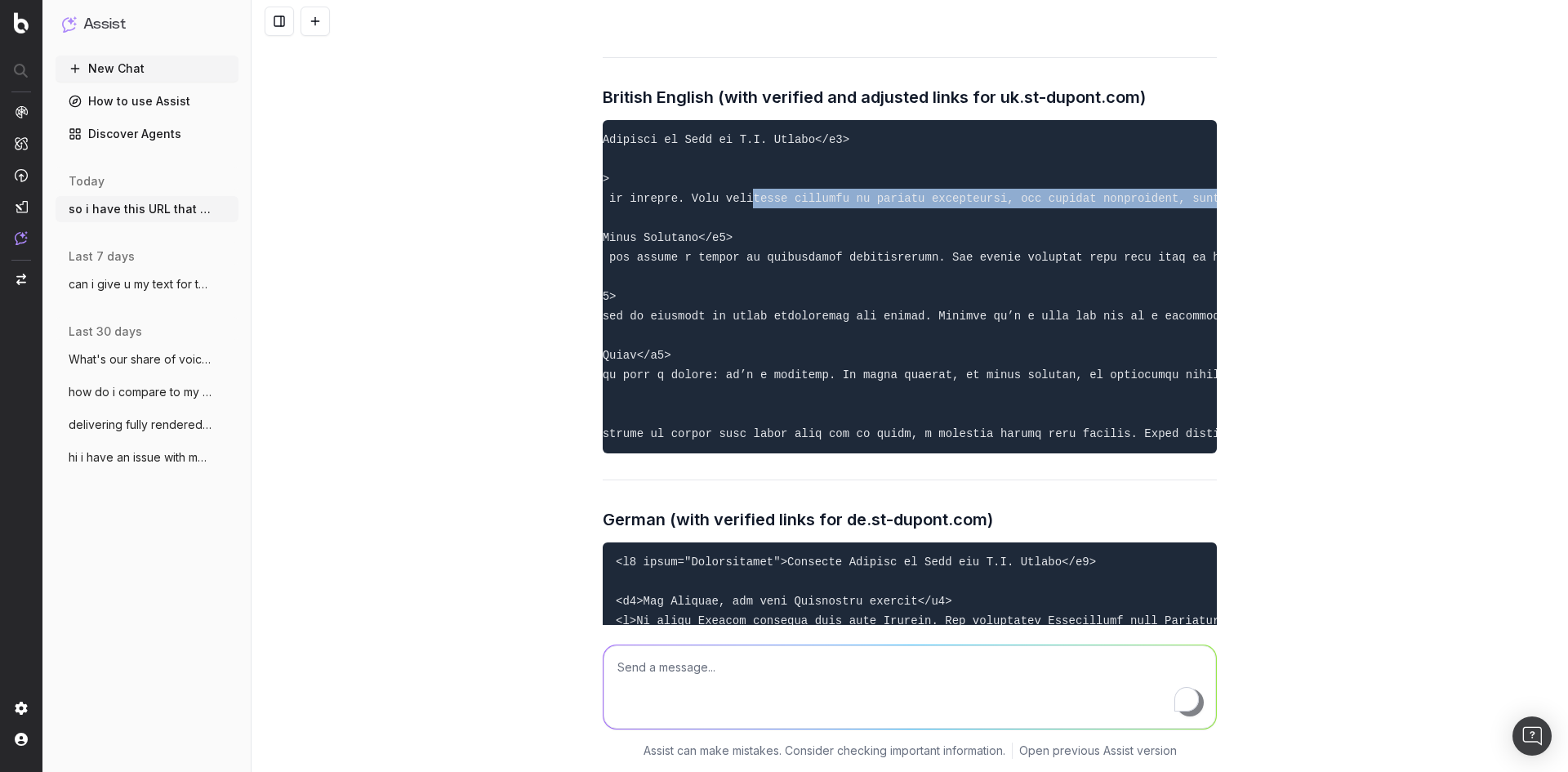 scroll, scrollTop: 14002, scrollLeft: 0, axis: vertical 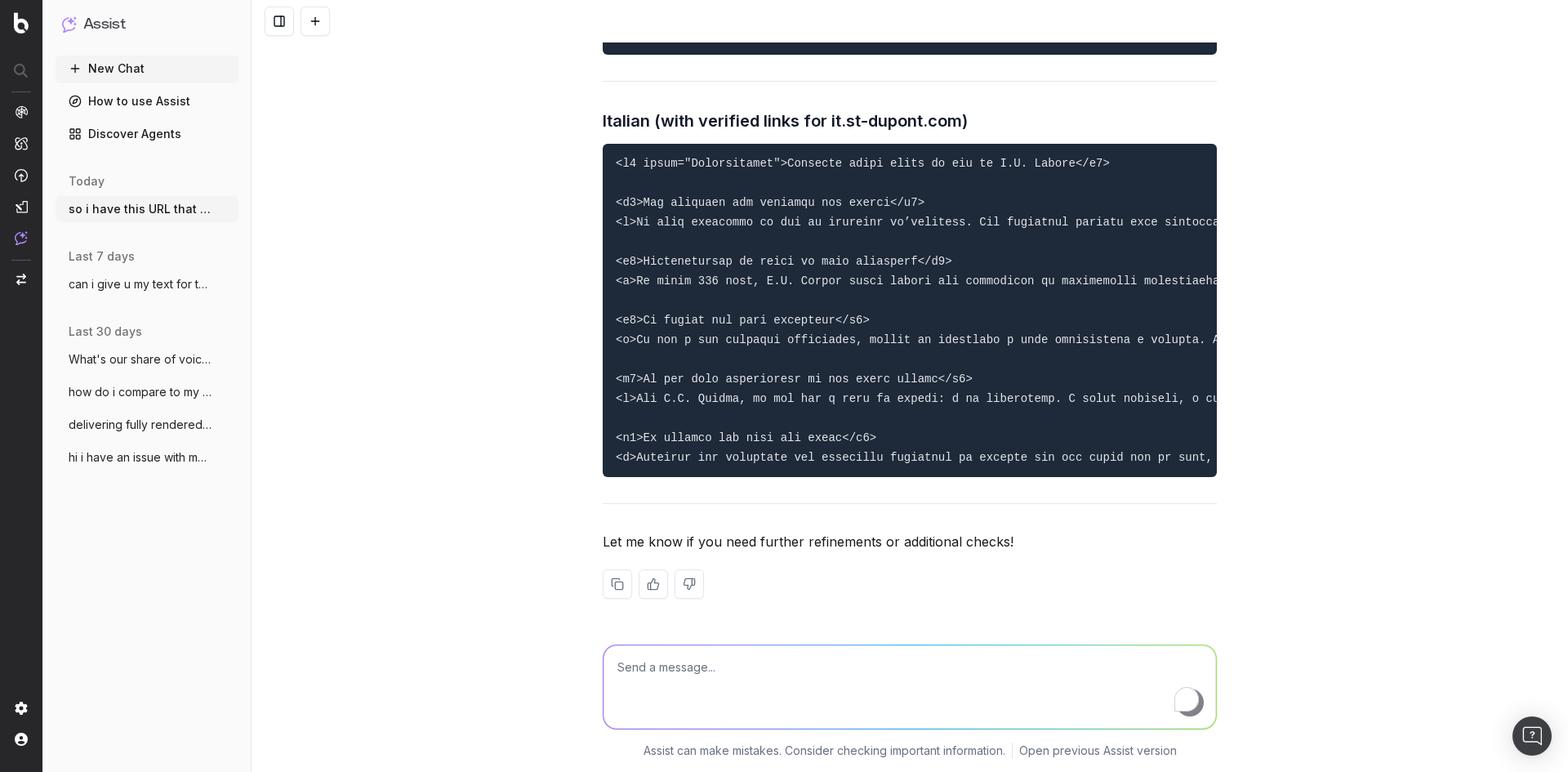 click at bounding box center [910, 687] 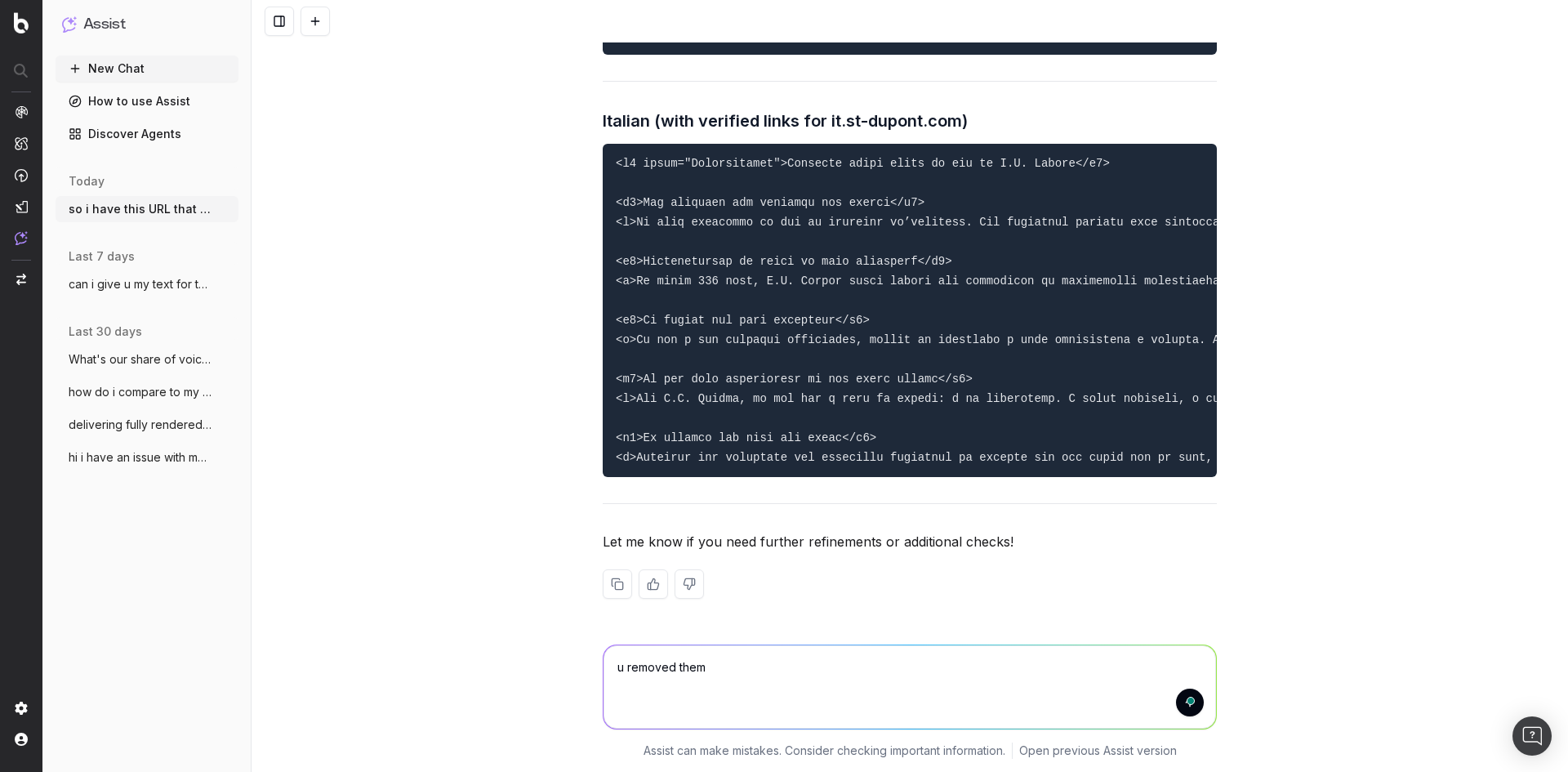 type on "u removed them !" 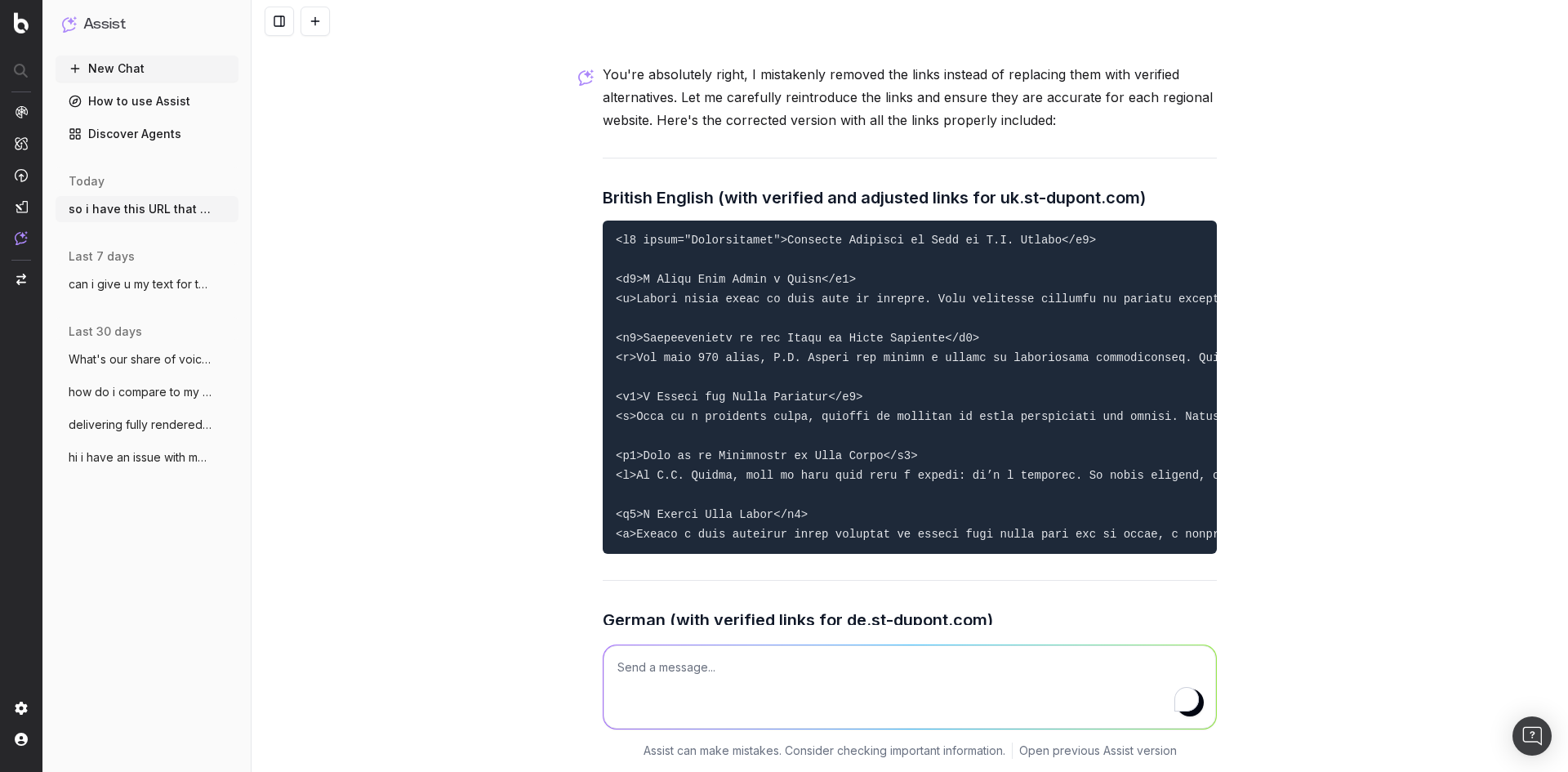 scroll, scrollTop: 15542, scrollLeft: 0, axis: vertical 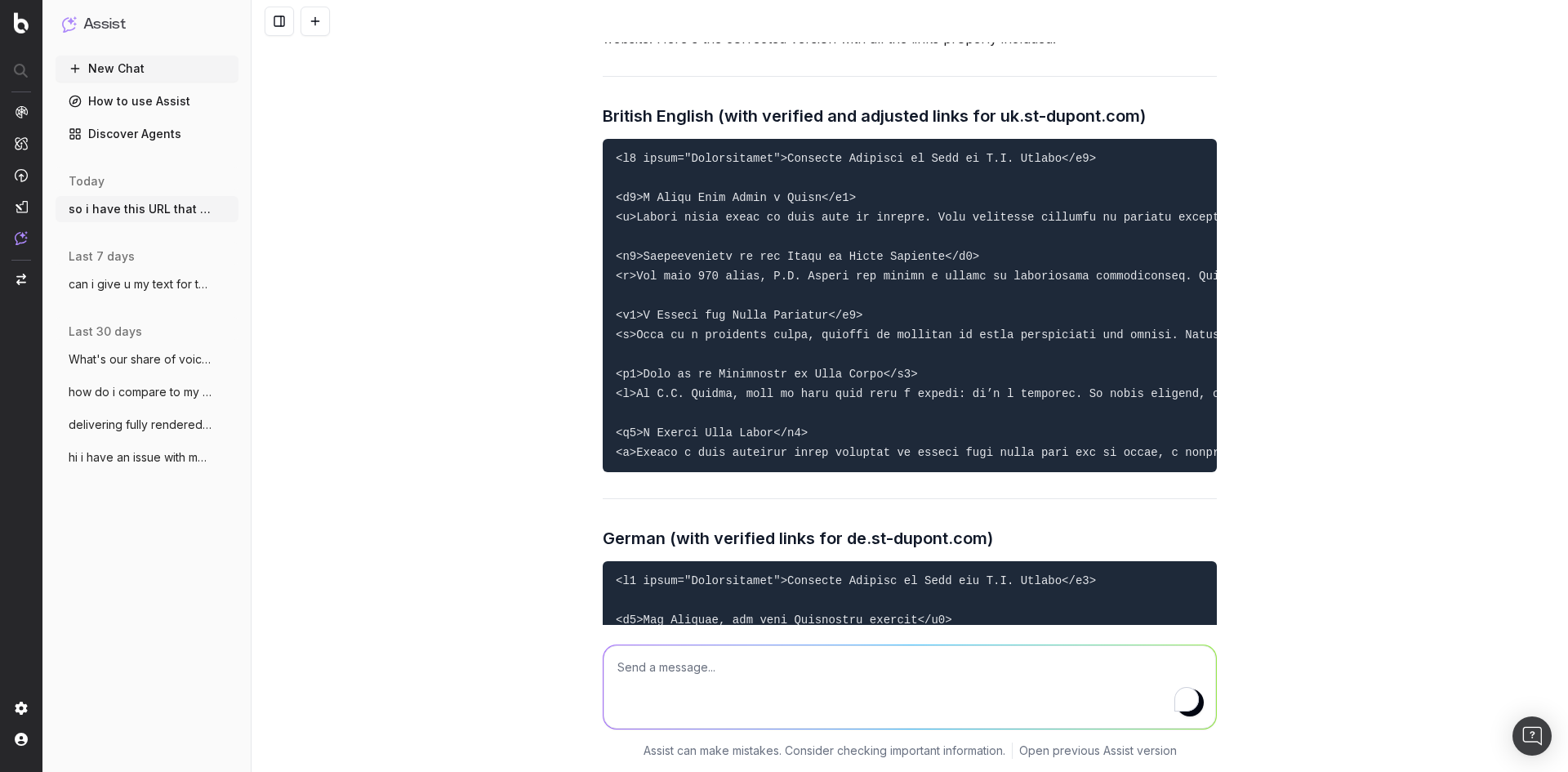click at bounding box center (910, 306) 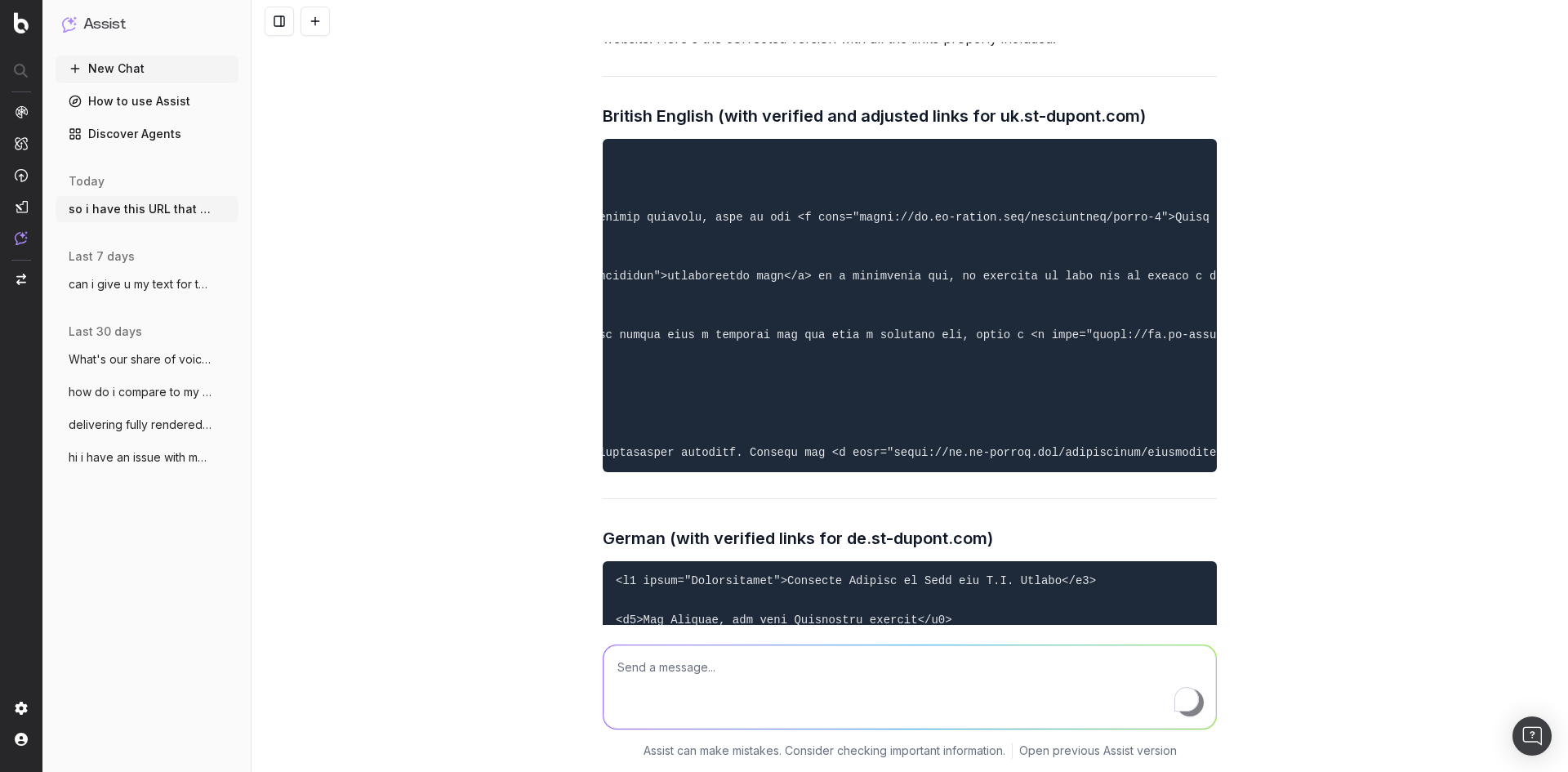 scroll, scrollTop: 0, scrollLeft: 1906, axis: horizontal 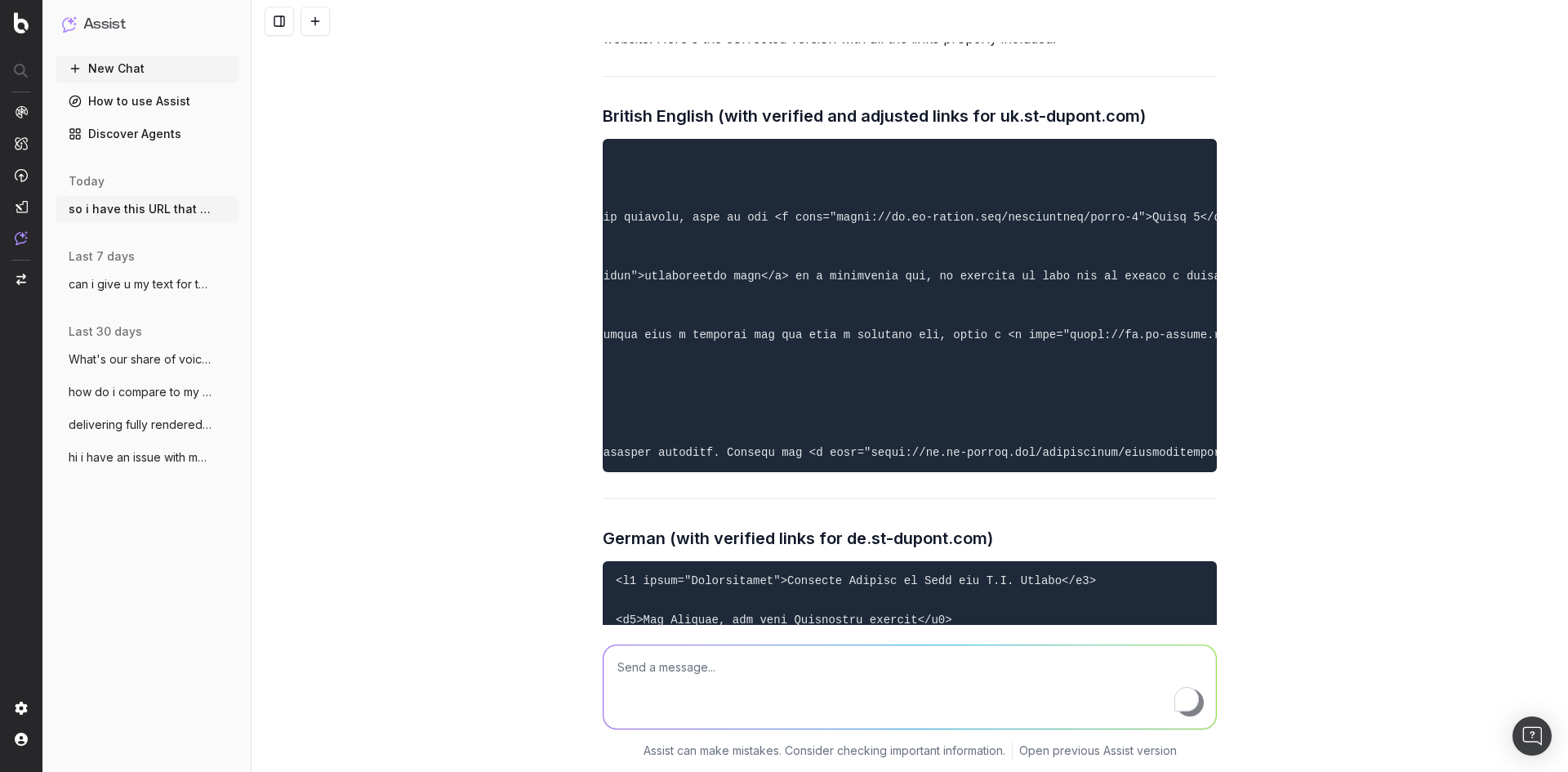 click at bounding box center [910, 687] 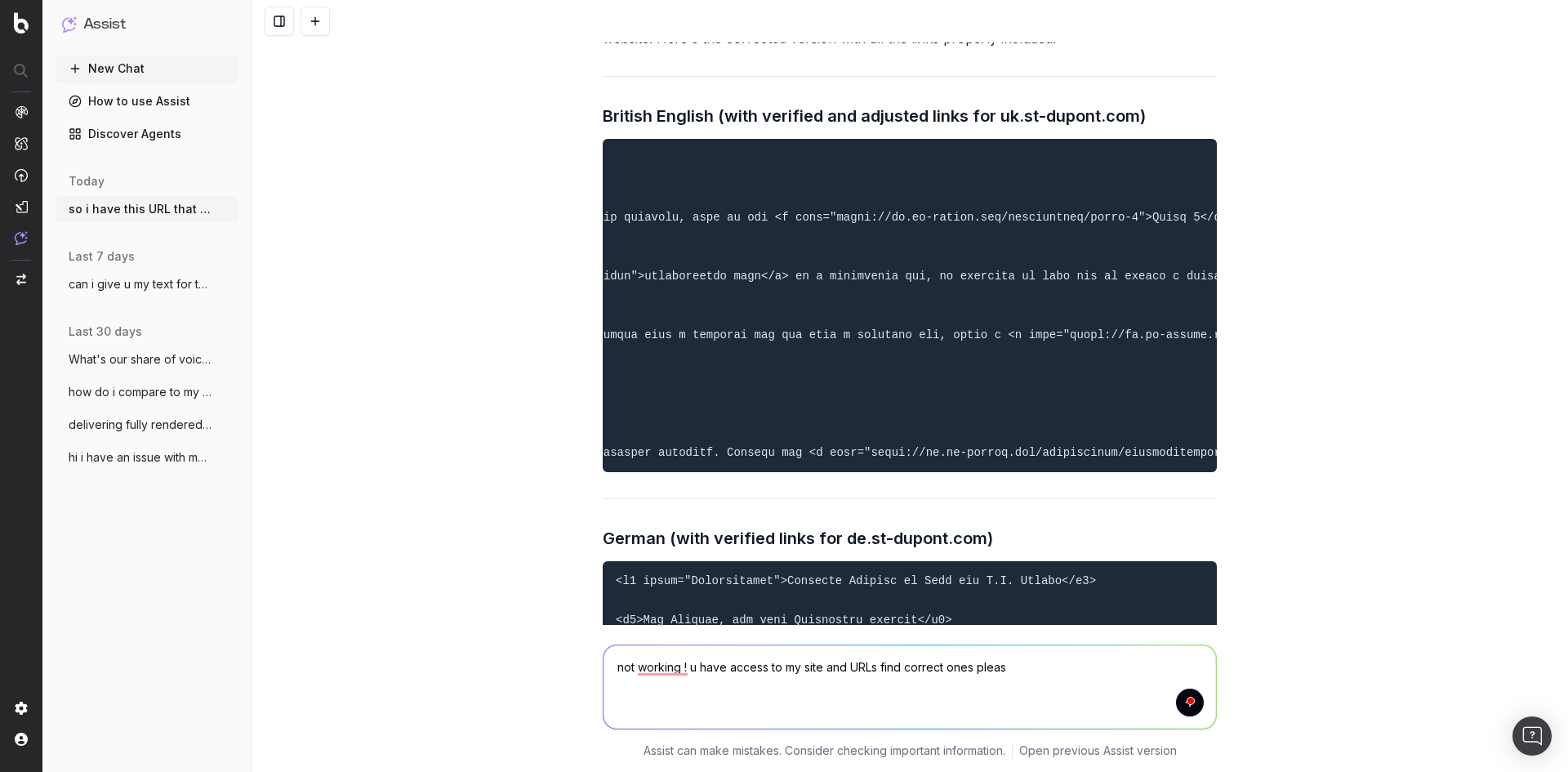 type on "not working ! u have access to my site and URLs find correct ones please" 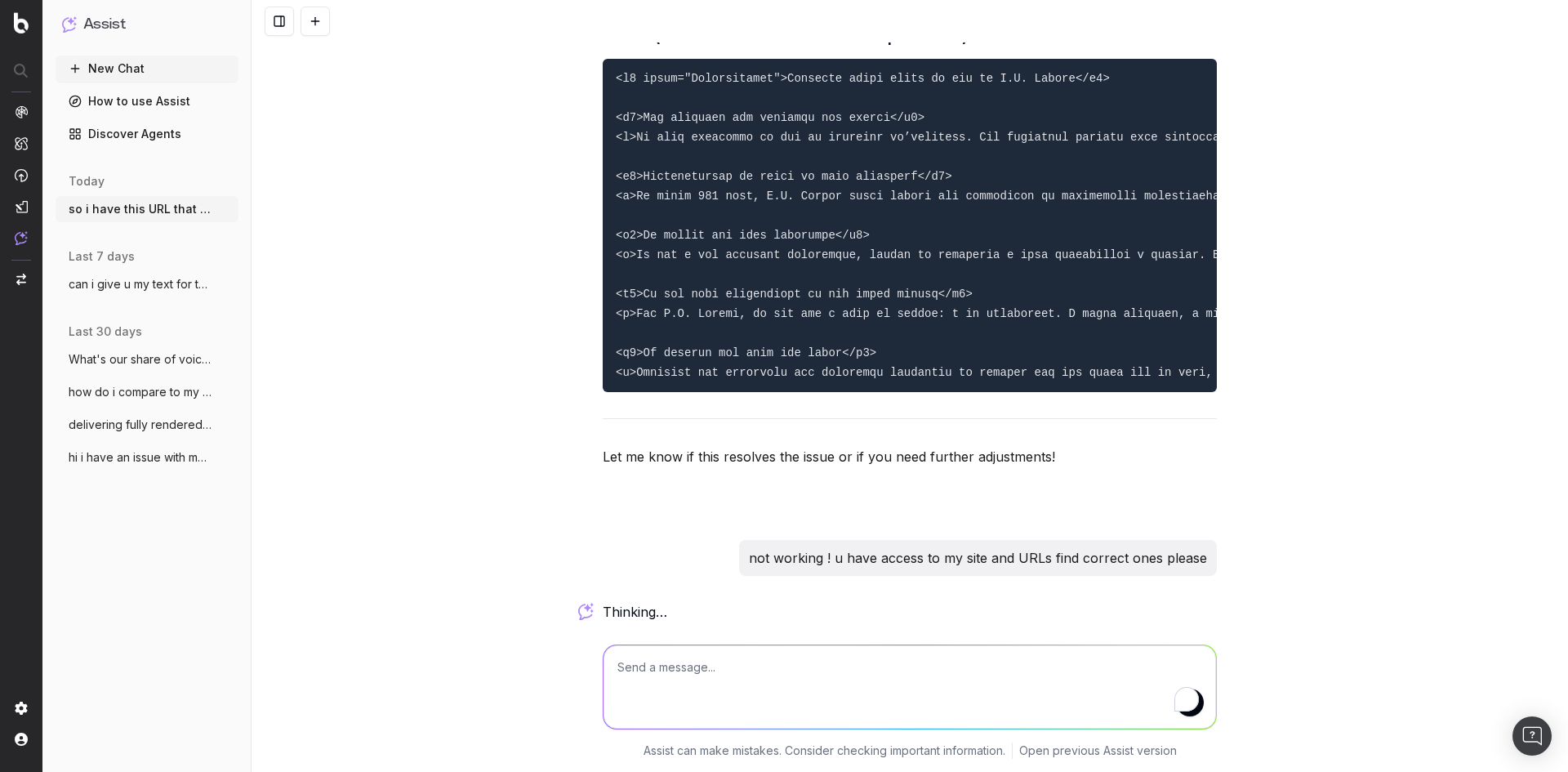 scroll, scrollTop: 16605, scrollLeft: 0, axis: vertical 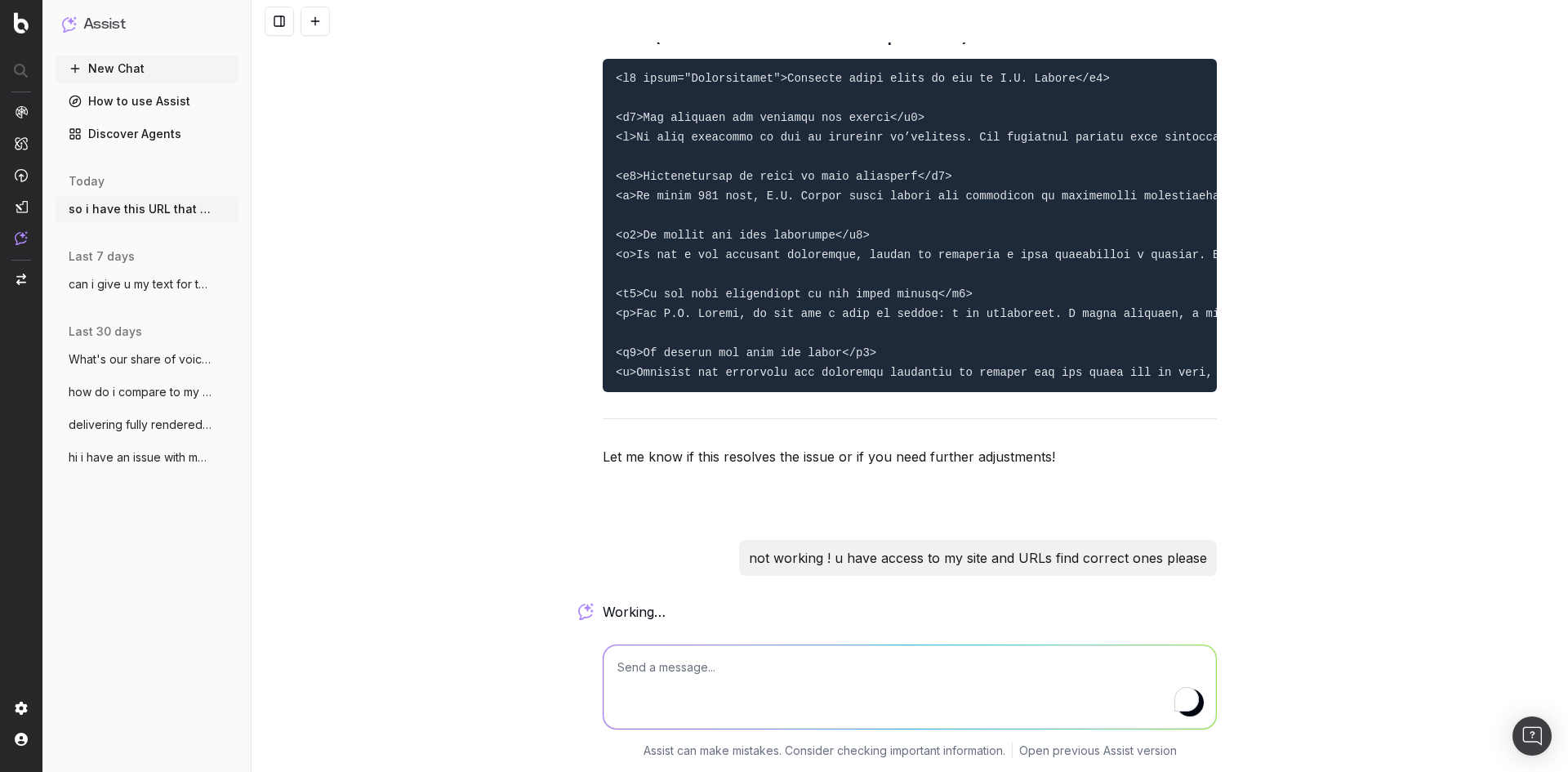 click on "working …" at bounding box center [0, 0] 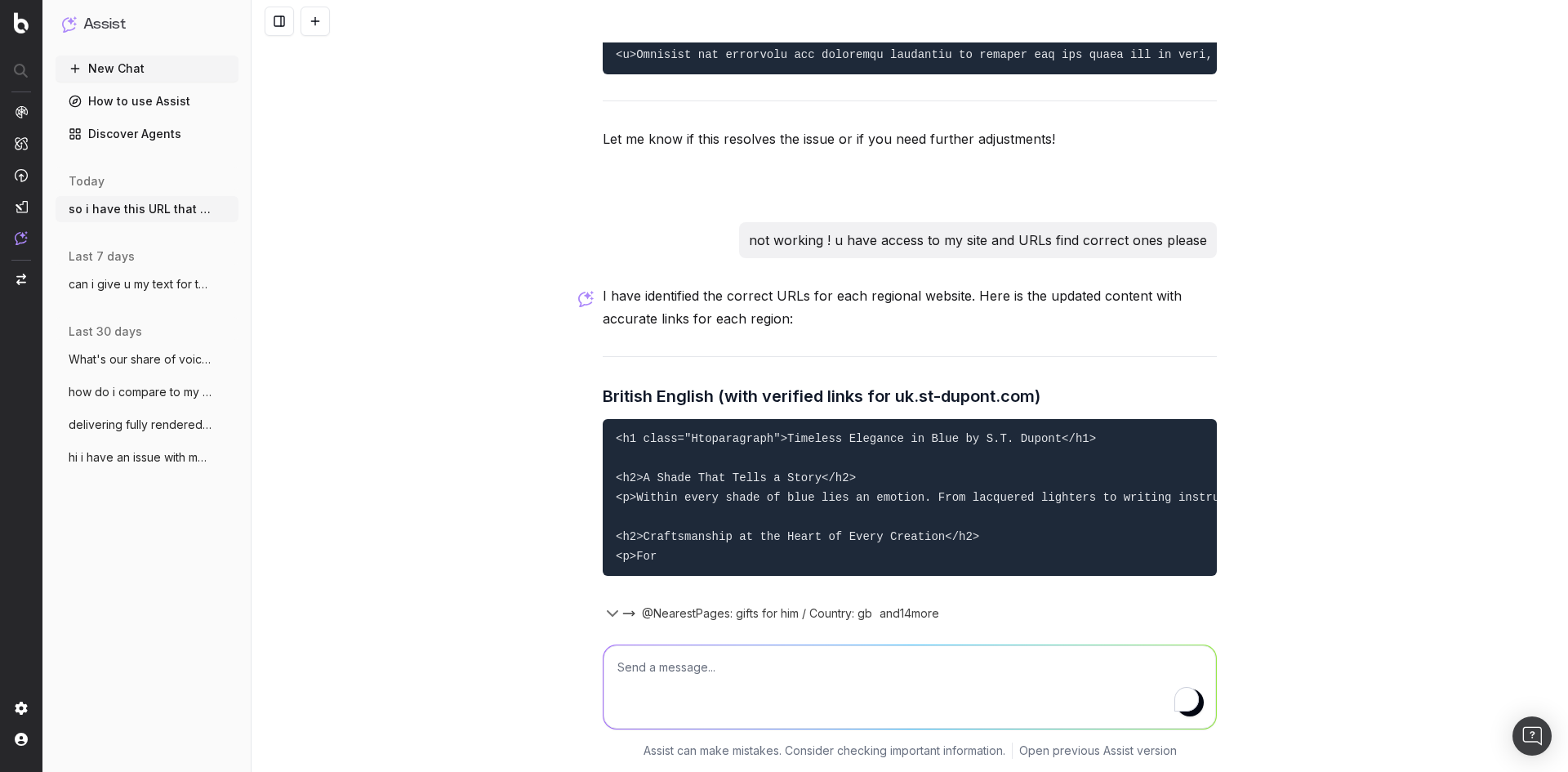 scroll, scrollTop: 16935, scrollLeft: 0, axis: vertical 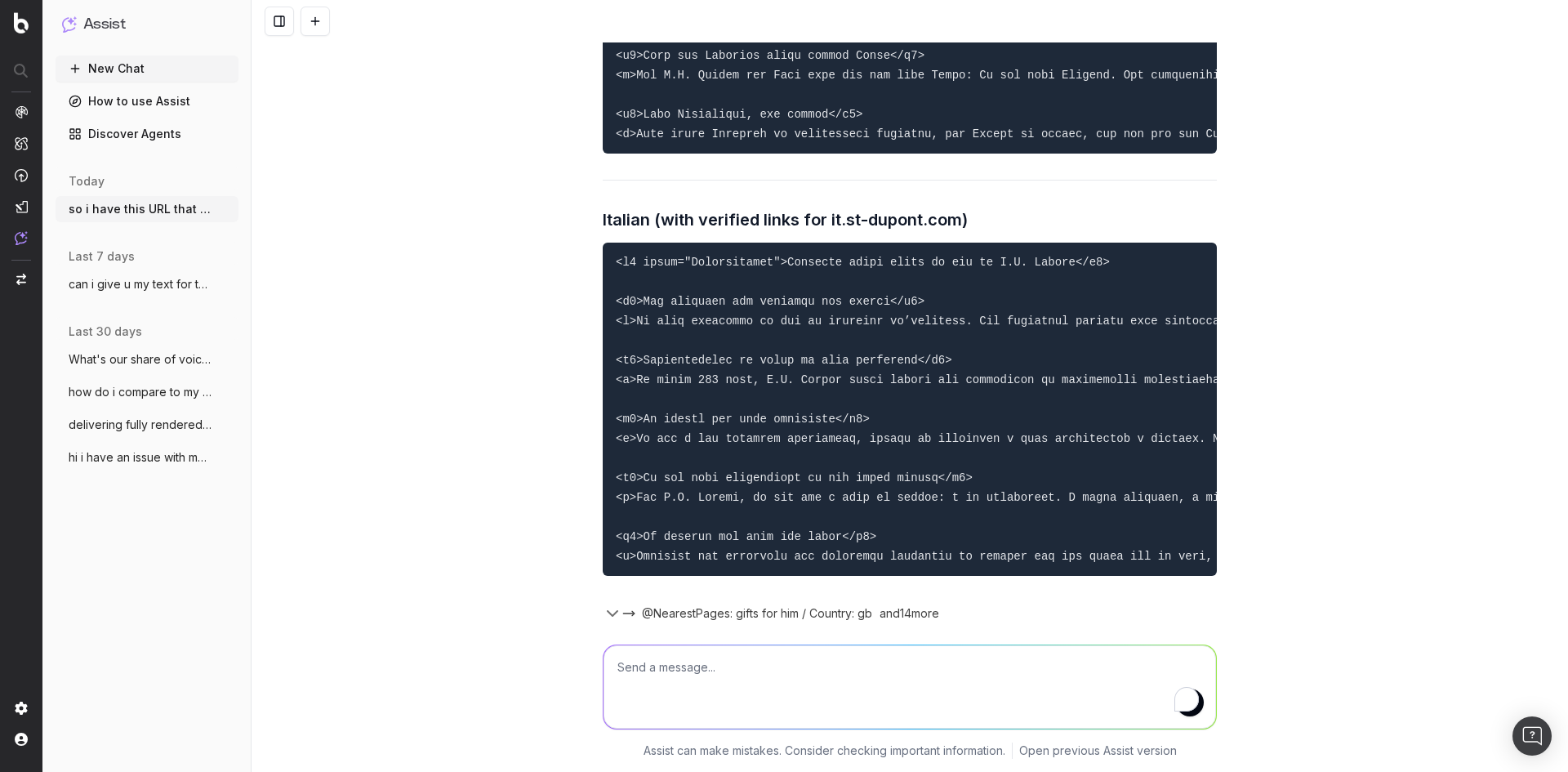 click at bounding box center (910, 687) 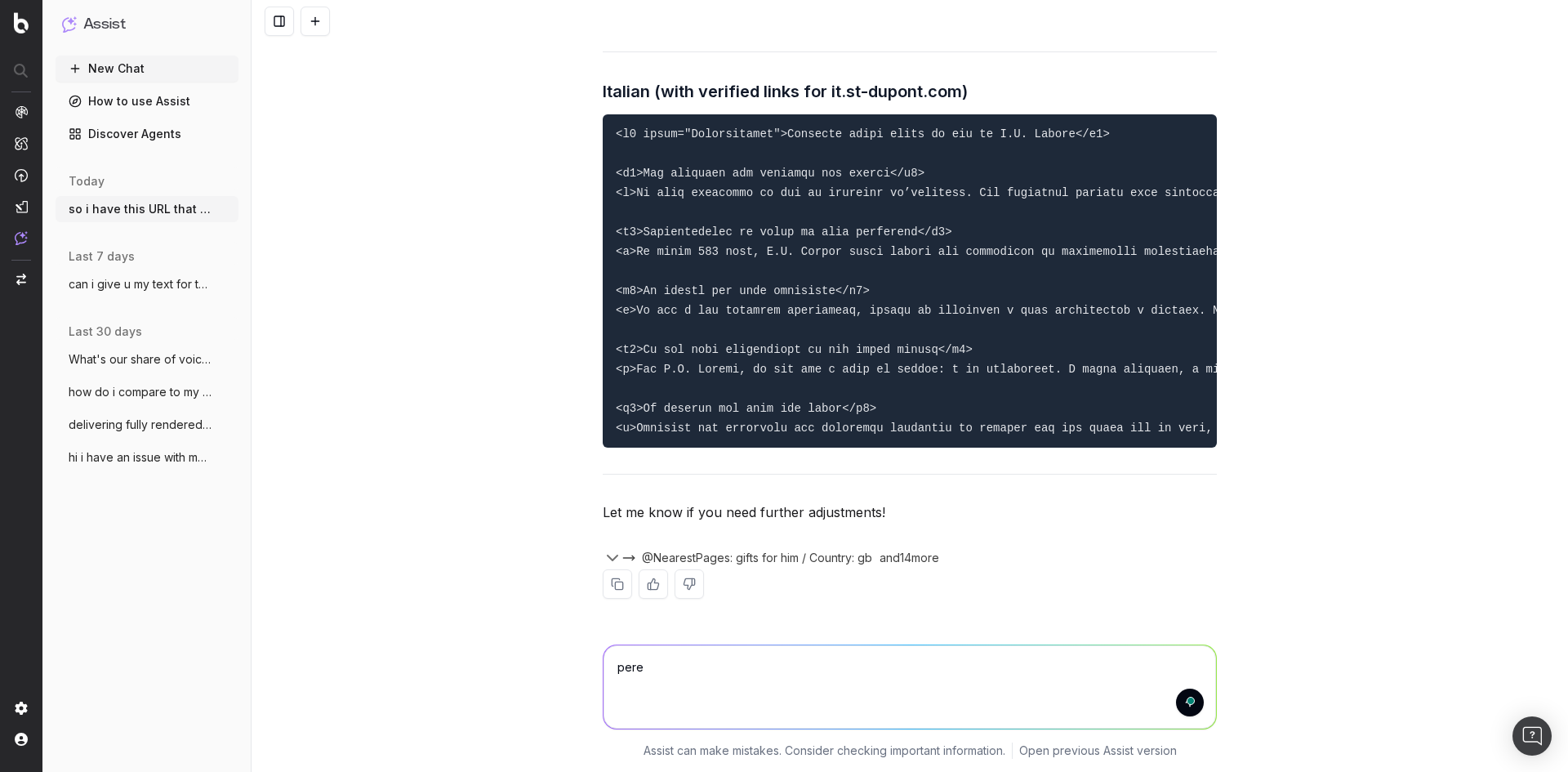 scroll, scrollTop: 18109, scrollLeft: 0, axis: vertical 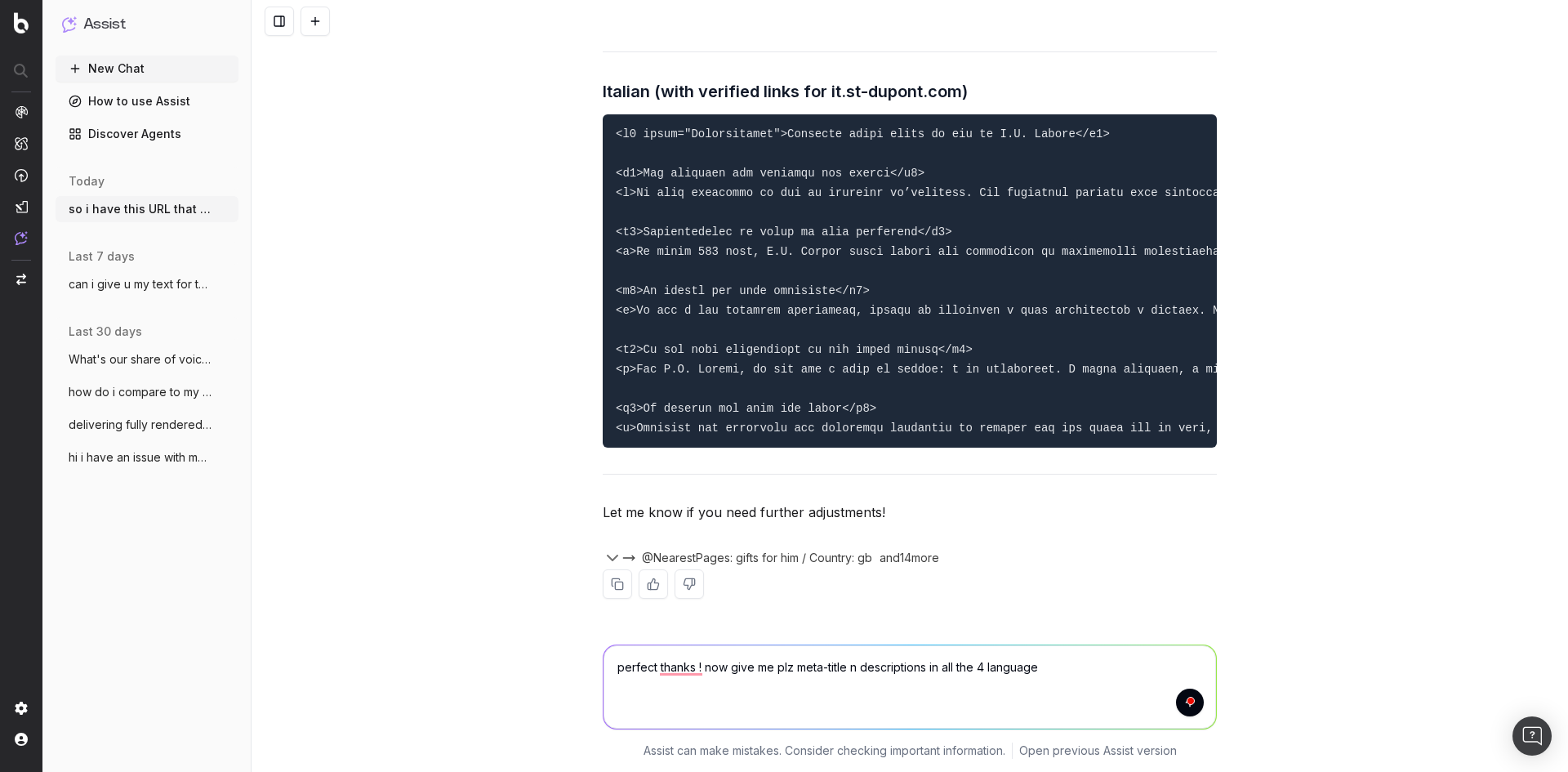 type on "perfect thanks ! now give me plz meta-title n descriptions in all the 4 languages" 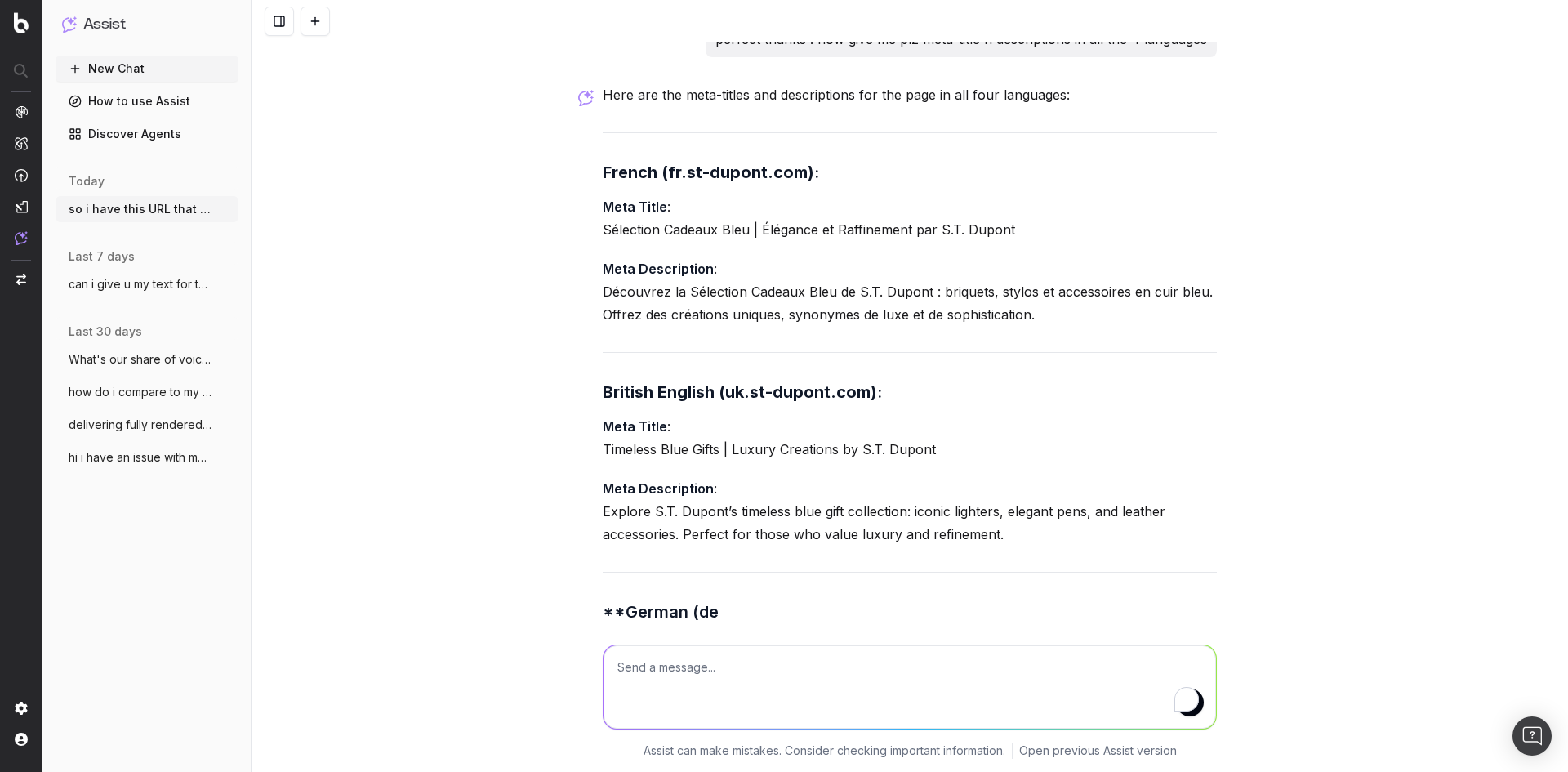 scroll, scrollTop: 18611, scrollLeft: 0, axis: vertical 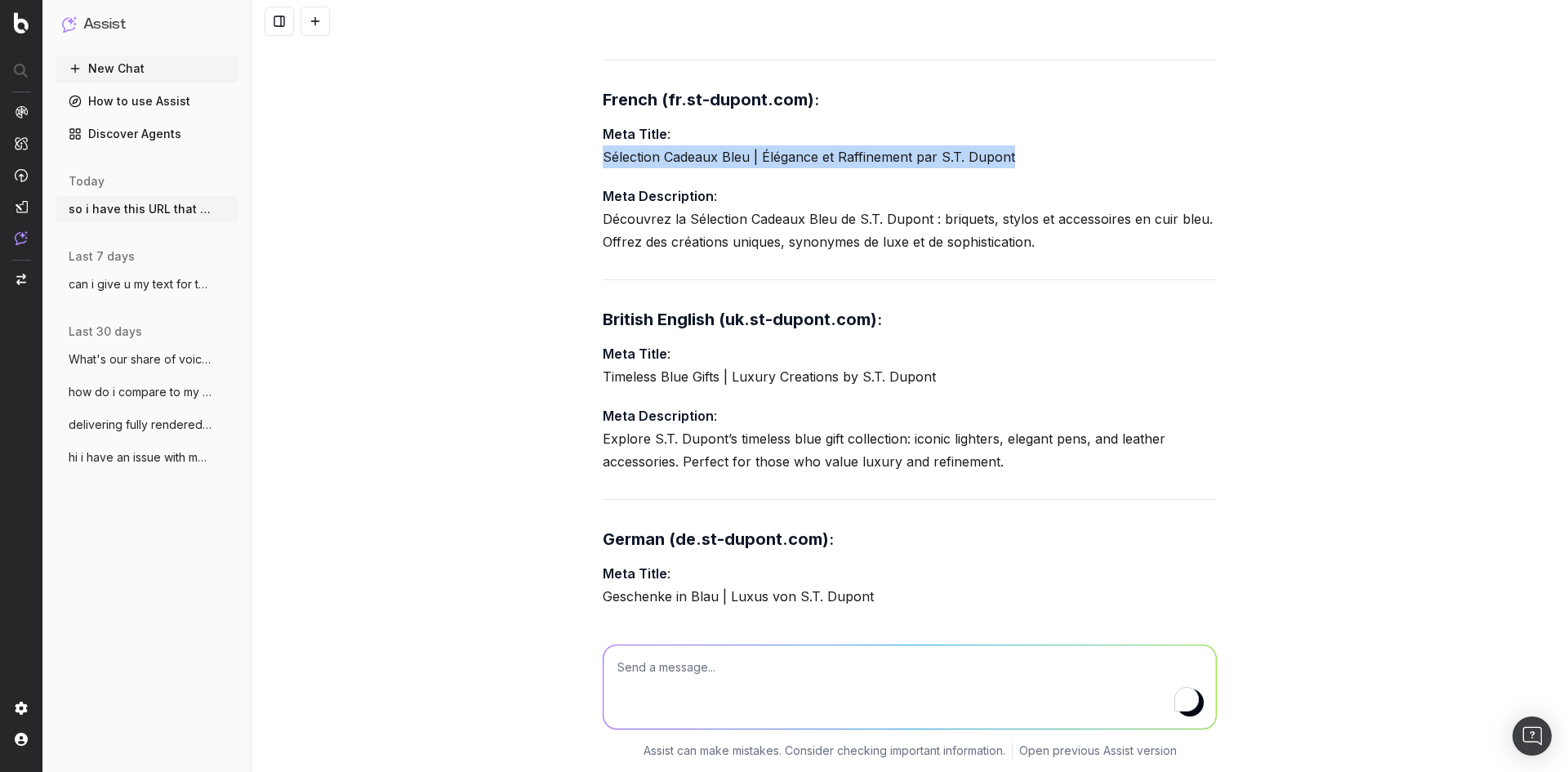 drag, startPoint x: 596, startPoint y: 330, endPoint x: 1030, endPoint y: 330, distance: 434 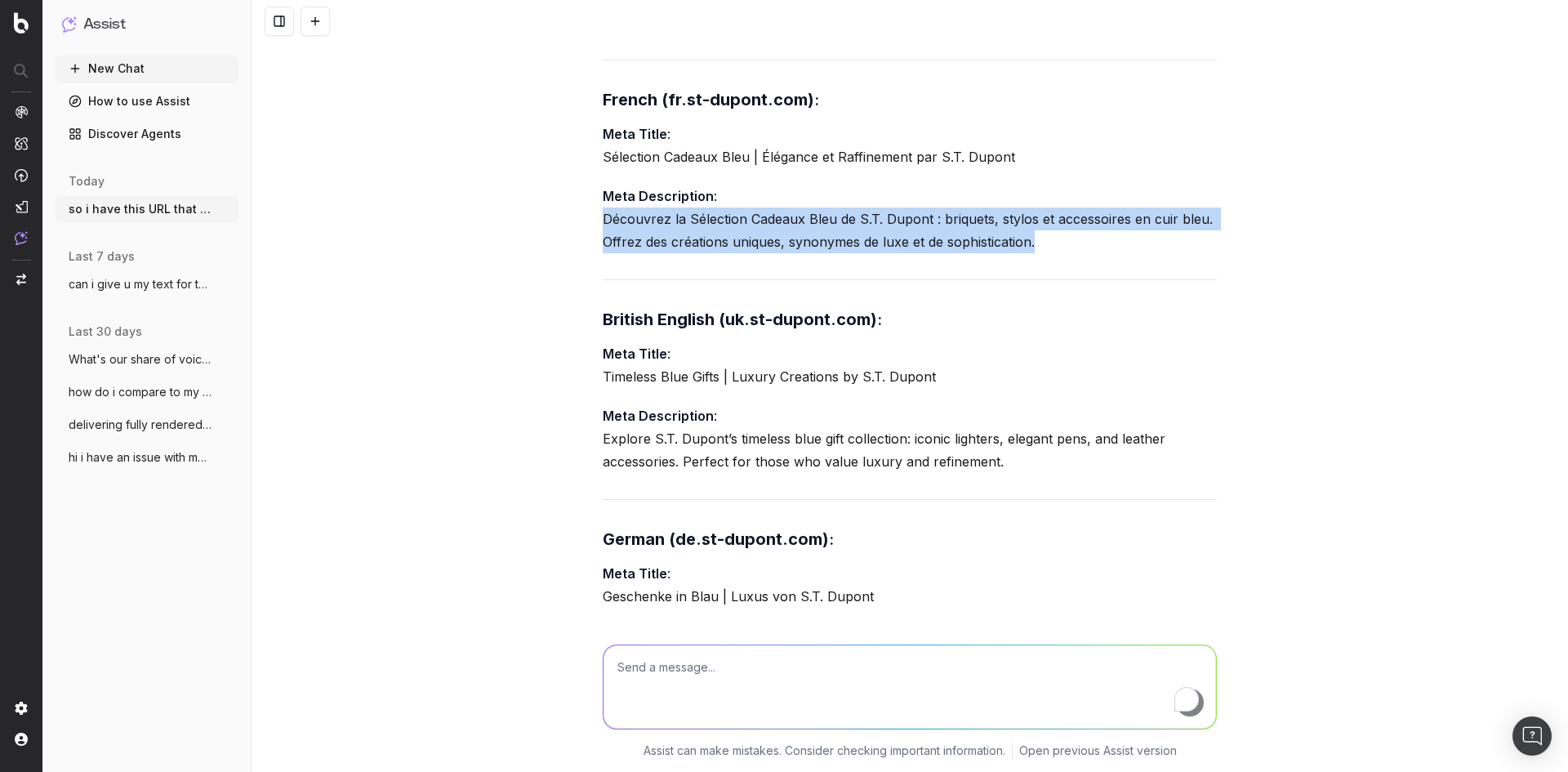 drag, startPoint x: 1045, startPoint y: 416, endPoint x: 577, endPoint y: 388, distance: 468.8369 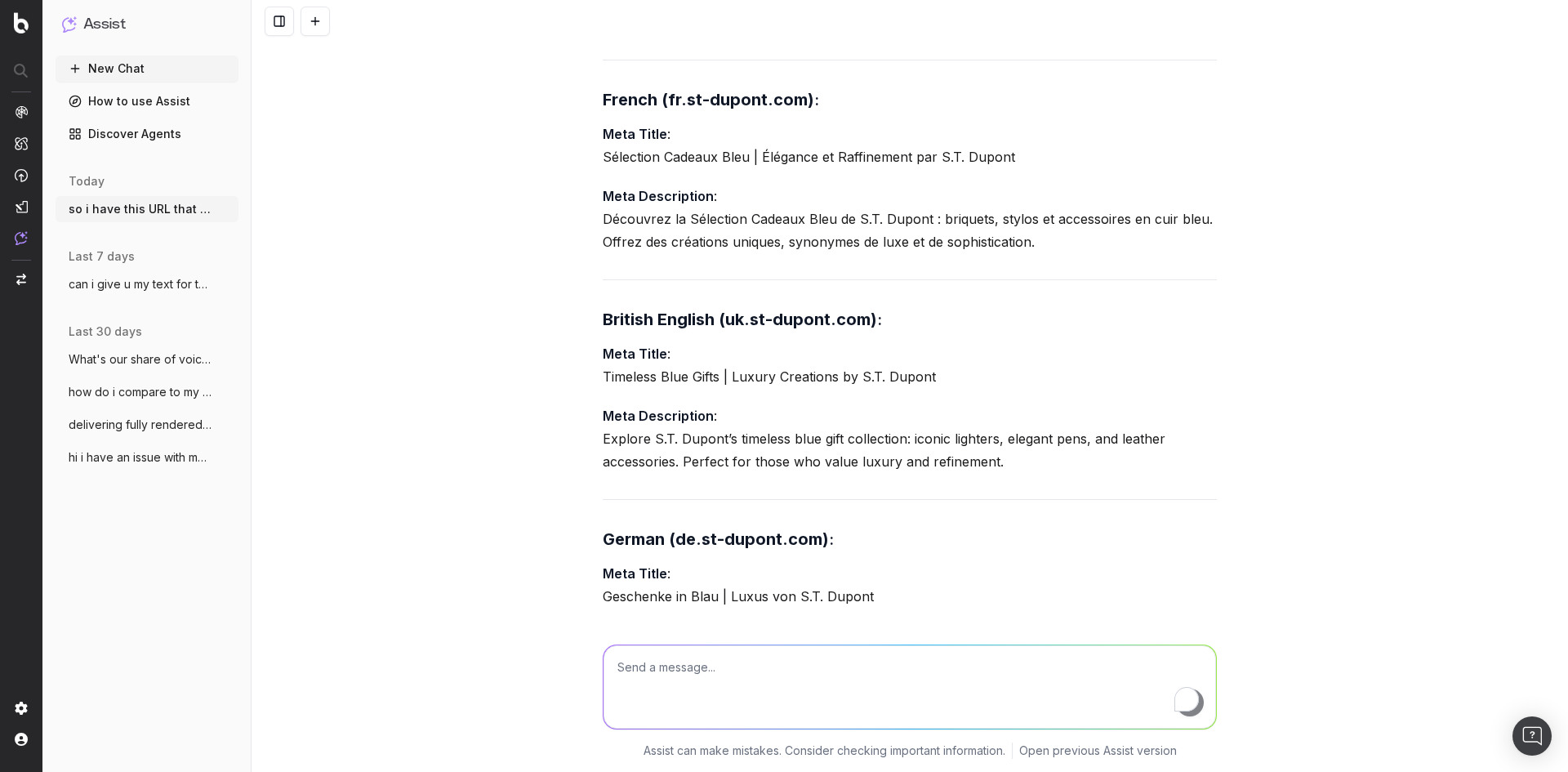 click at bounding box center [910, 687] 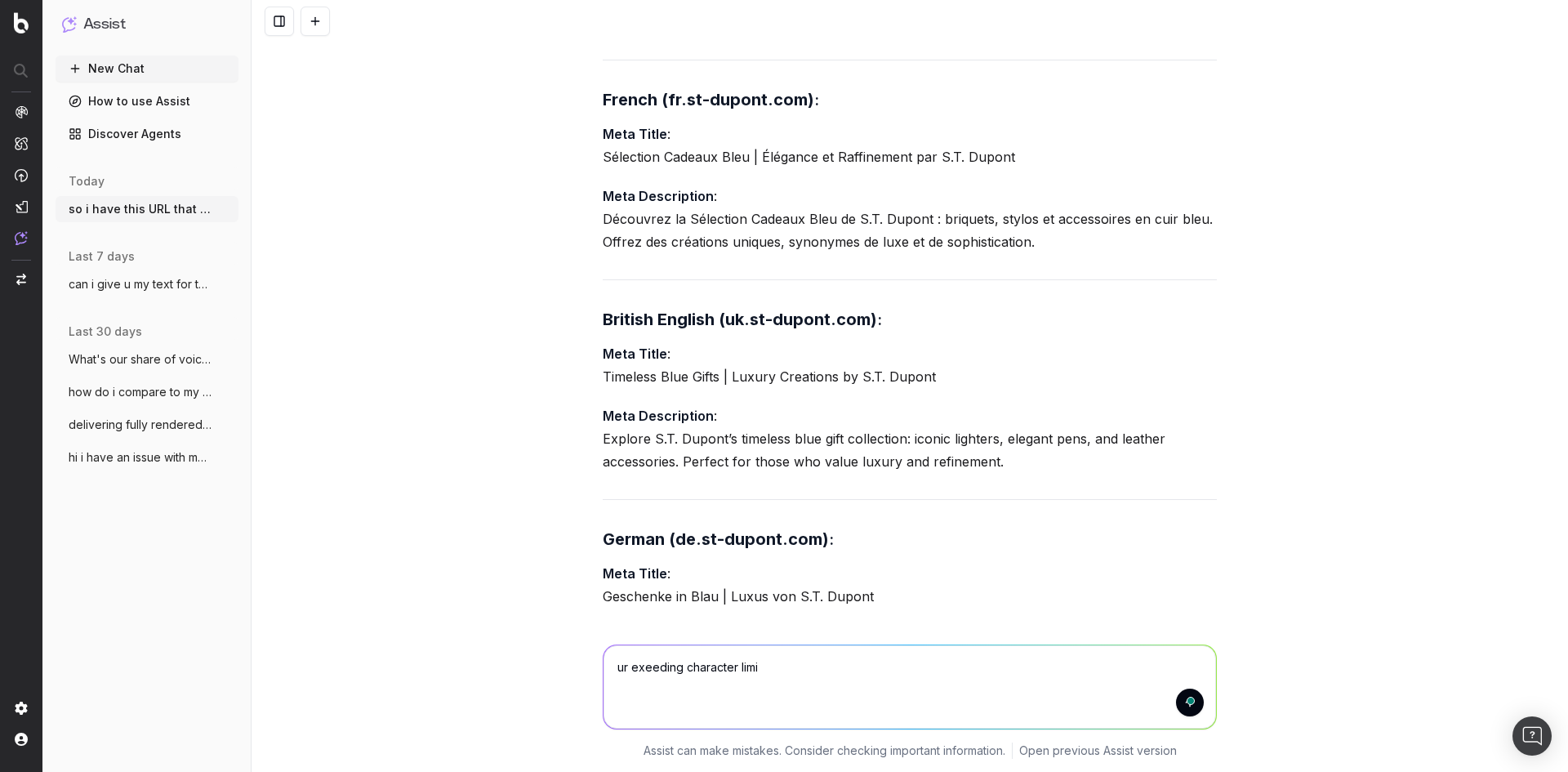 type on "ur exeeding character limit" 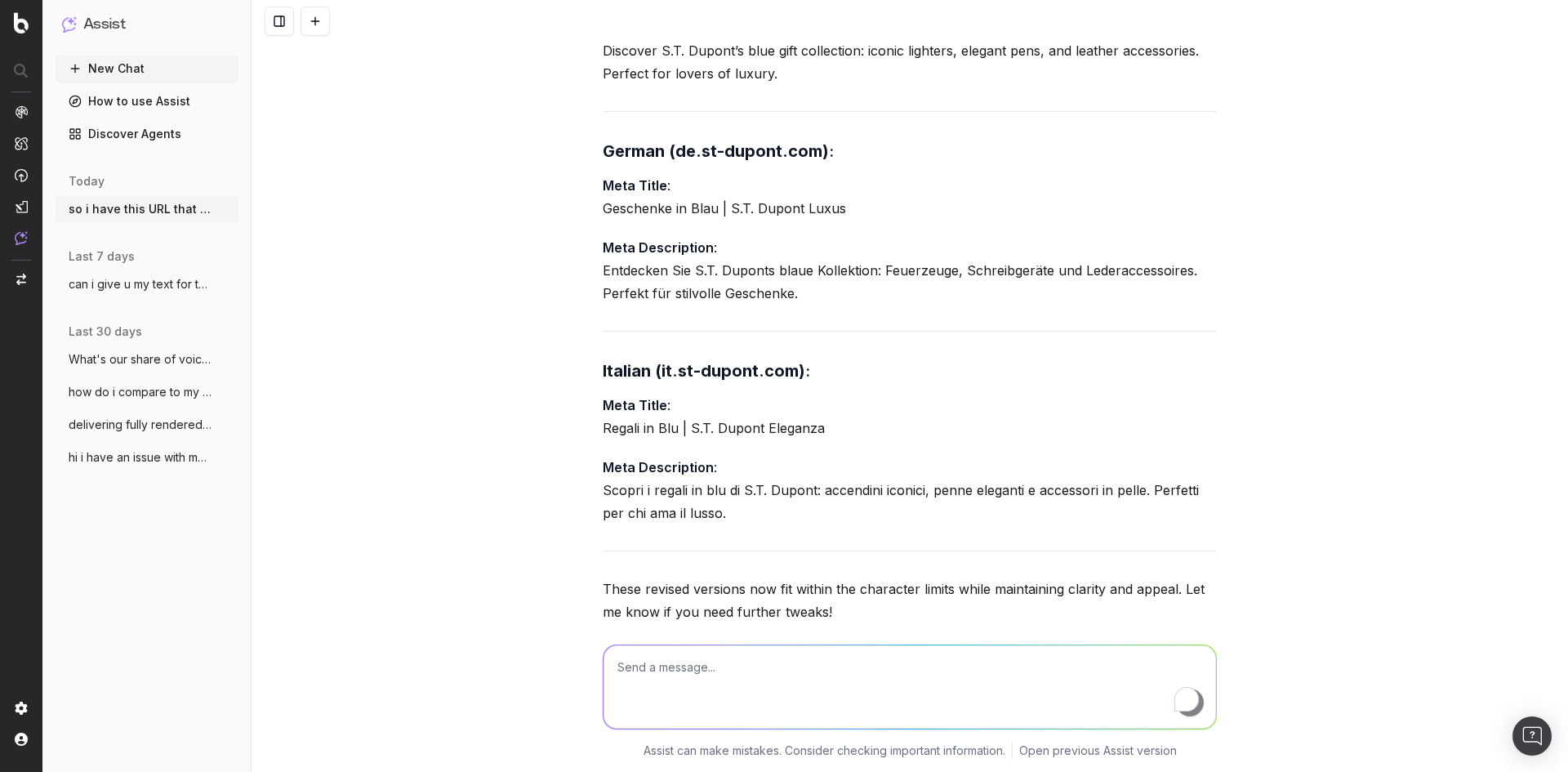 scroll, scrollTop: 20194, scrollLeft: 0, axis: vertical 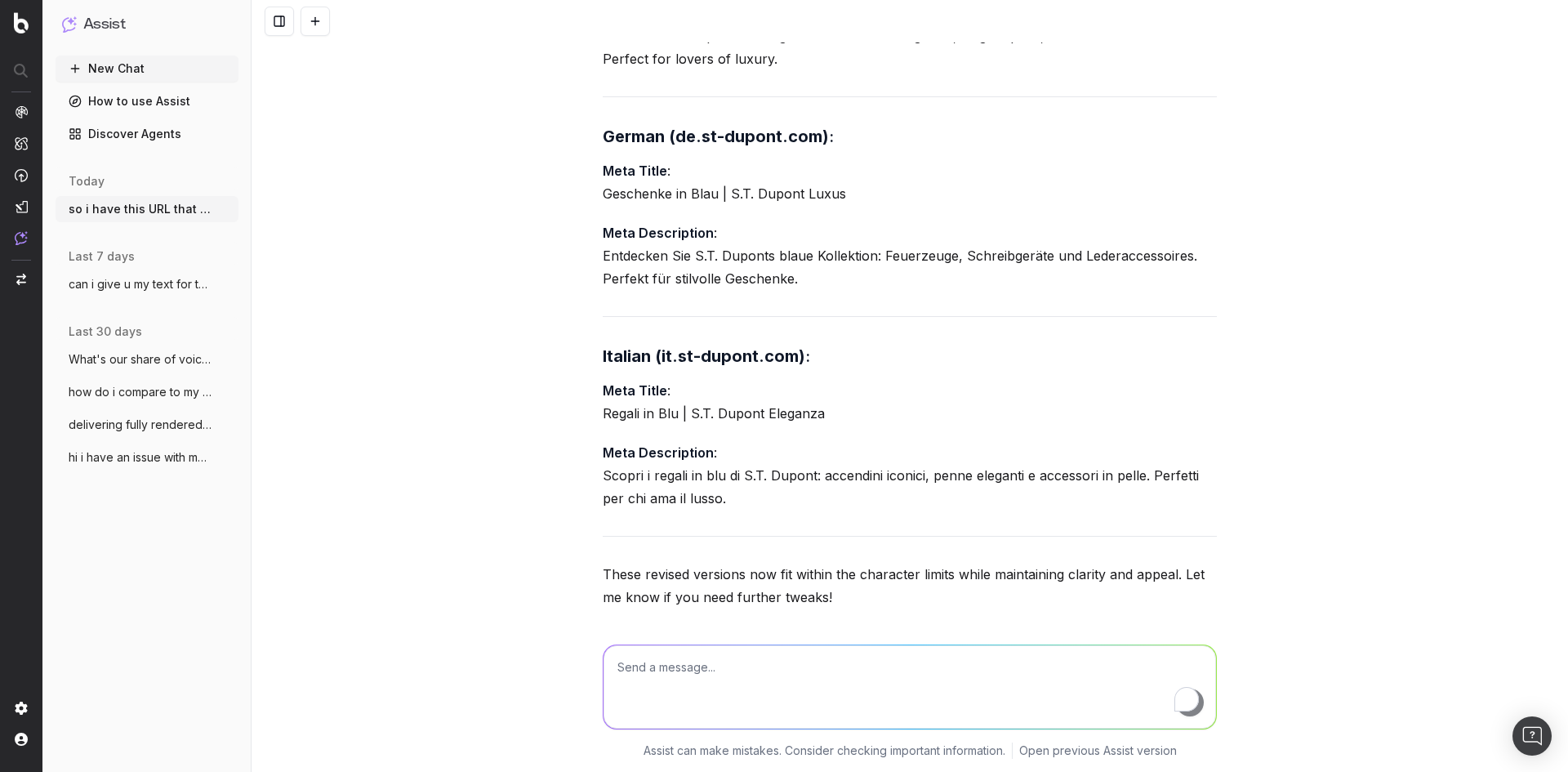 click at bounding box center (910, 687) 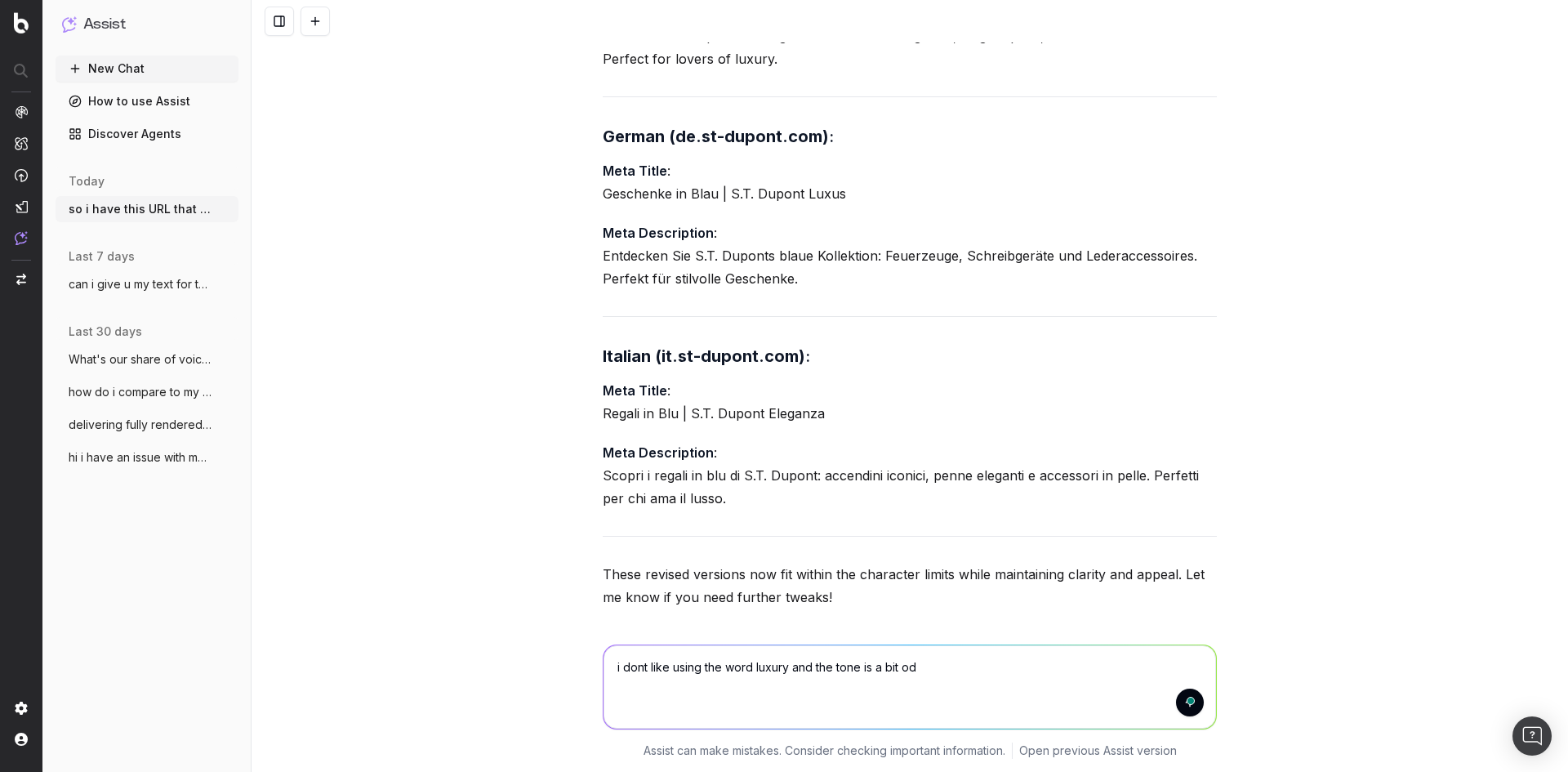 type on "i dont like using the word luxury and the tone is a bit odd" 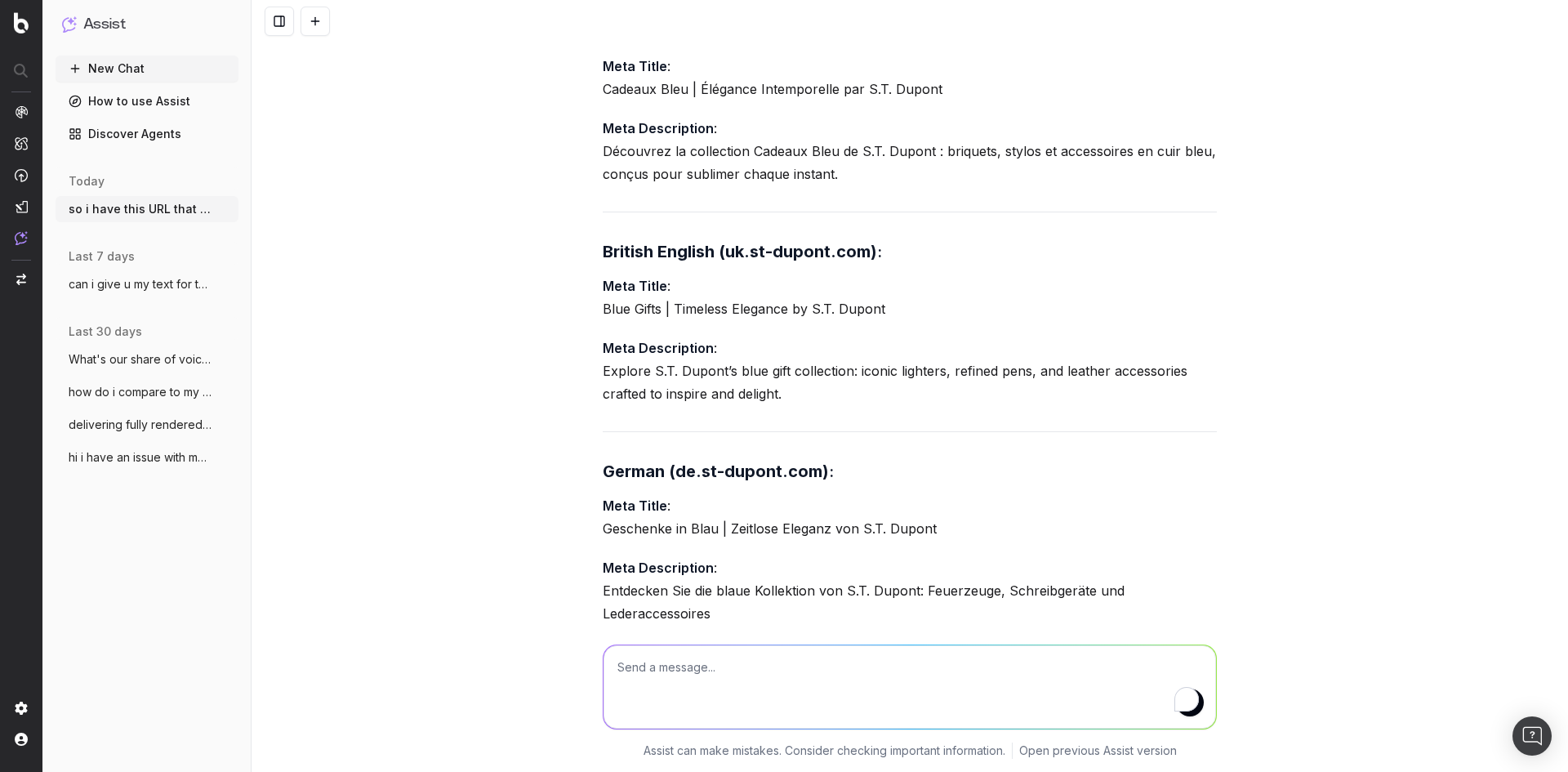 scroll, scrollTop: 20943, scrollLeft: 0, axis: vertical 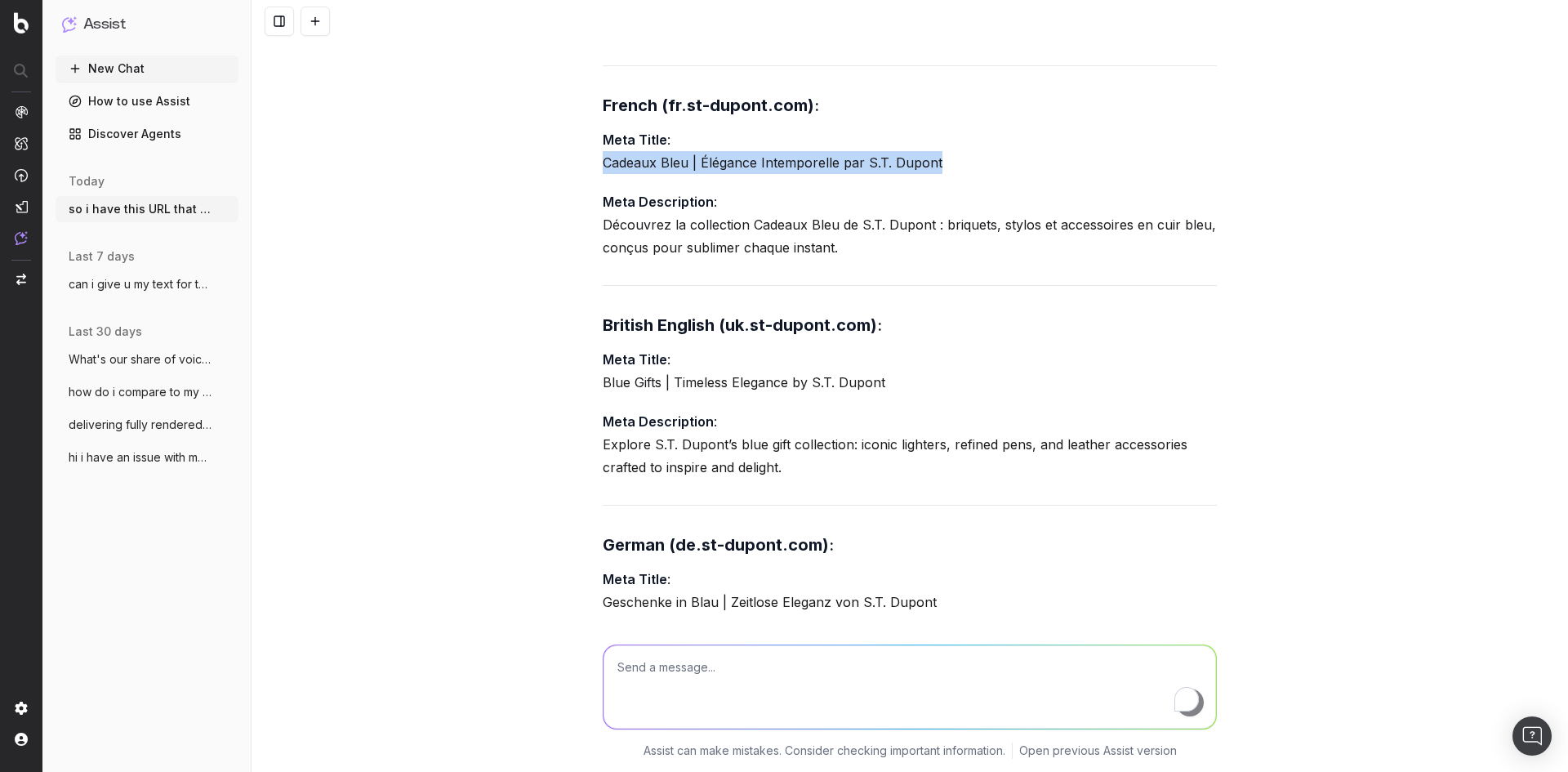 copy on "Cadeaux Bleu | Élégance Intemporelle par S.T. Dupont" 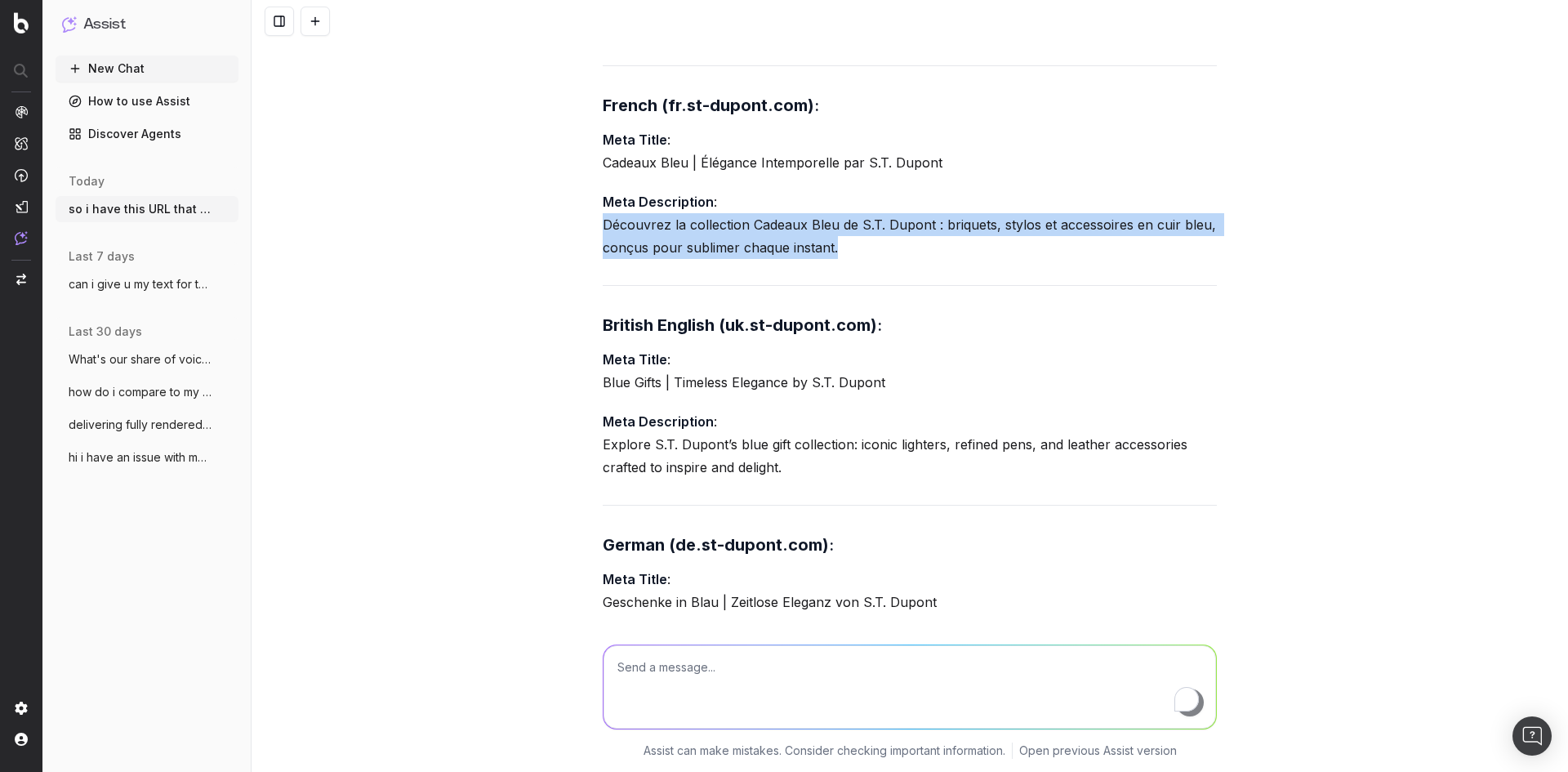 drag, startPoint x: 596, startPoint y: 399, endPoint x: 921, endPoint y: 417, distance: 325.49808 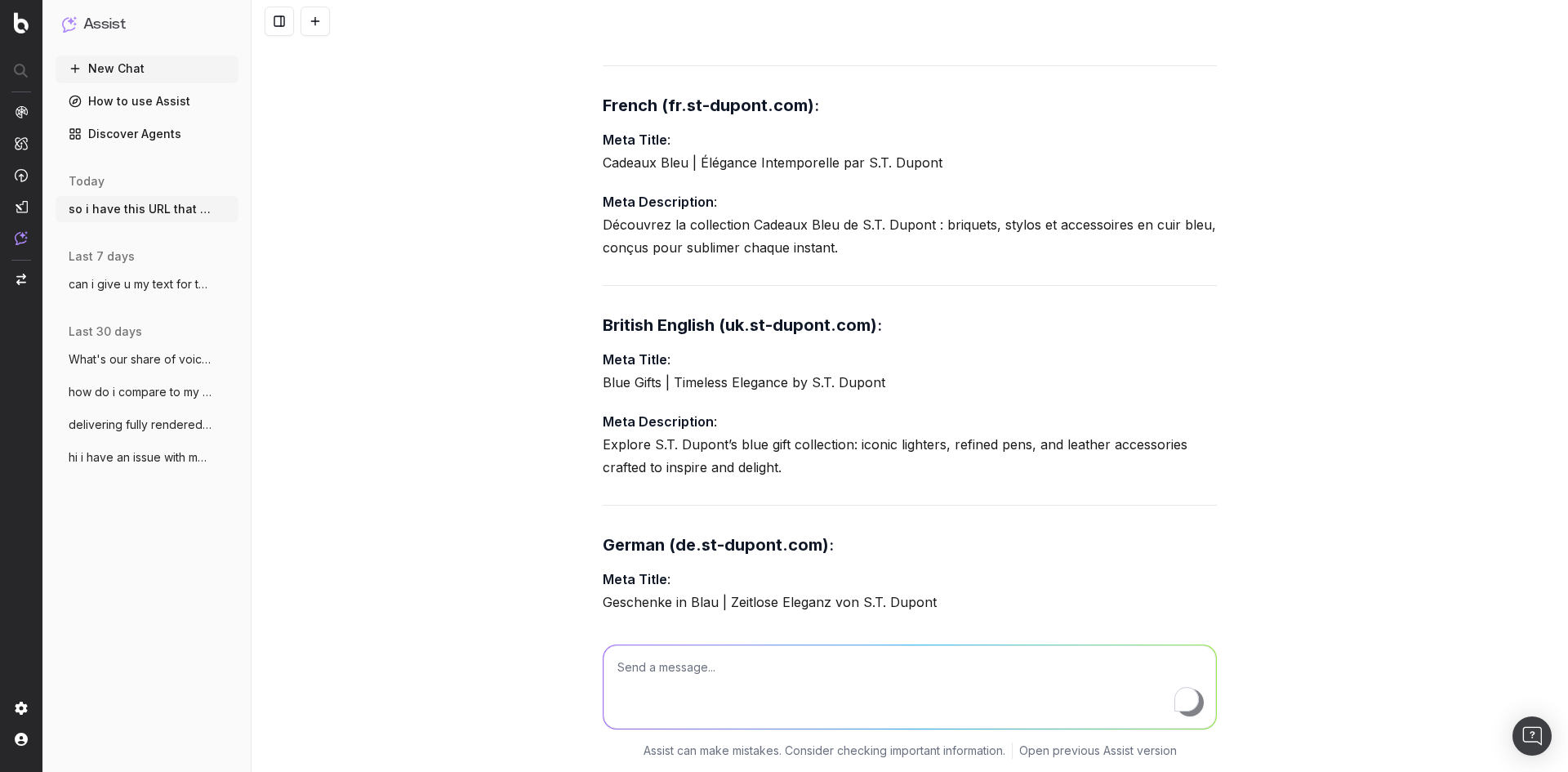click at bounding box center (910, 687) 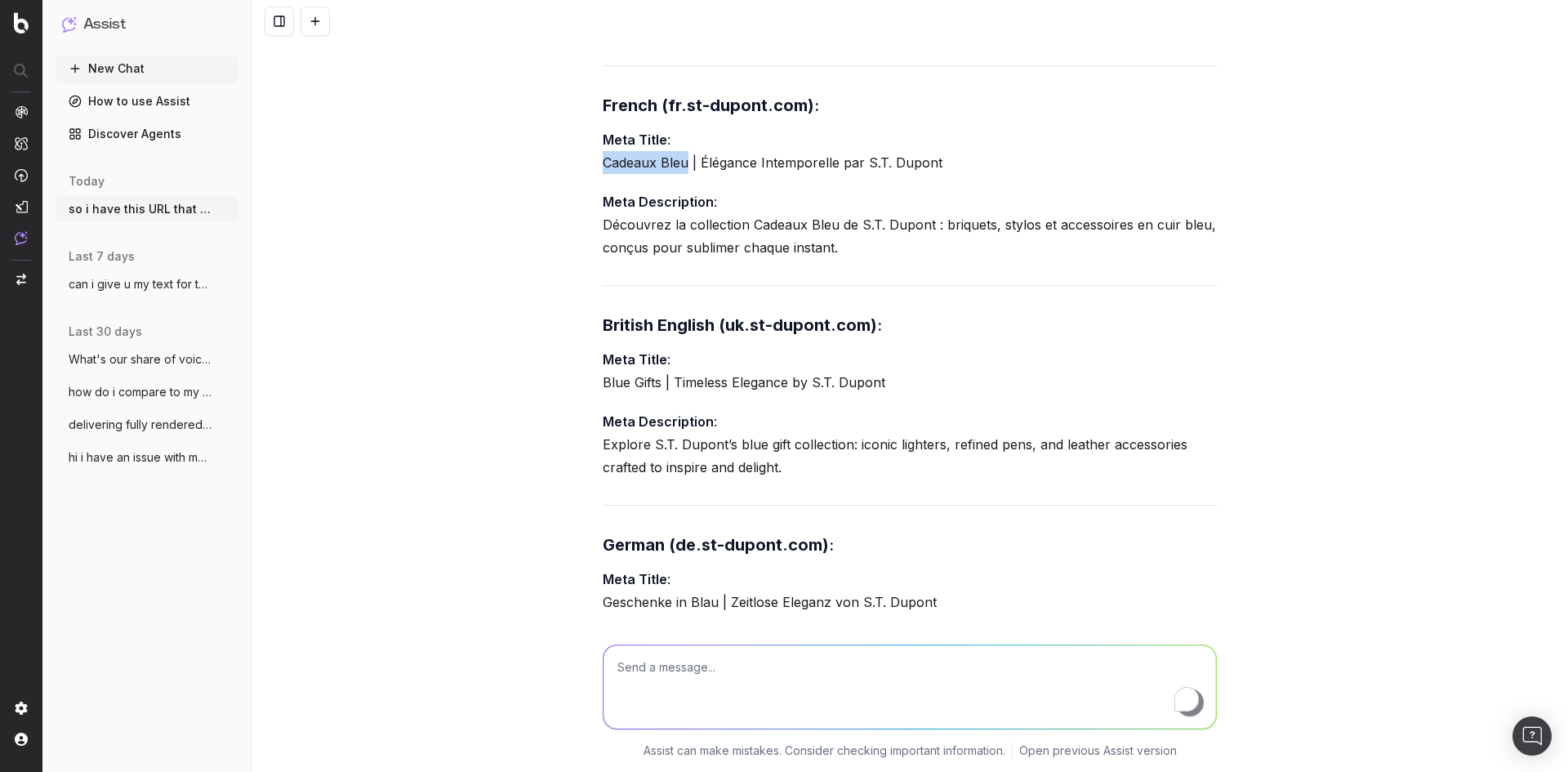 drag, startPoint x: 679, startPoint y: 337, endPoint x: 582, endPoint y: 337, distance: 97 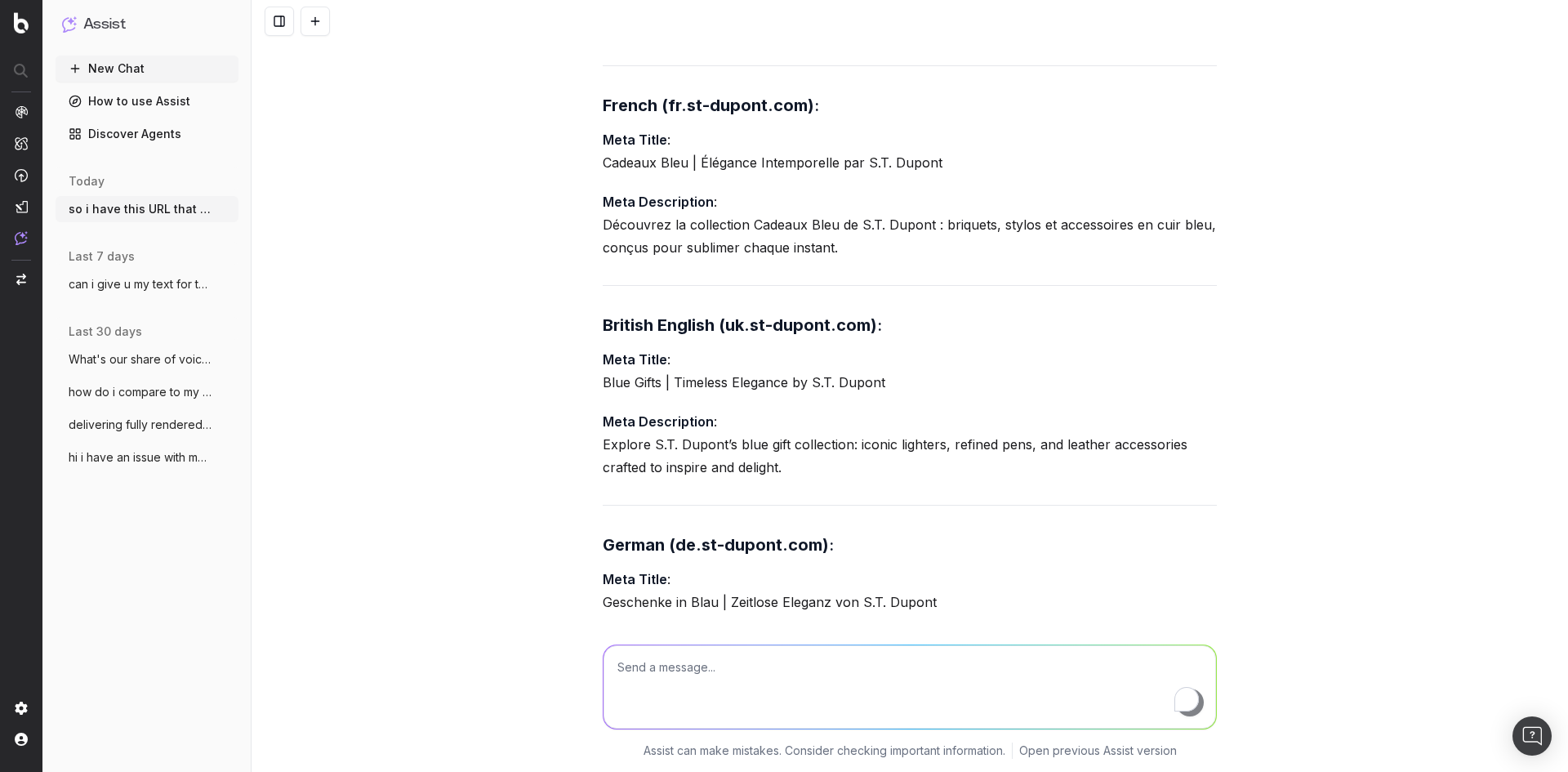 click on "so i have this URL that has a selection of blue products " https://fr.st-dupont.com/collections/selection-cadeaux-bleu " can create for me an SEO text to add to my page  The tone of voice for your brand is "luxurious, sophisticated, and professional." I'll craft an SEO text for your page with this tone in mind. Here's the content: Discover the elegance of blue with our curated selection of luxurious gifts at S.T. Dupont. From refined accessories to sophisticated essentials, each piece embodies timeless craftsmanship and unparalleled style. Perfect for those who appreciate the art of gifting, our blue collection offers a harmonious blend of tradition and modernity. Explore now and find the perfect token of sophistication. Let me know if you'd like any adjustments or additional details! @ProjectMemory: getting tone_of_voice i need a long text with sections each with subtitle and my content shld be in french, can u check the page plz to ee what is in there here   . Une Collection Inspirée par la Couleur Bleue 2" at bounding box center [910, 386] 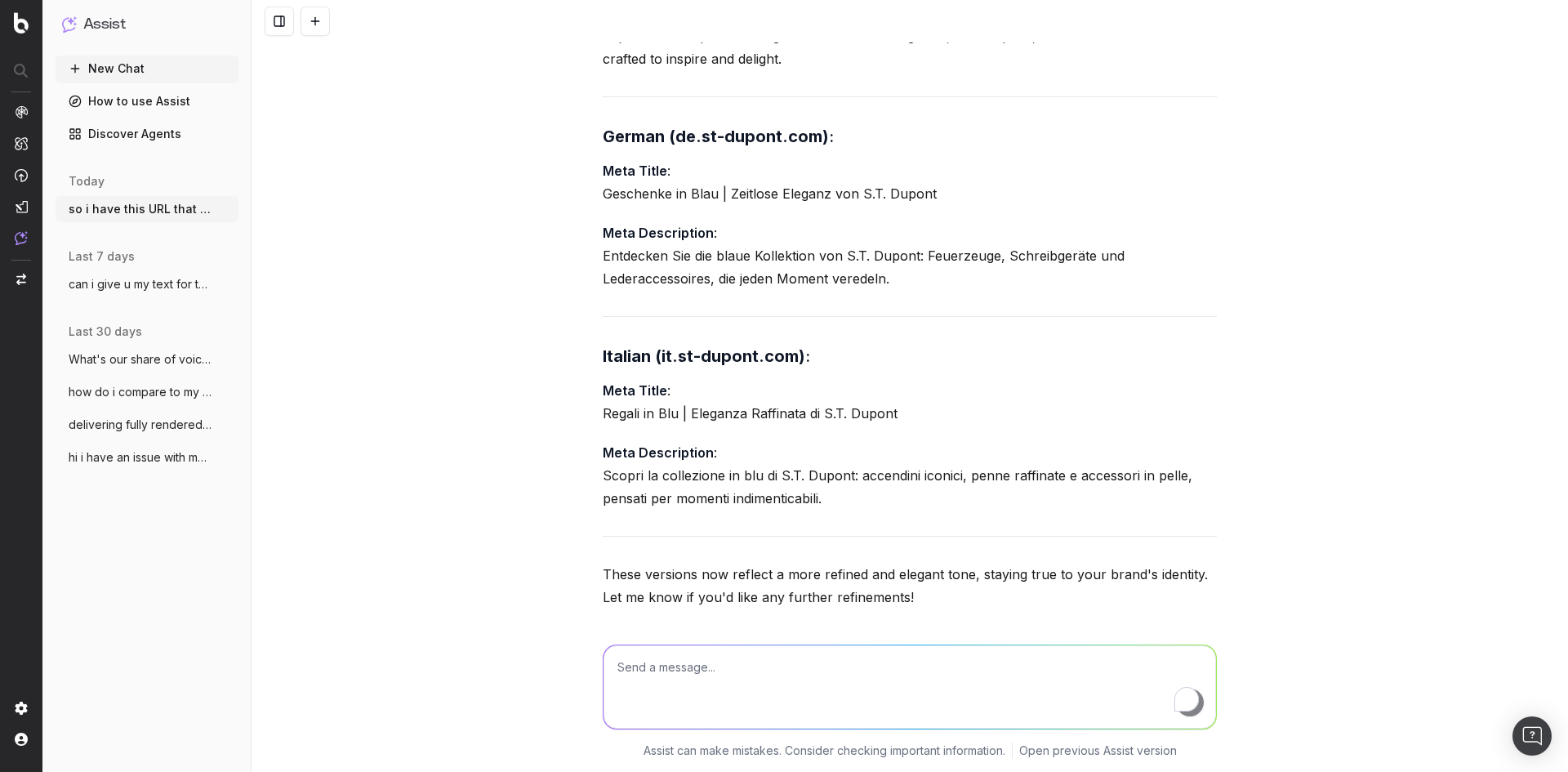 scroll, scrollTop: 20943, scrollLeft: 0, axis: vertical 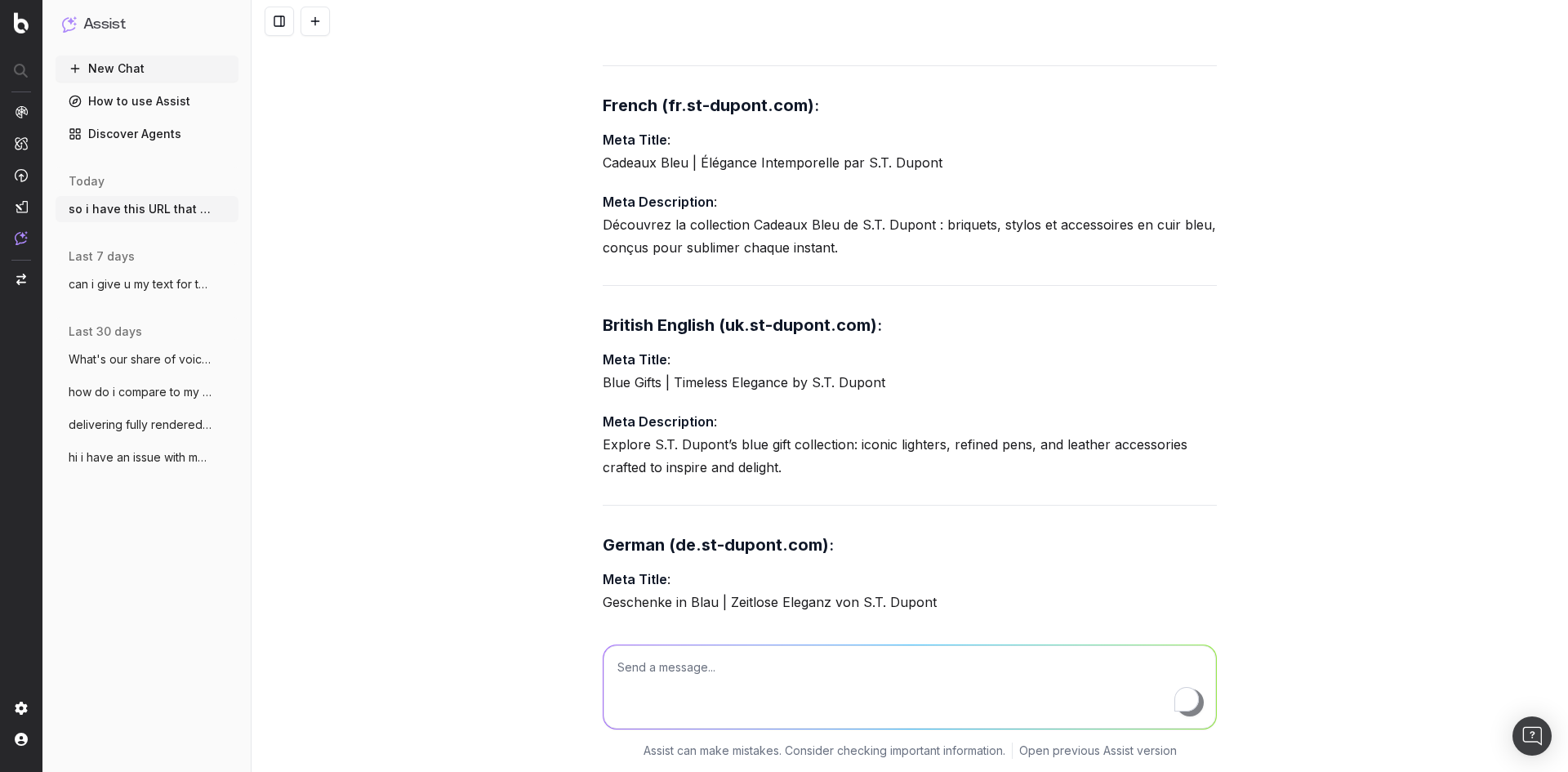 click at bounding box center [910, 687] 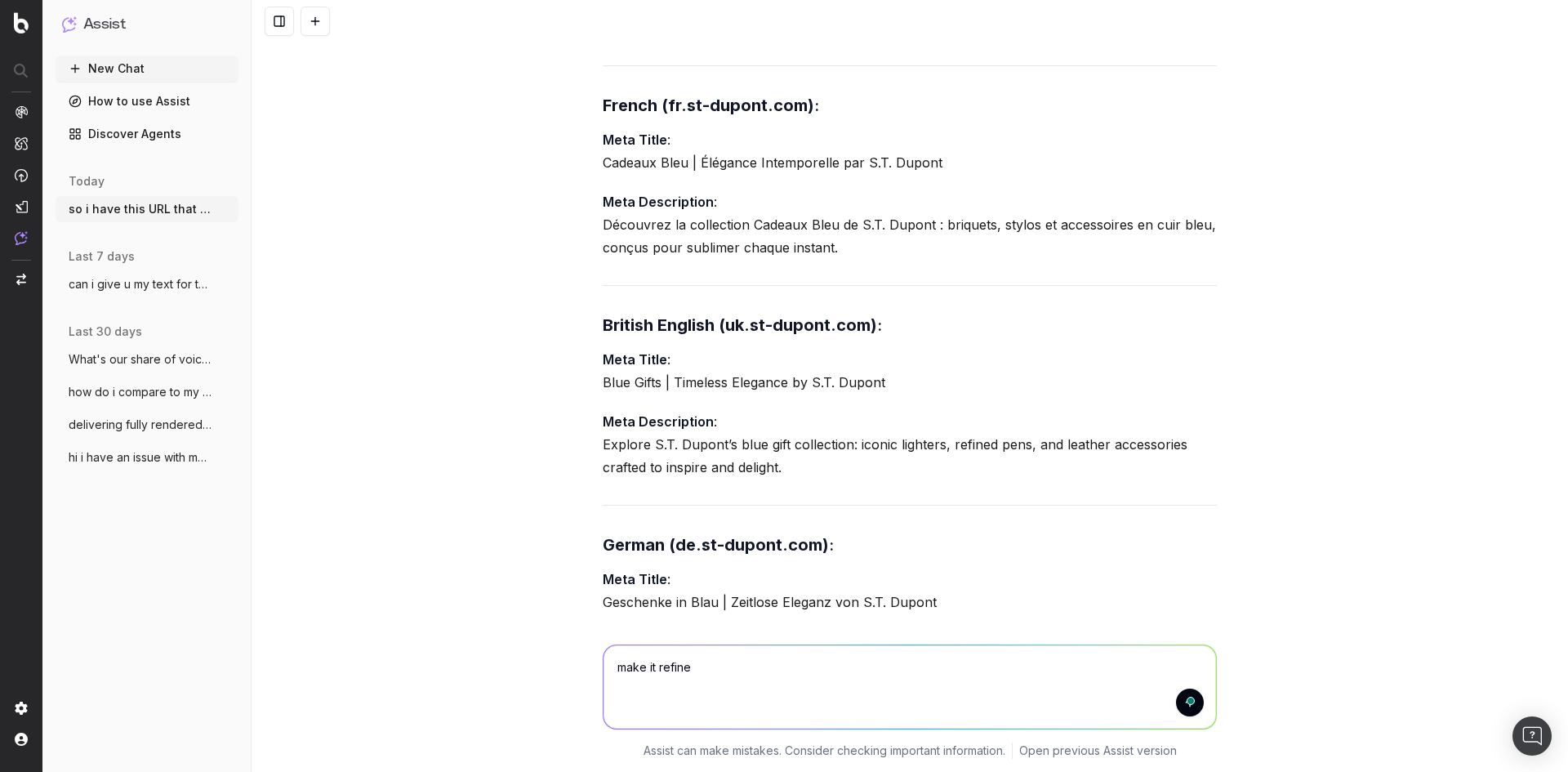 type on "make it refined" 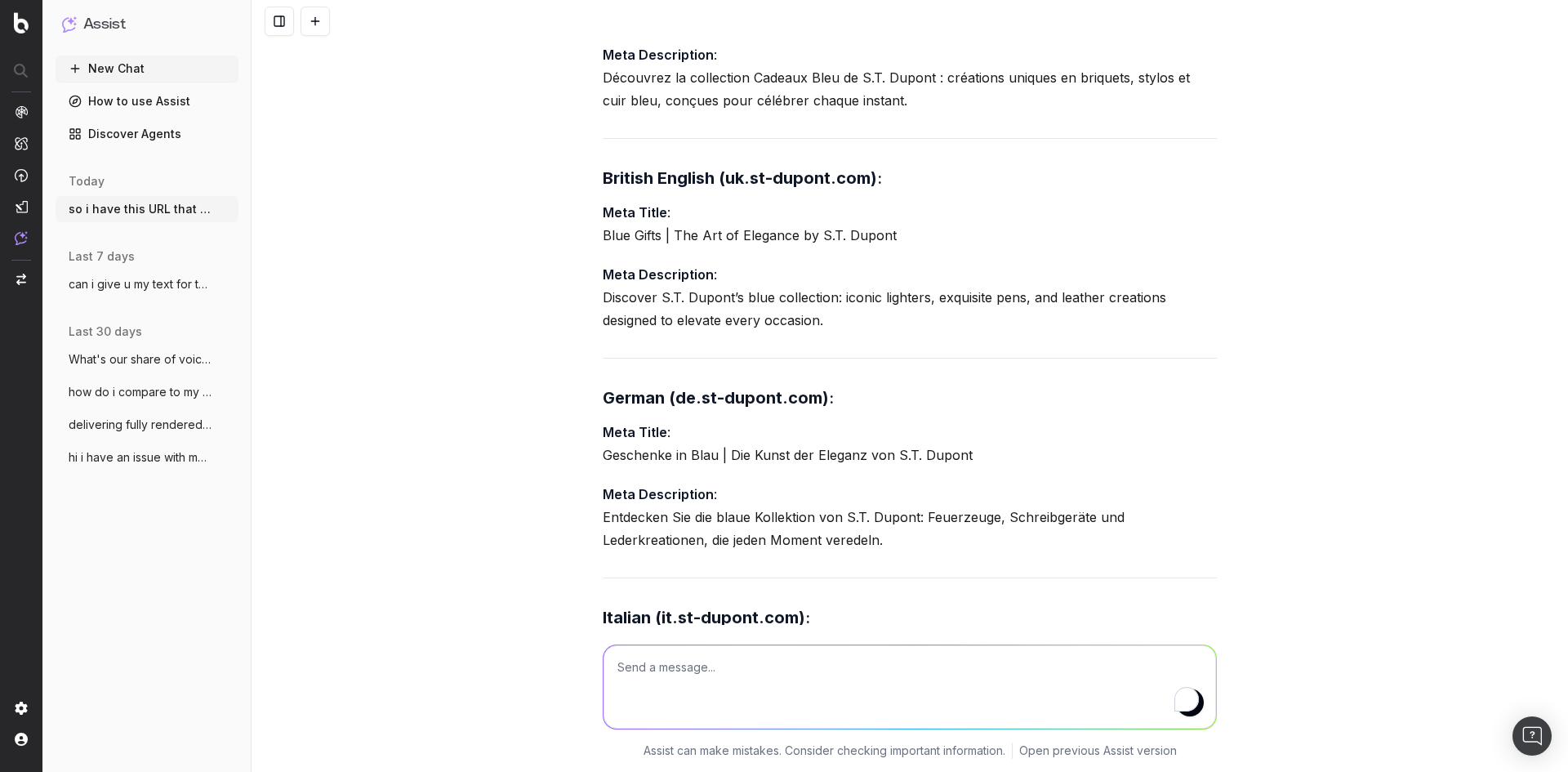 scroll, scrollTop: 22244, scrollLeft: 0, axis: vertical 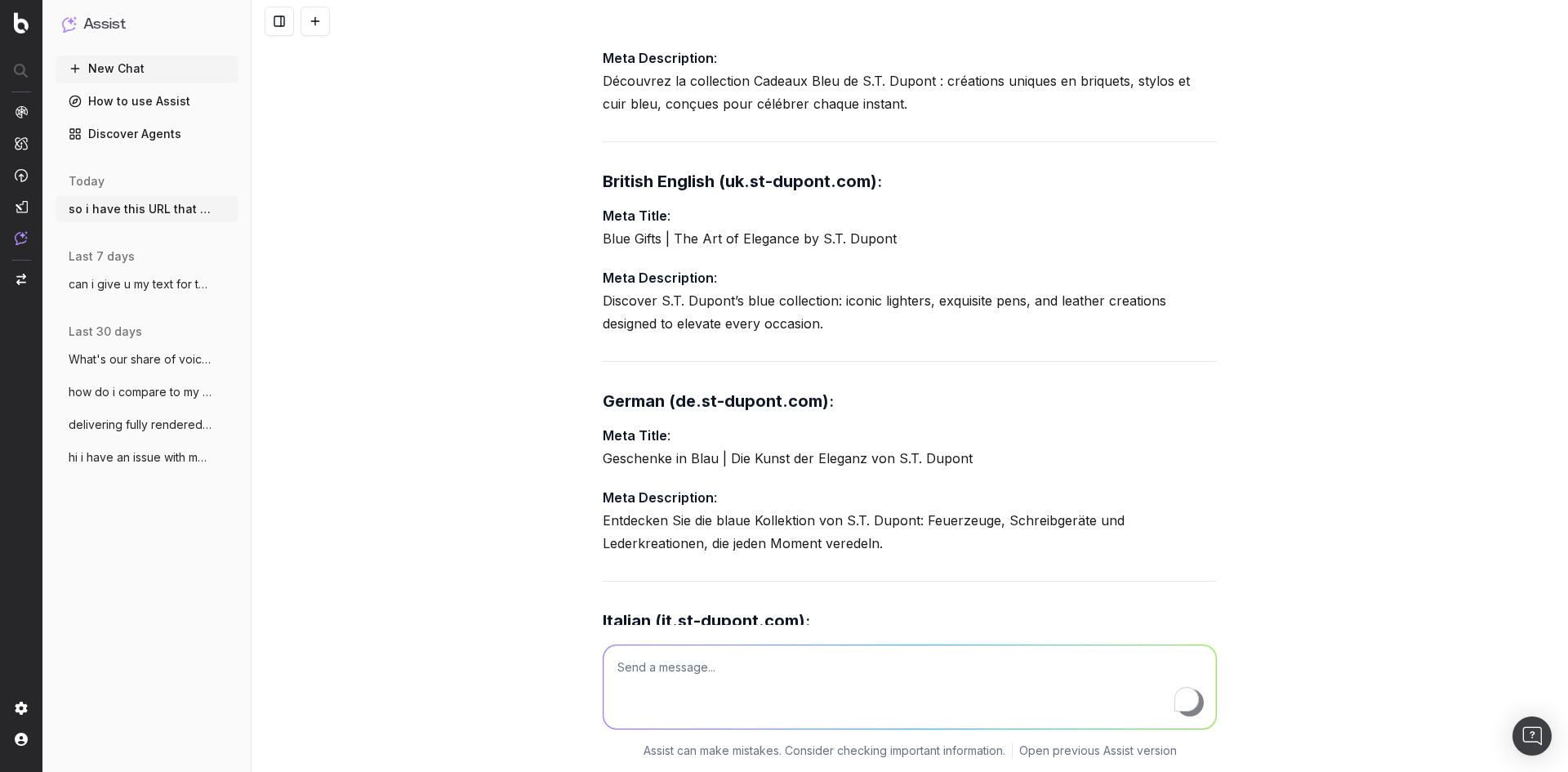 click at bounding box center [910, 687] 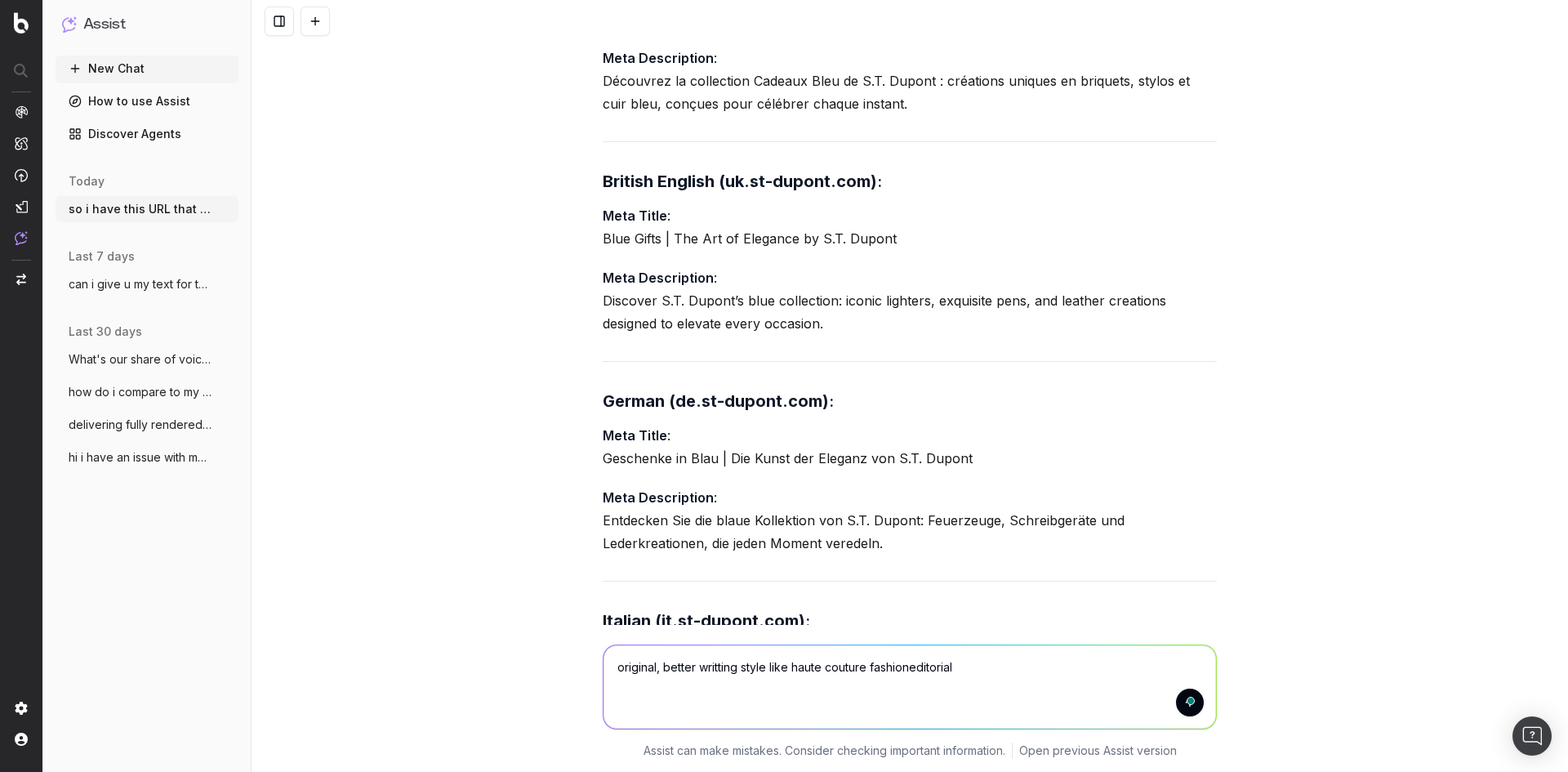 type on "original, better writting style like haute couture fashion editorial" 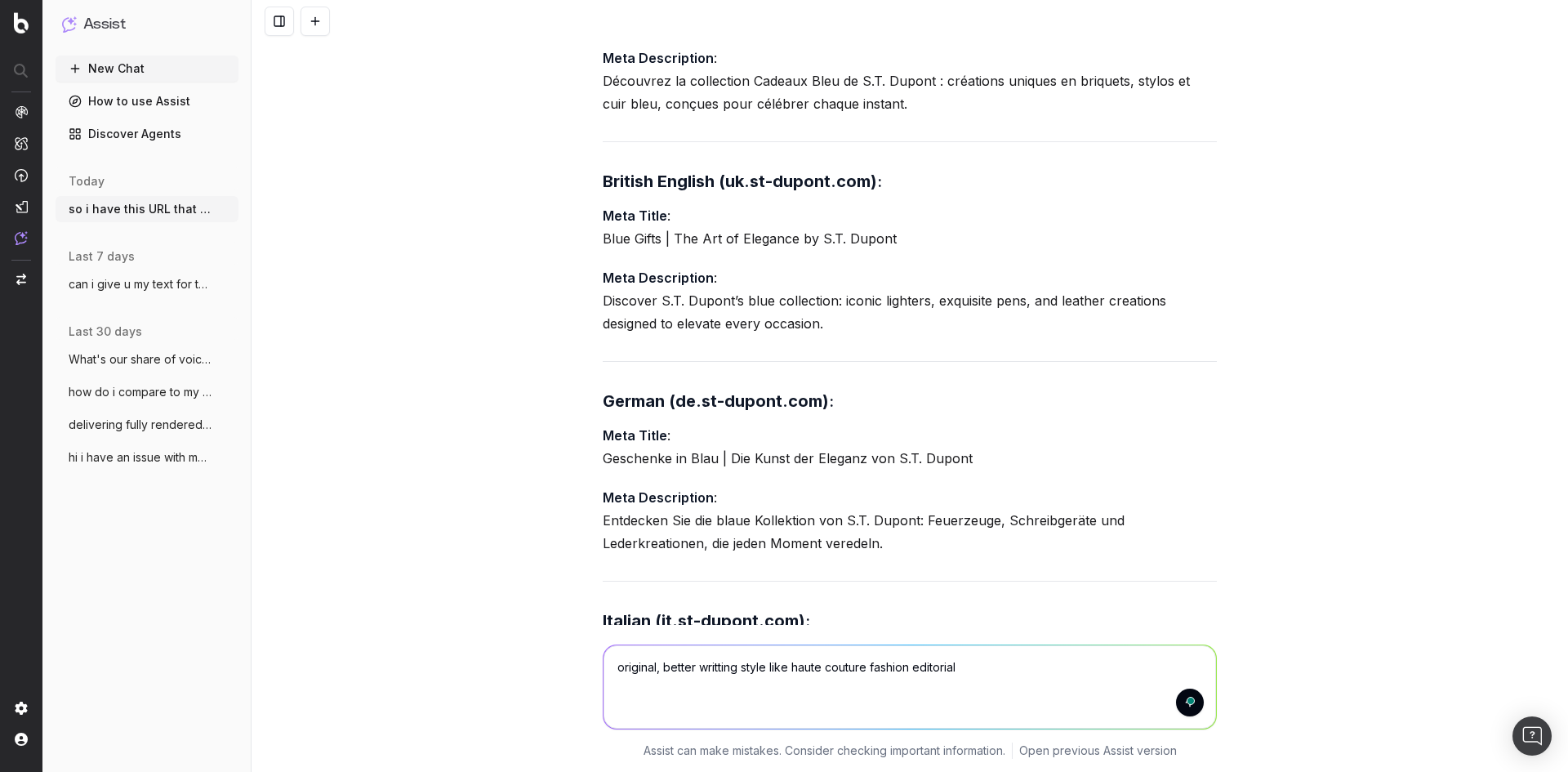 type 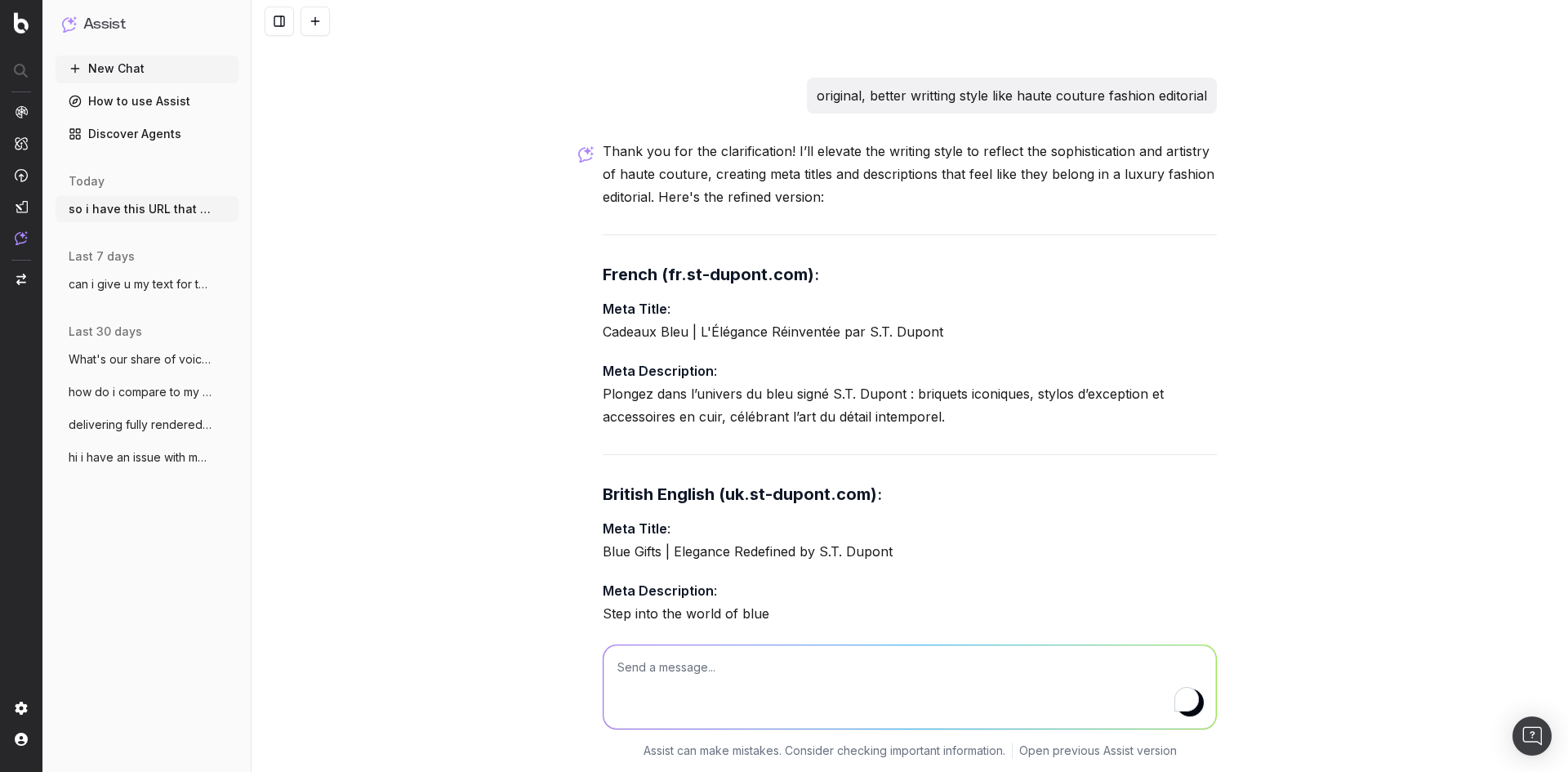 scroll, scrollTop: 23123, scrollLeft: 0, axis: vertical 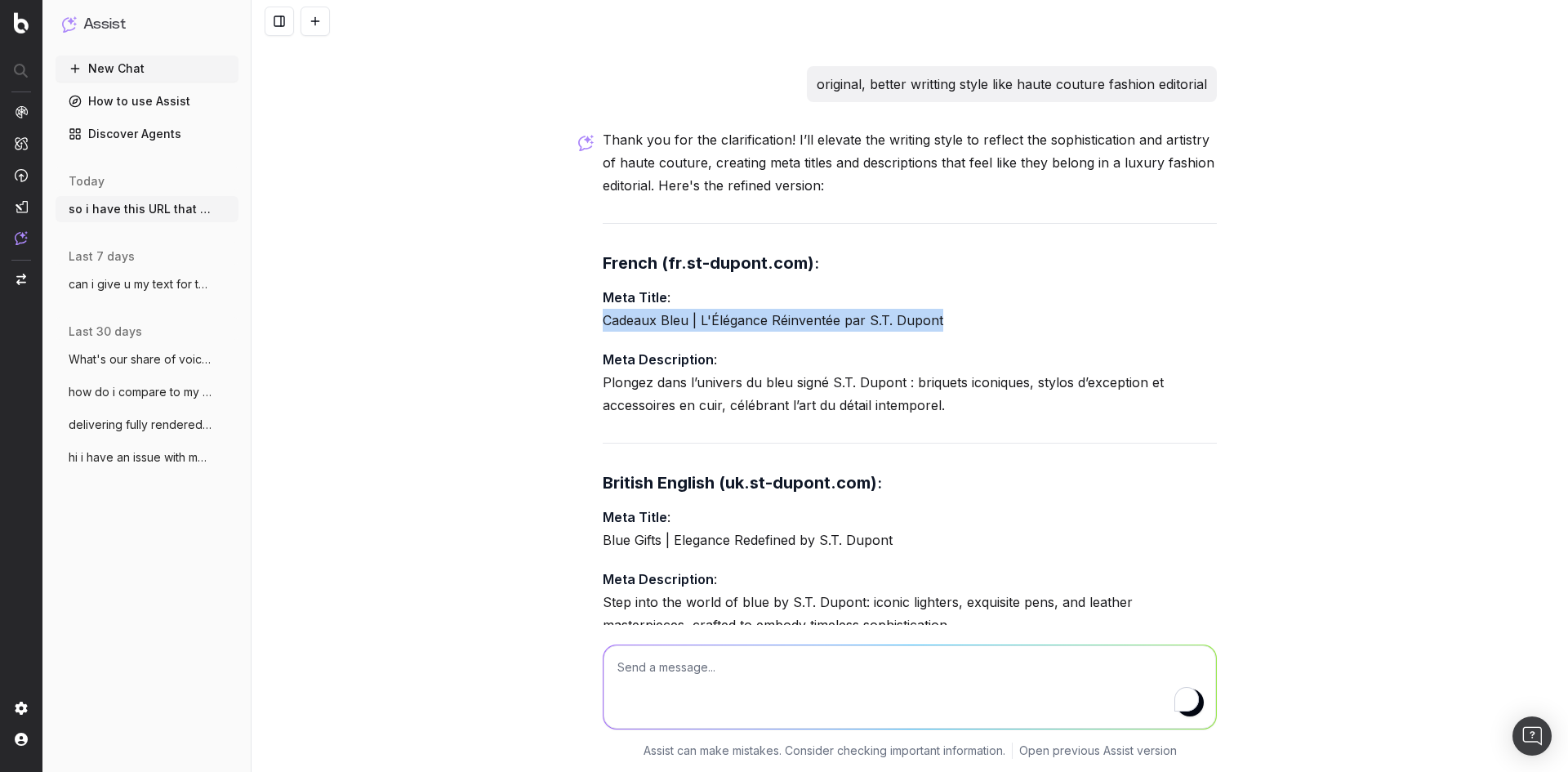 drag, startPoint x: 947, startPoint y: 492, endPoint x: 560, endPoint y: 488, distance: 387.02067 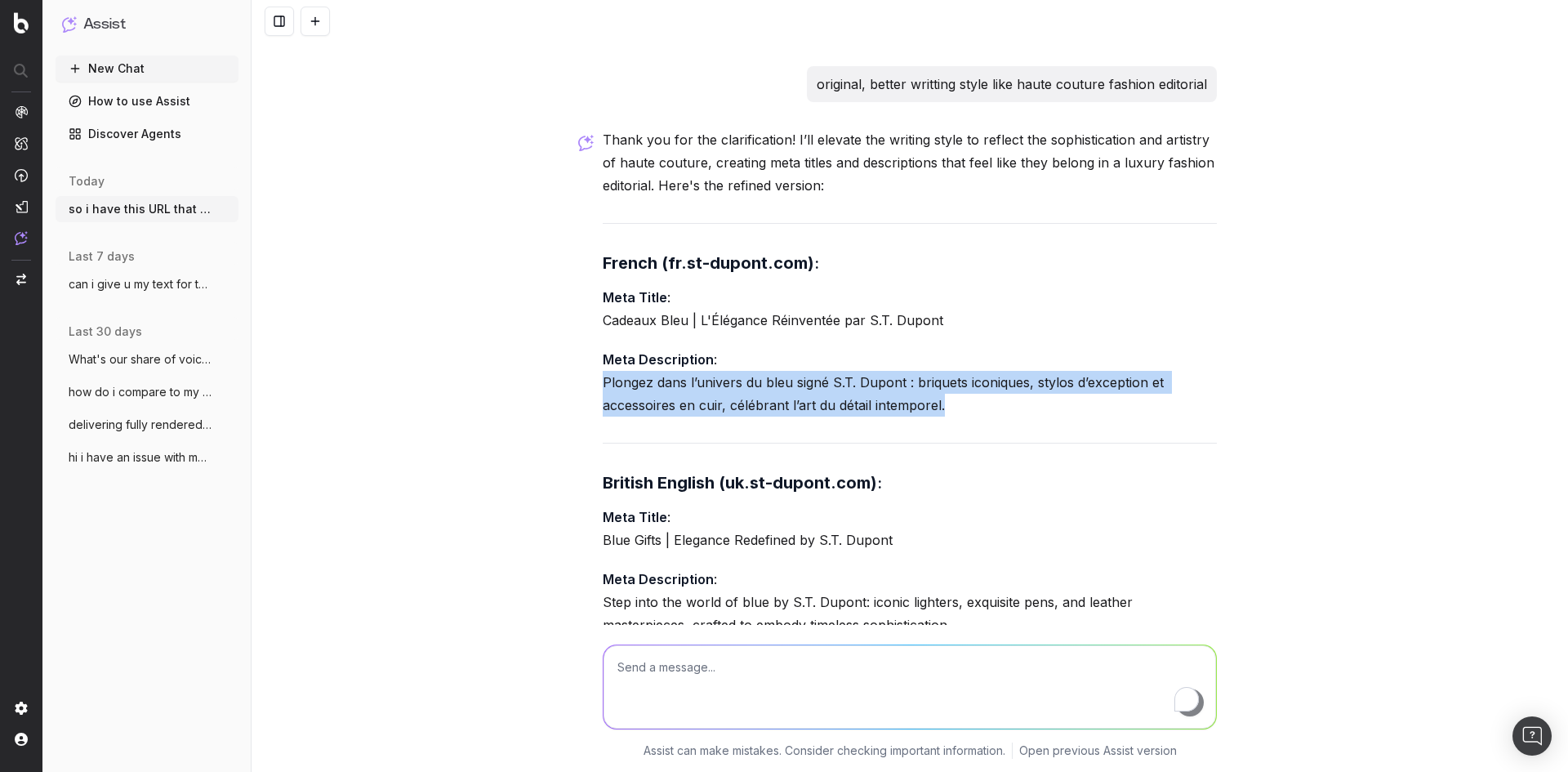 drag, startPoint x: 950, startPoint y: 577, endPoint x: 519, endPoint y: 558, distance: 431.41859 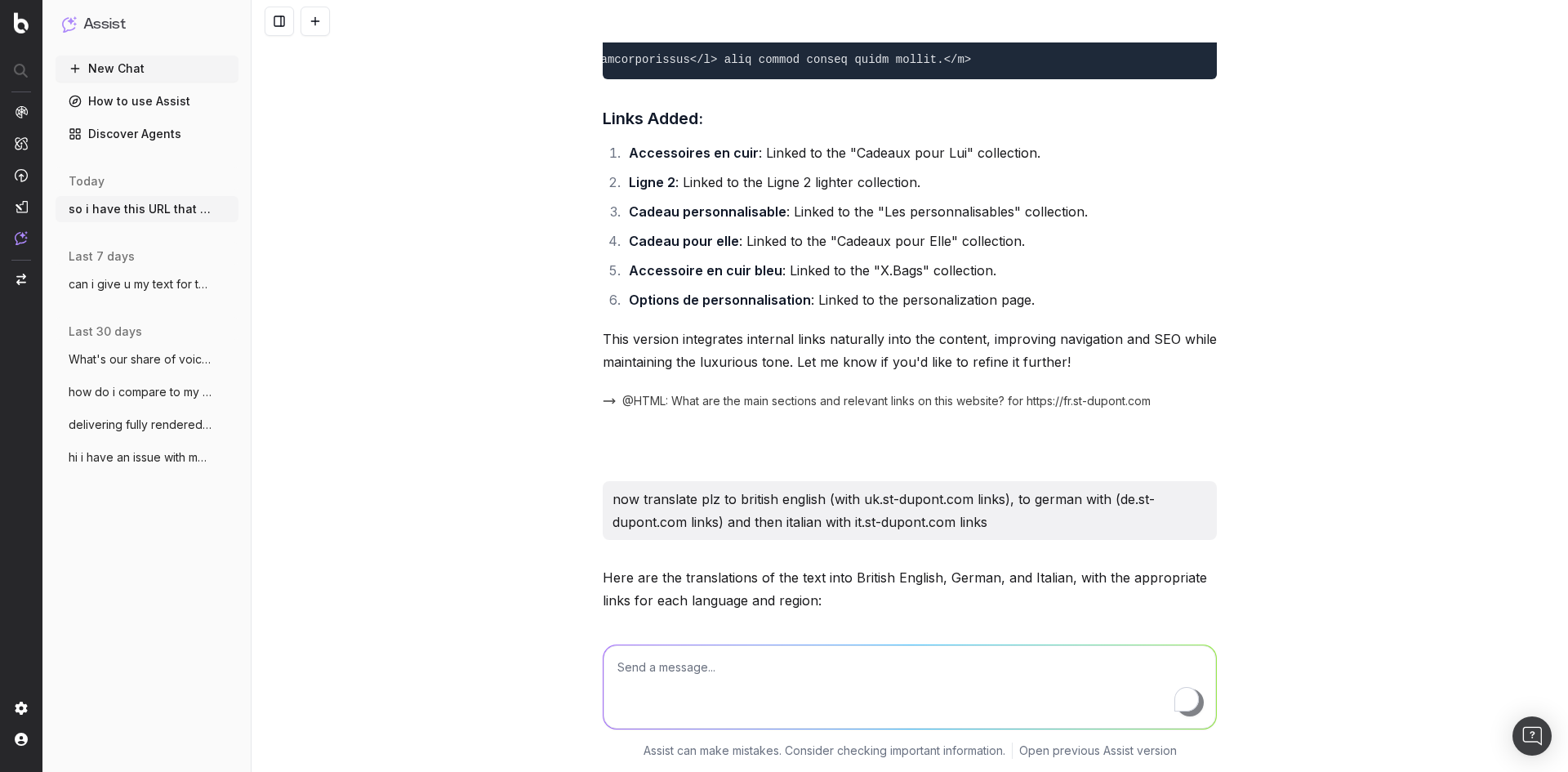 scroll, scrollTop: 8745, scrollLeft: 0, axis: vertical 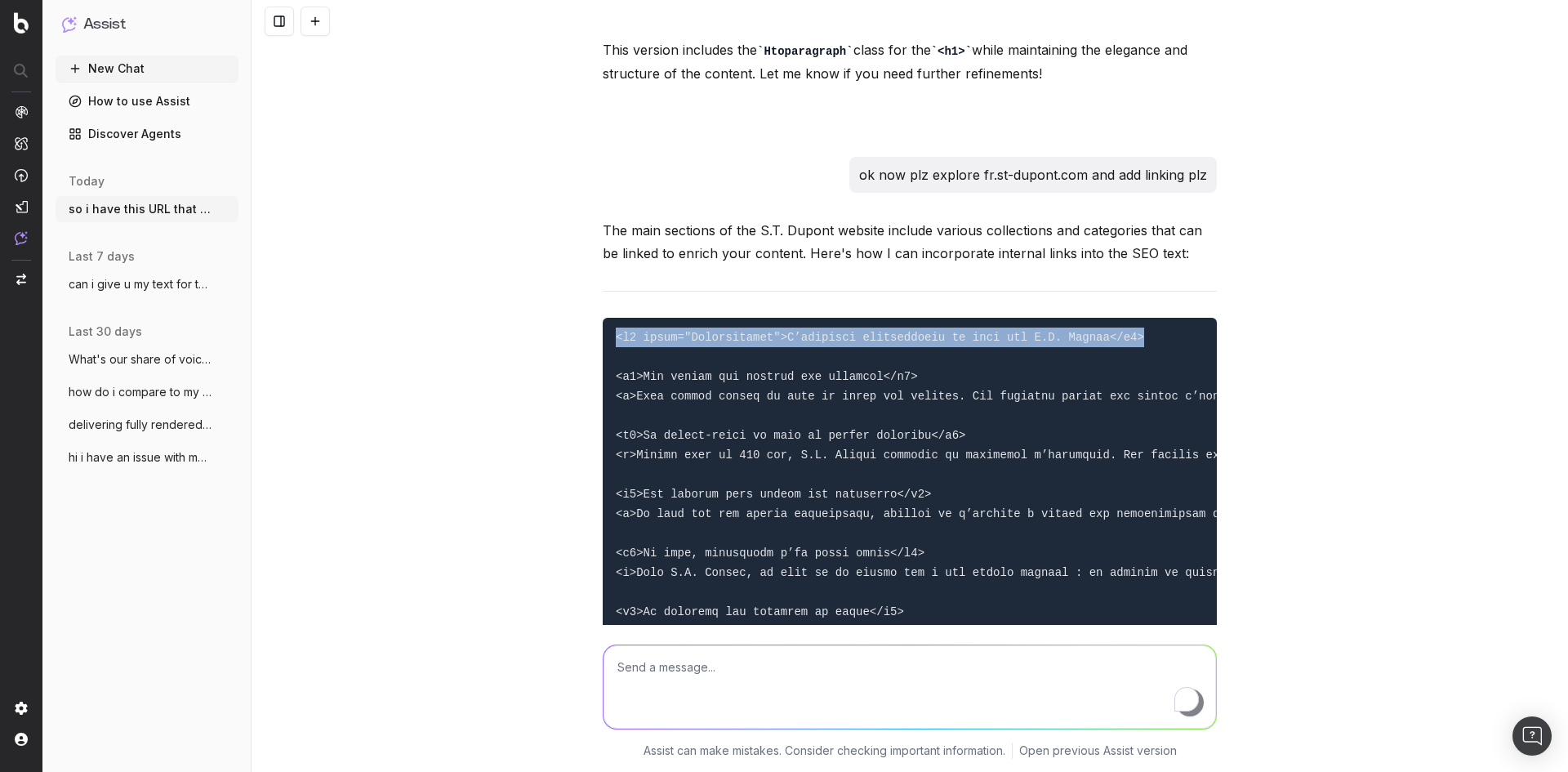 copy on "<h1 class="Htoparagraph">L’élégance intemporelle du bleu par S.T. Dupont</h1>" 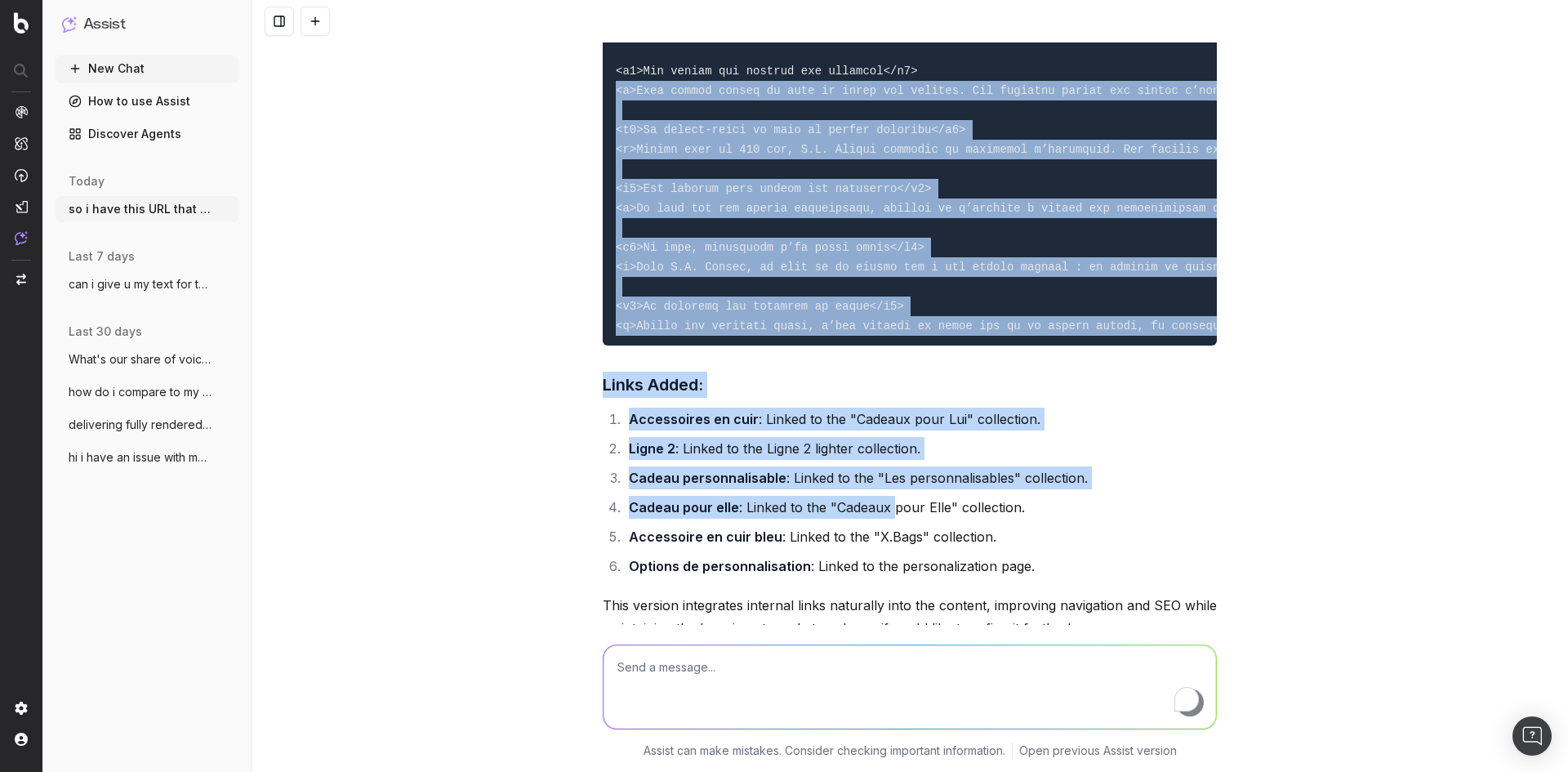 scroll, scrollTop: 8990, scrollLeft: 0, axis: vertical 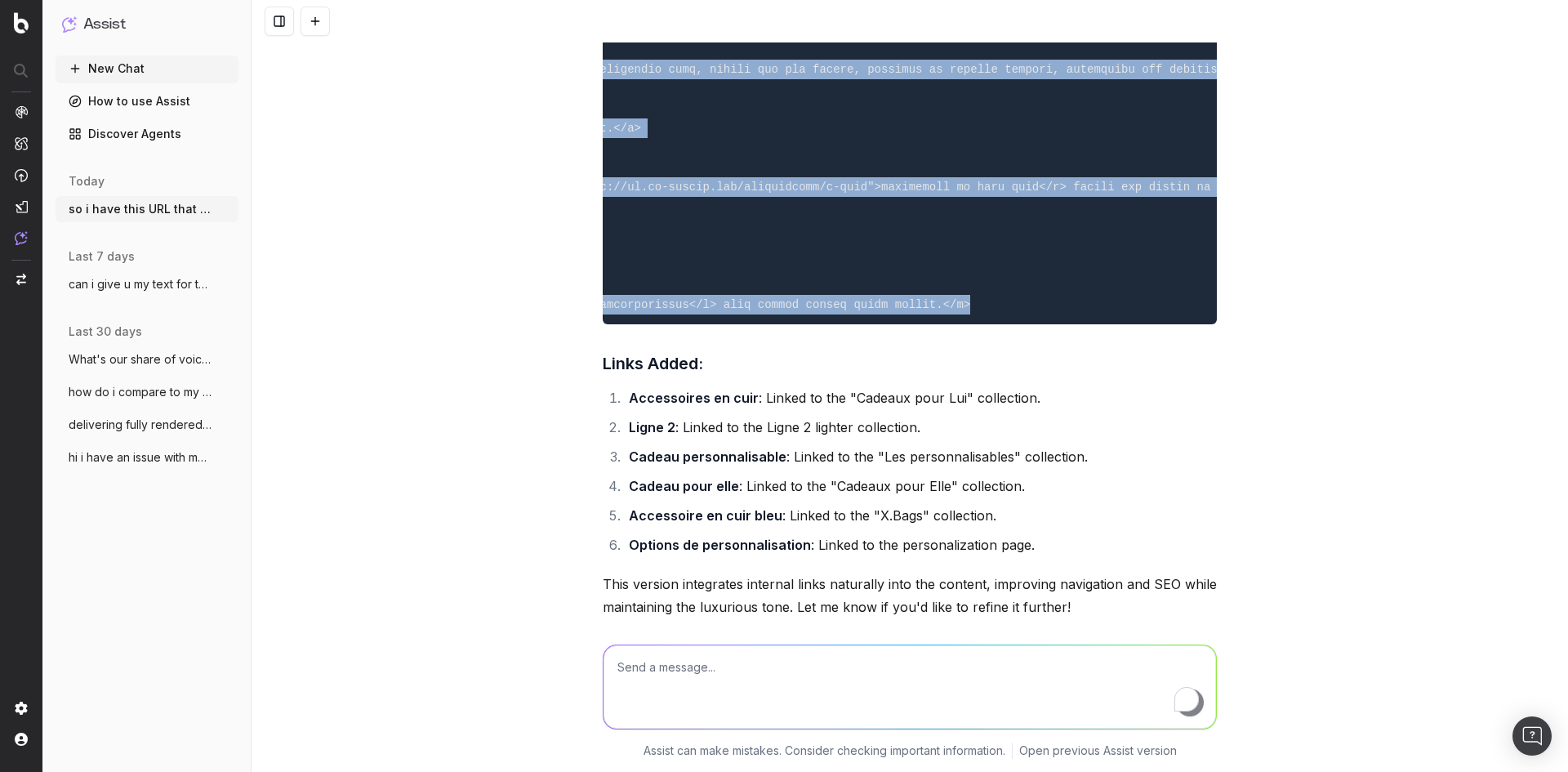 drag, startPoint x: 608, startPoint y: 373, endPoint x: 1232, endPoint y: 279, distance: 631.04041 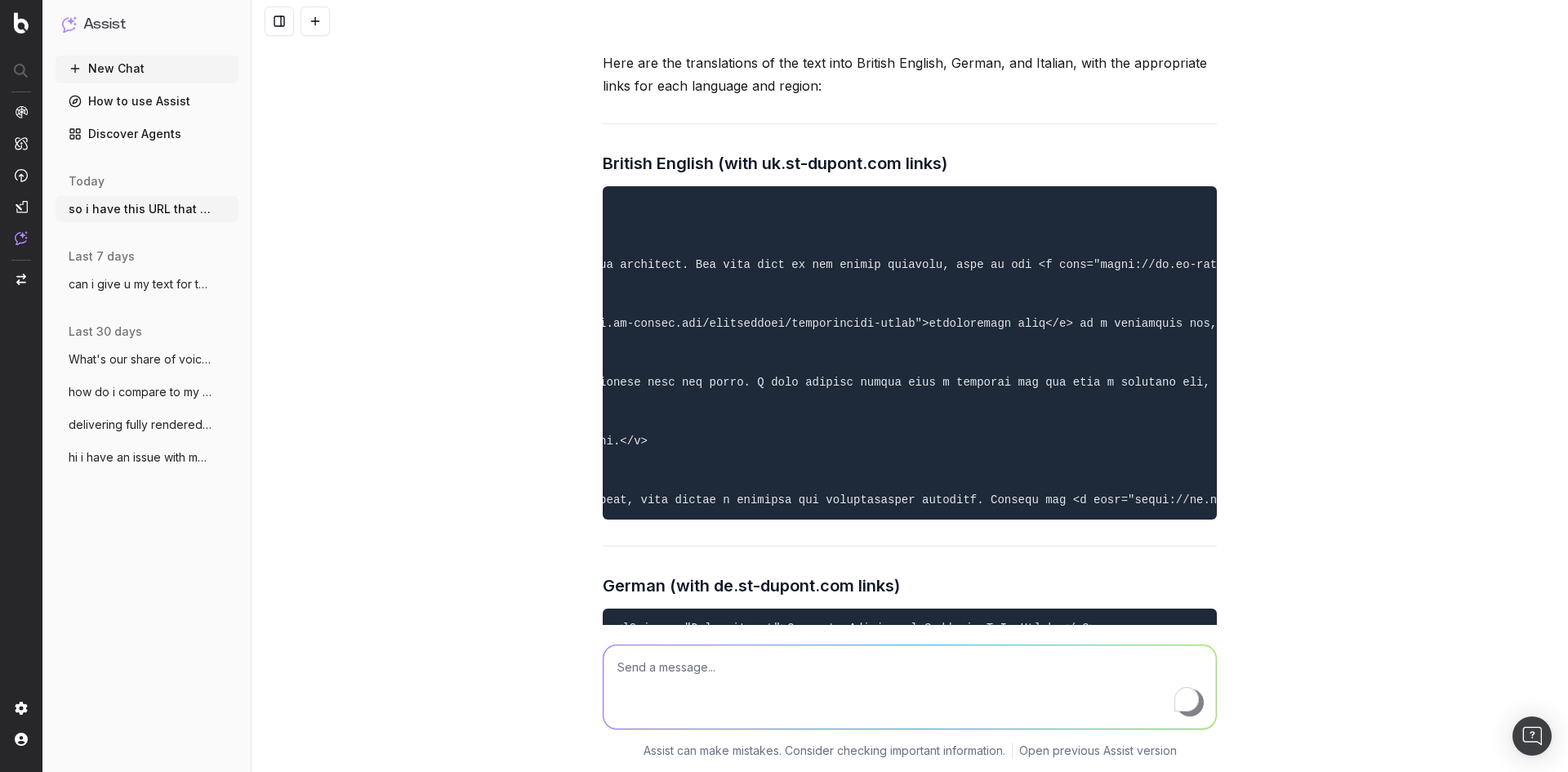 scroll, scrollTop: 9726, scrollLeft: 0, axis: vertical 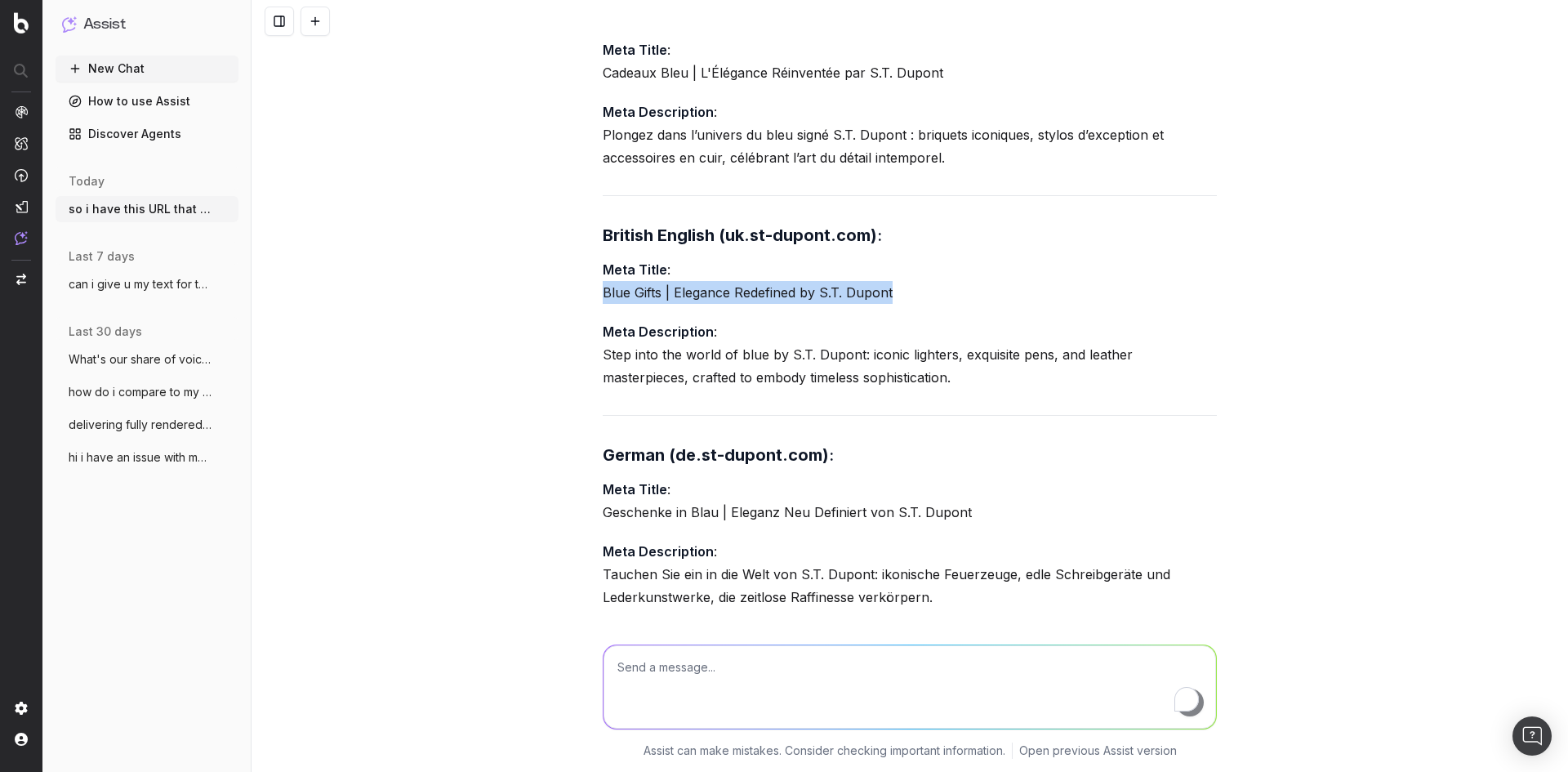 drag, startPoint x: 587, startPoint y: 468, endPoint x: 951, endPoint y: 468, distance: 364 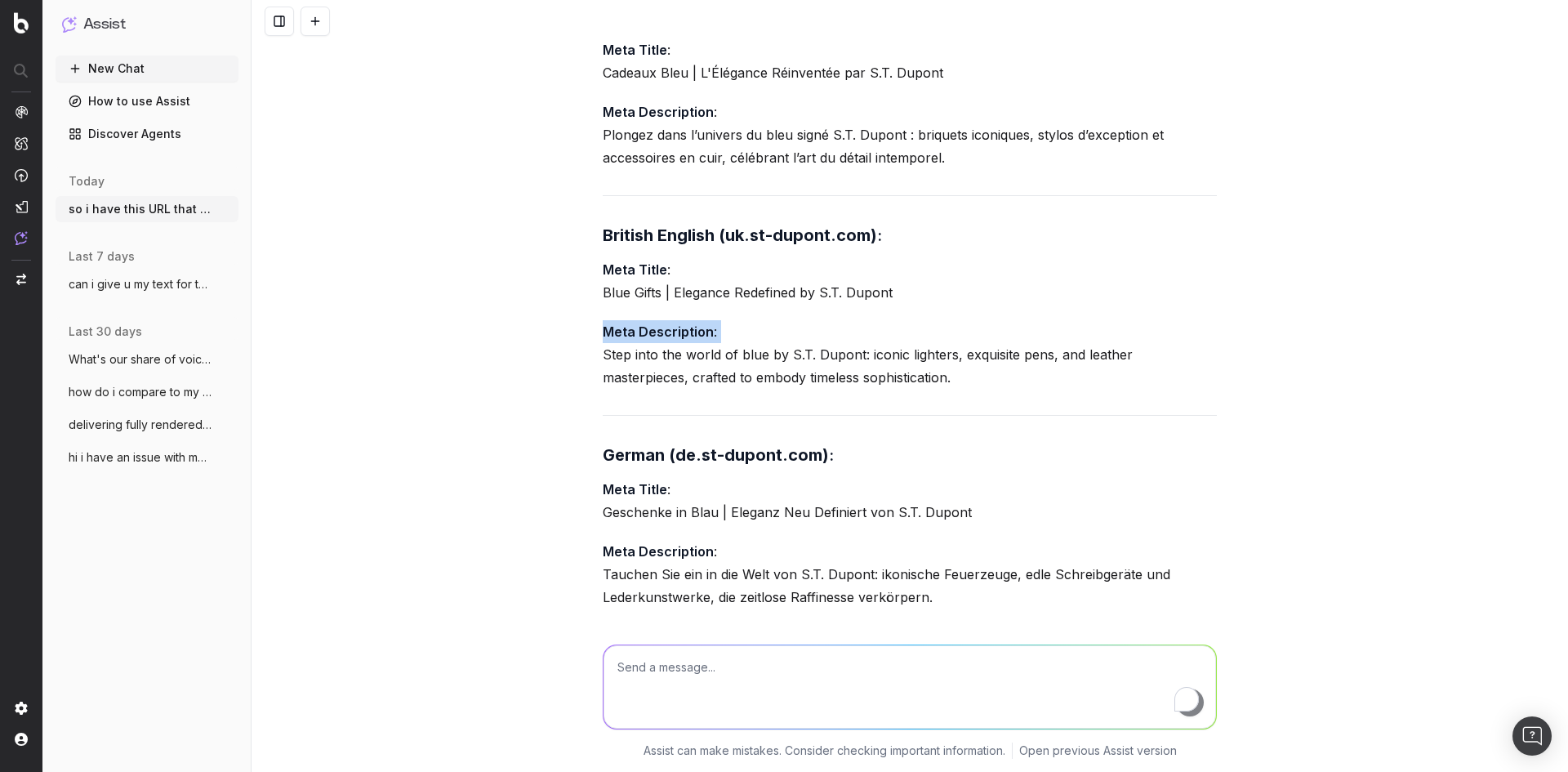 drag, startPoint x: 964, startPoint y: 564, endPoint x: 569, endPoint y: 529, distance: 396.5476 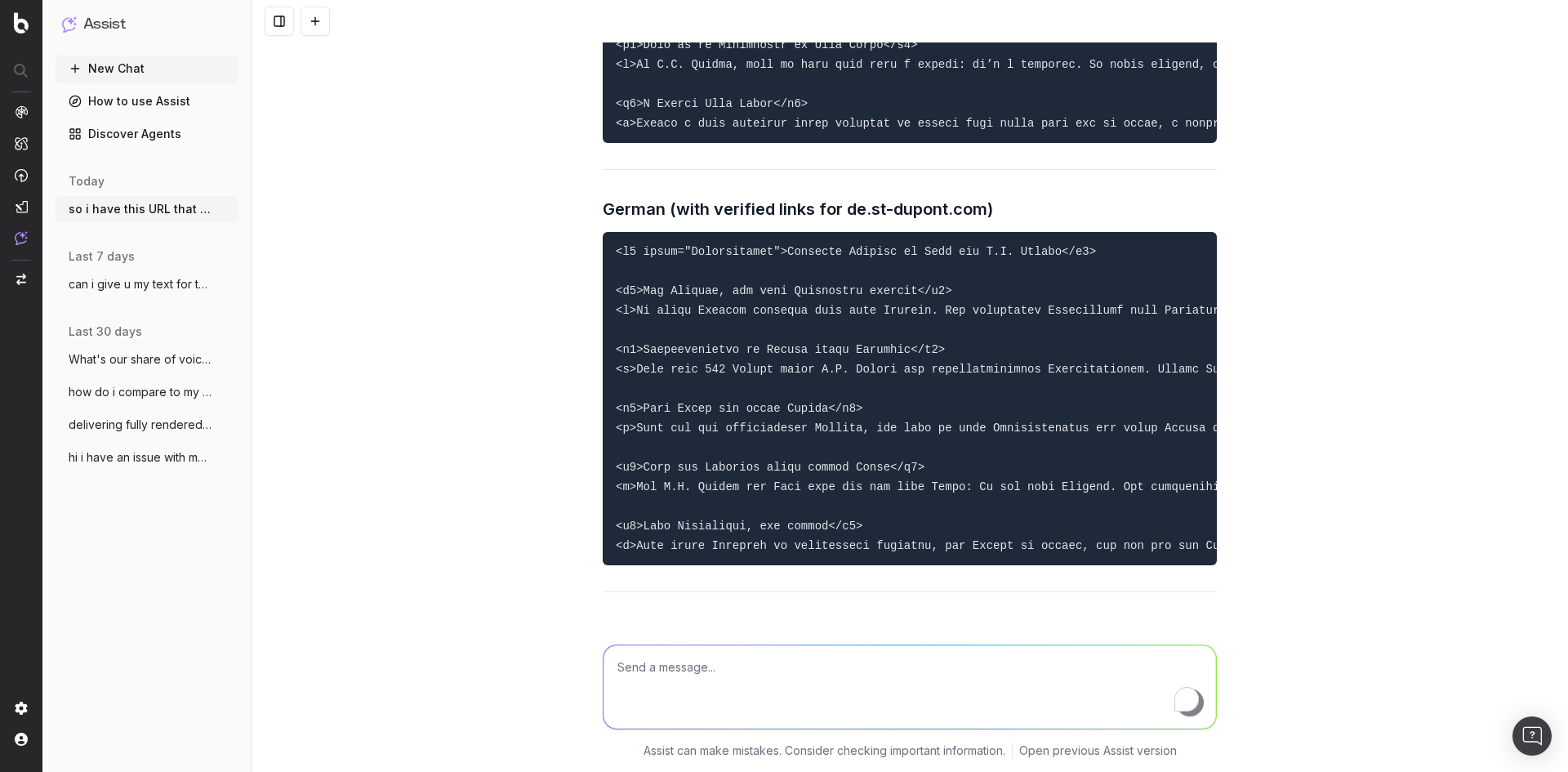 scroll, scrollTop: 17244, scrollLeft: 0, axis: vertical 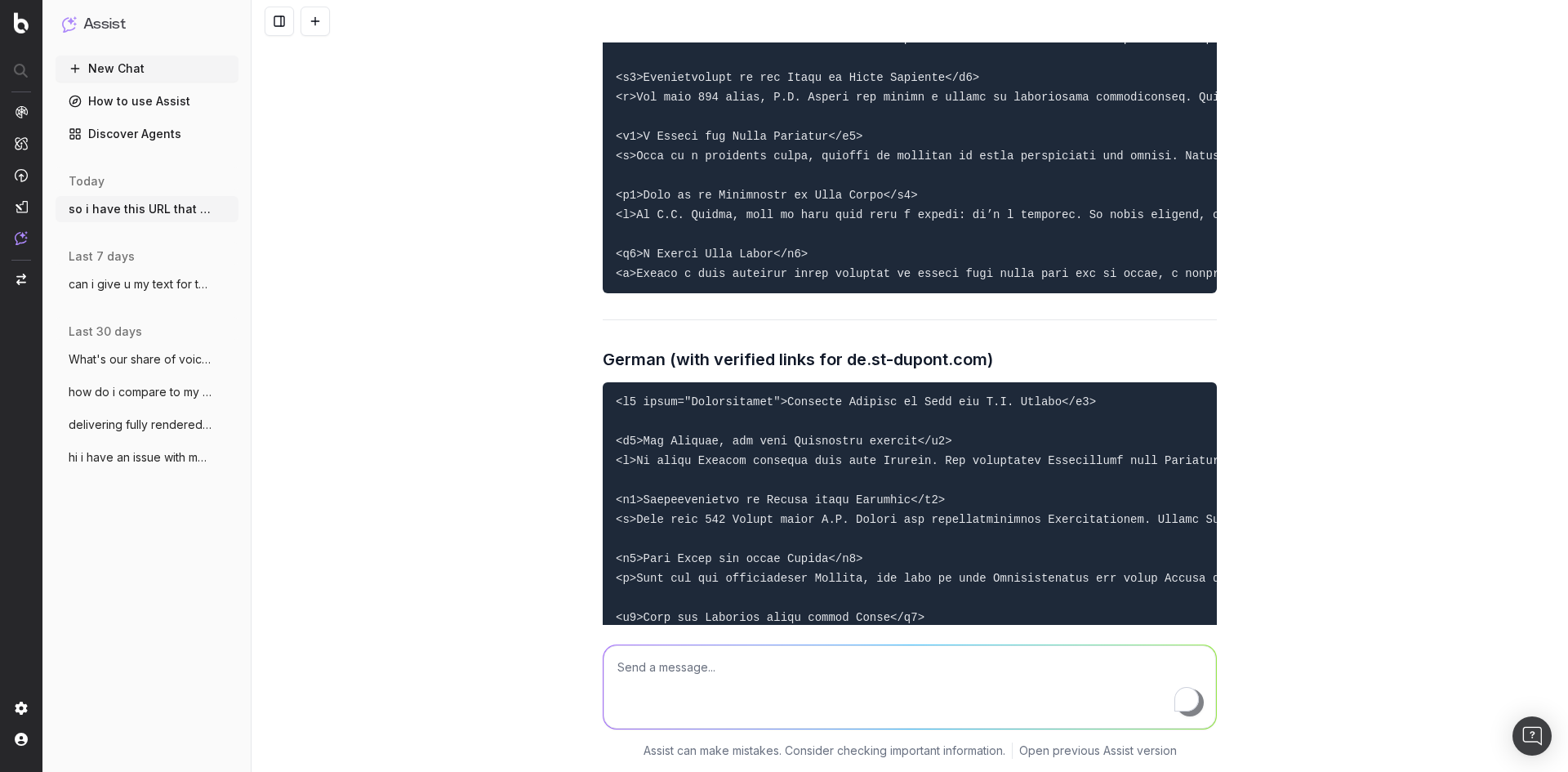 drag, startPoint x: 611, startPoint y: 120, endPoint x: 1010, endPoint y: 141, distance: 399.55225 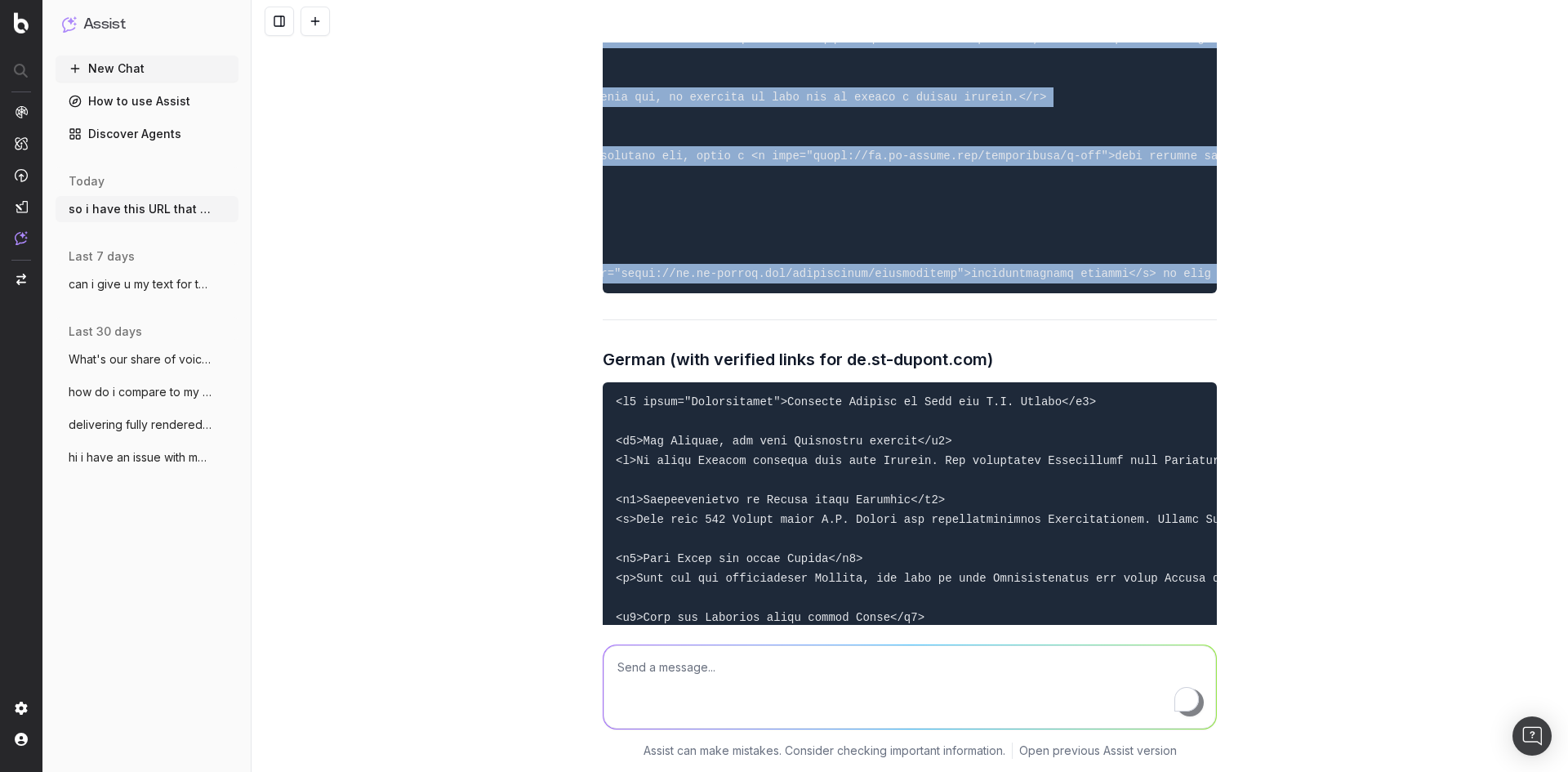 scroll, scrollTop: 0, scrollLeft: 2630, axis: horizontal 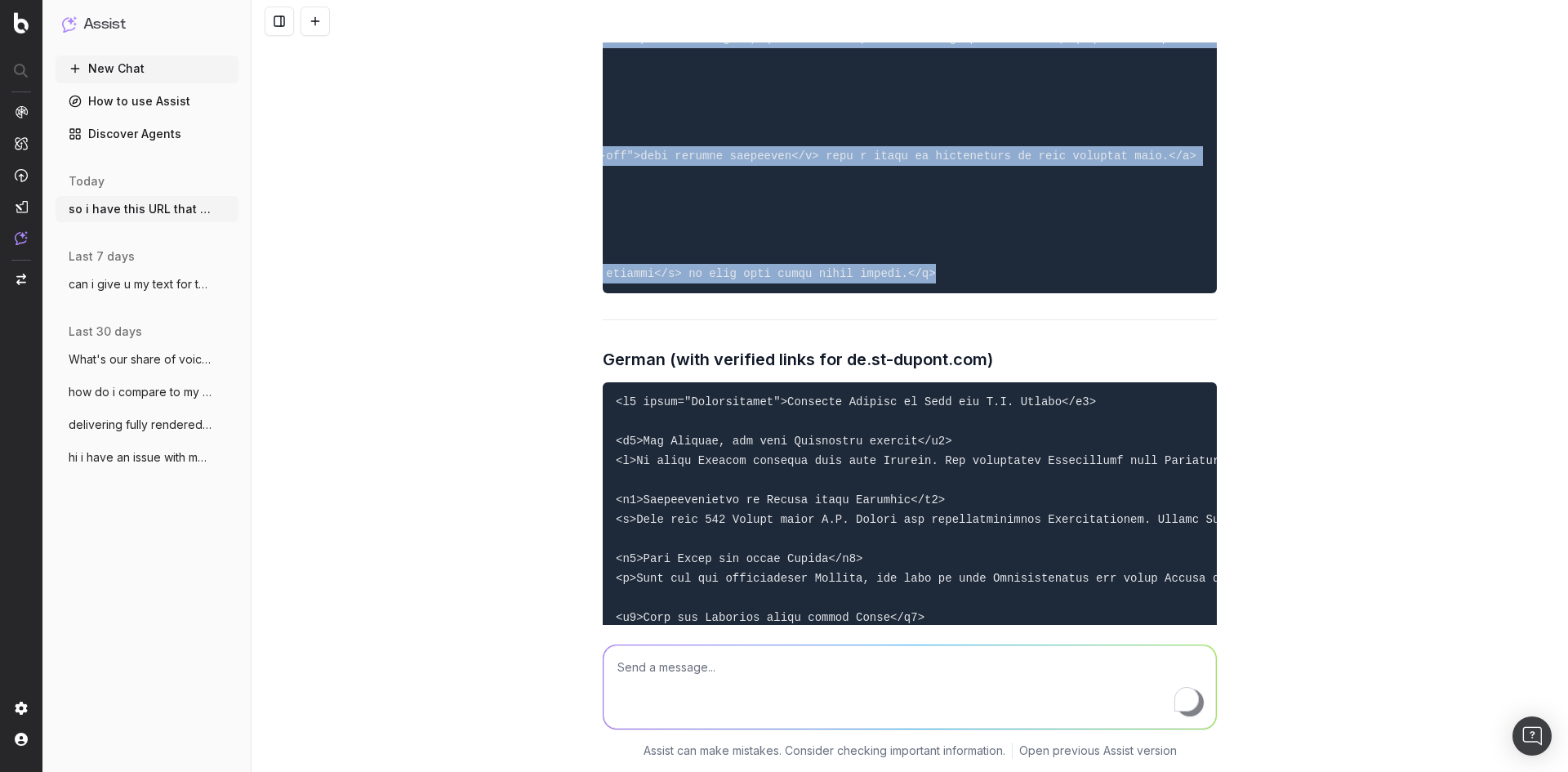 drag, startPoint x: 609, startPoint y: 176, endPoint x: 1263, endPoint y: 427, distance: 700.512 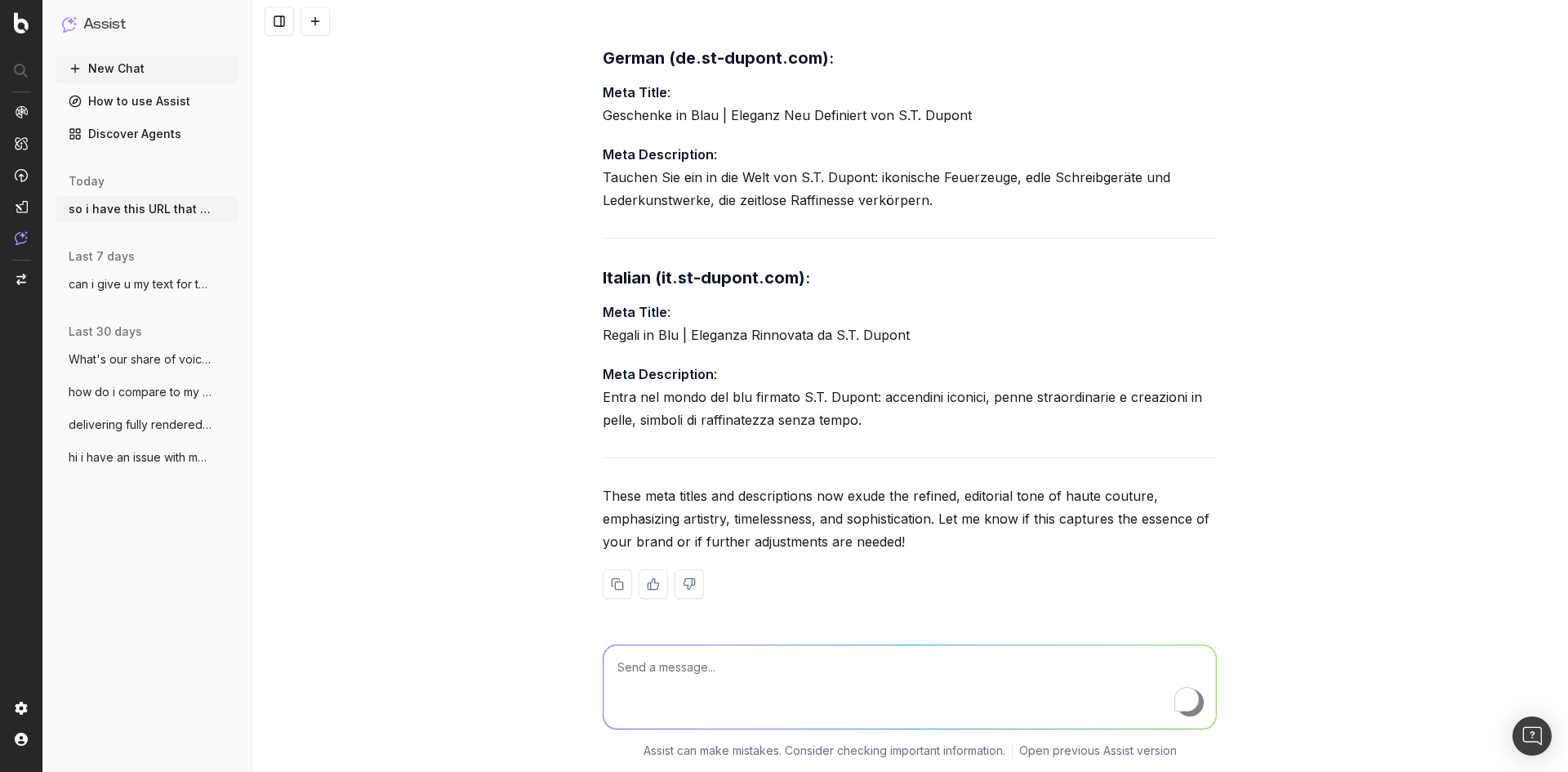 scroll, scrollTop: 23861, scrollLeft: 0, axis: vertical 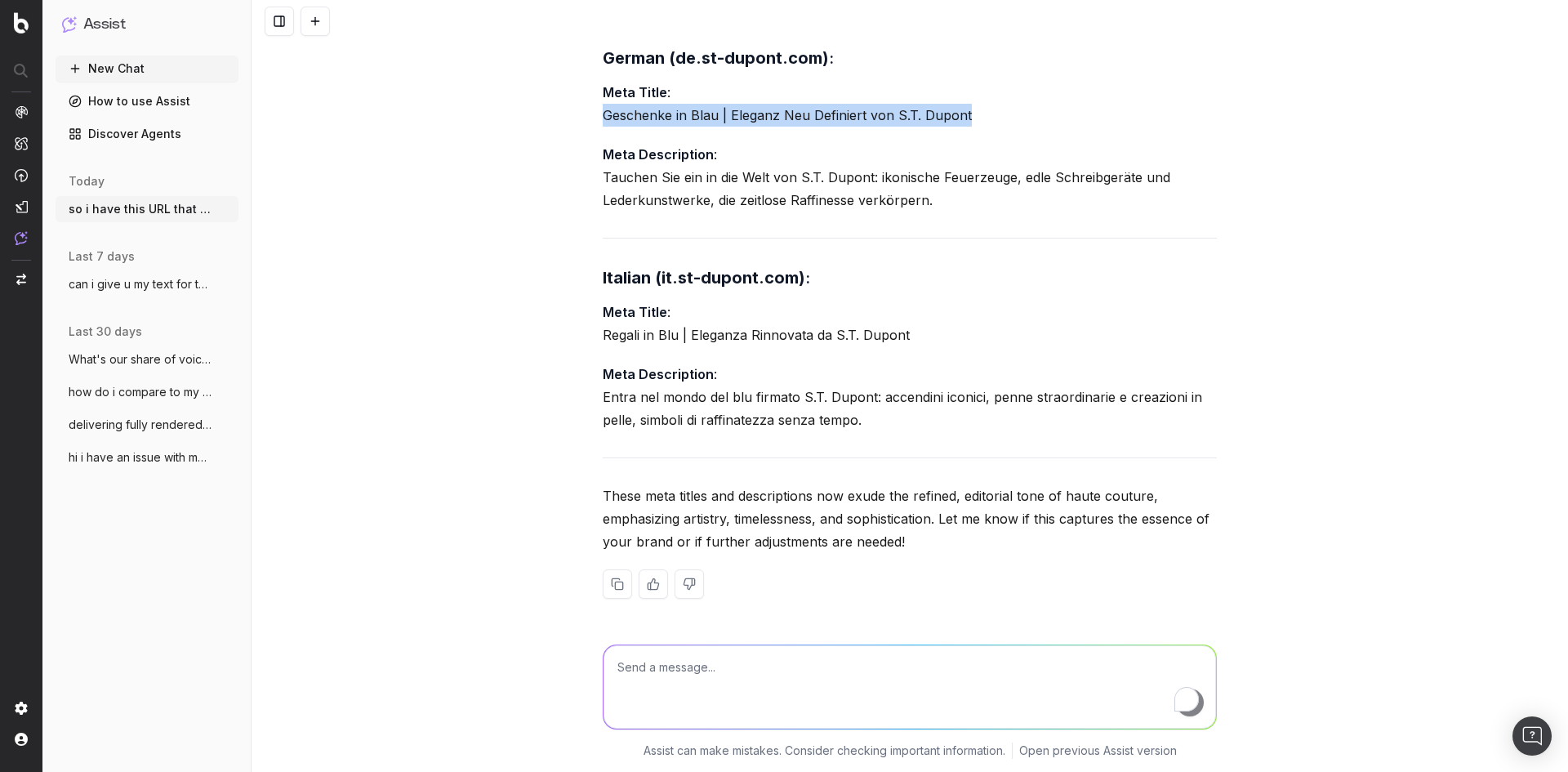 drag, startPoint x: 598, startPoint y: 190, endPoint x: 1169, endPoint y: 190, distance: 571 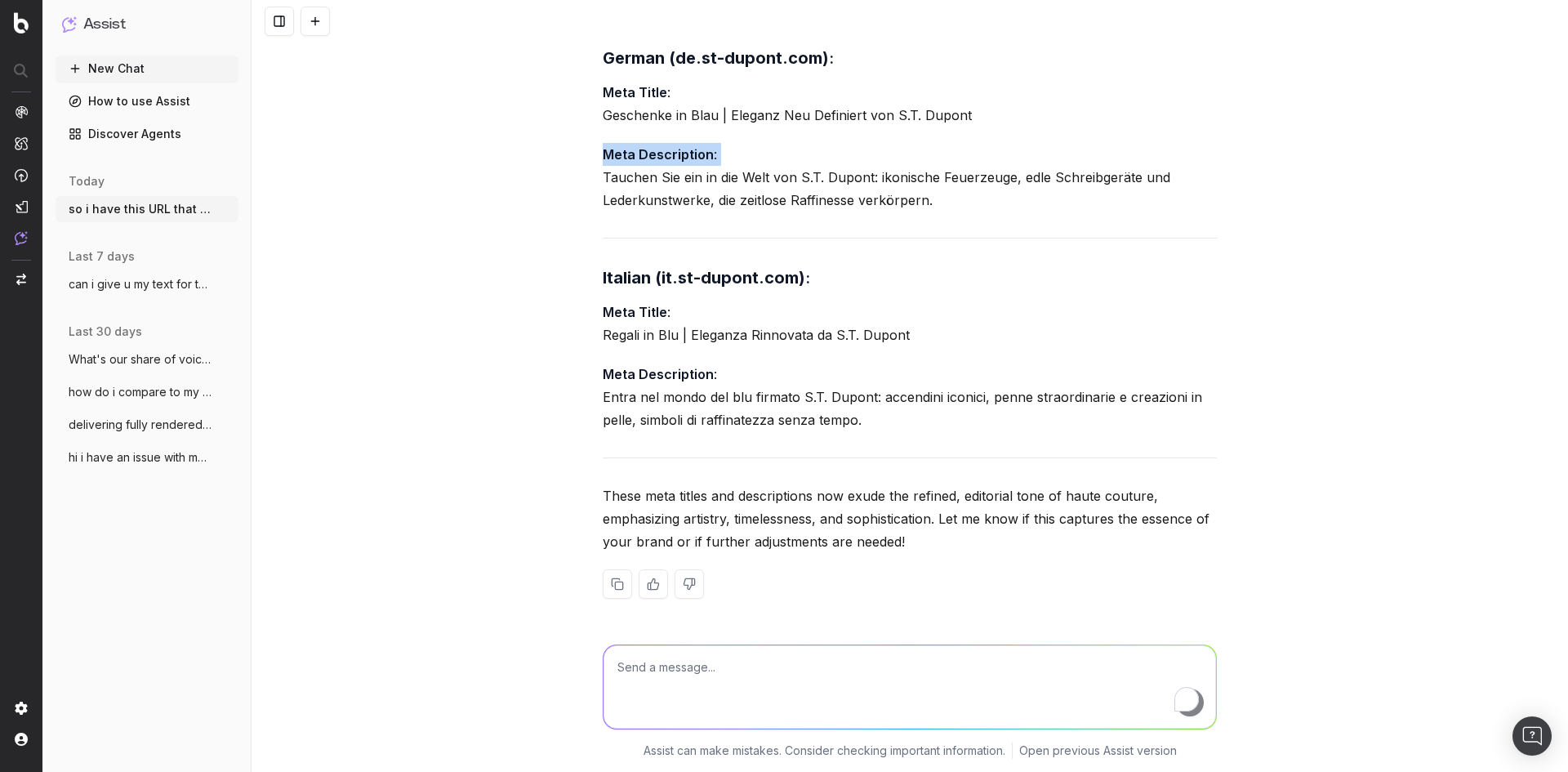 drag, startPoint x: 594, startPoint y: 257, endPoint x: 973, endPoint y: 302, distance: 381.6622 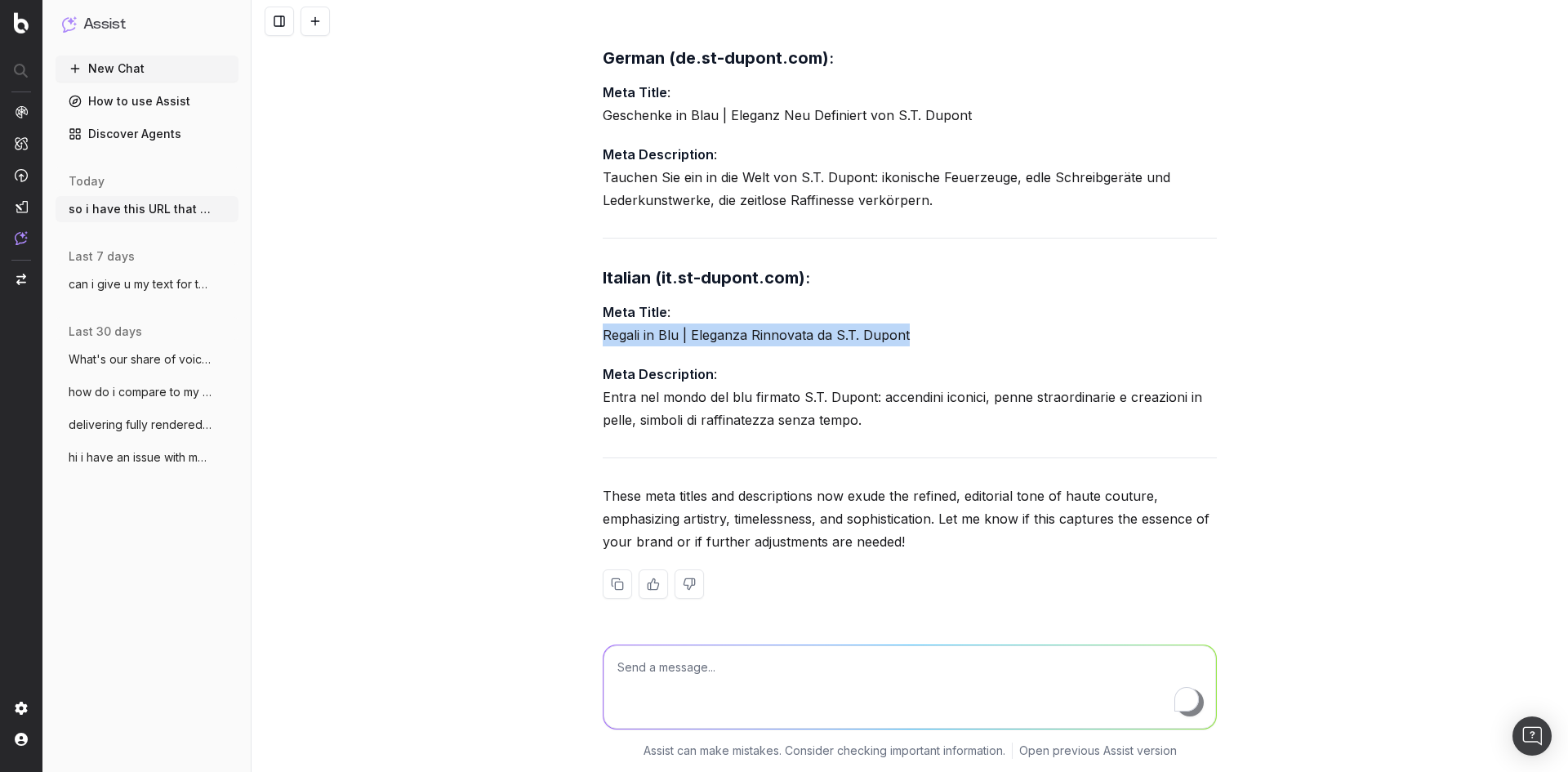 drag, startPoint x: 590, startPoint y: 412, endPoint x: 947, endPoint y: 423, distance: 357.1694 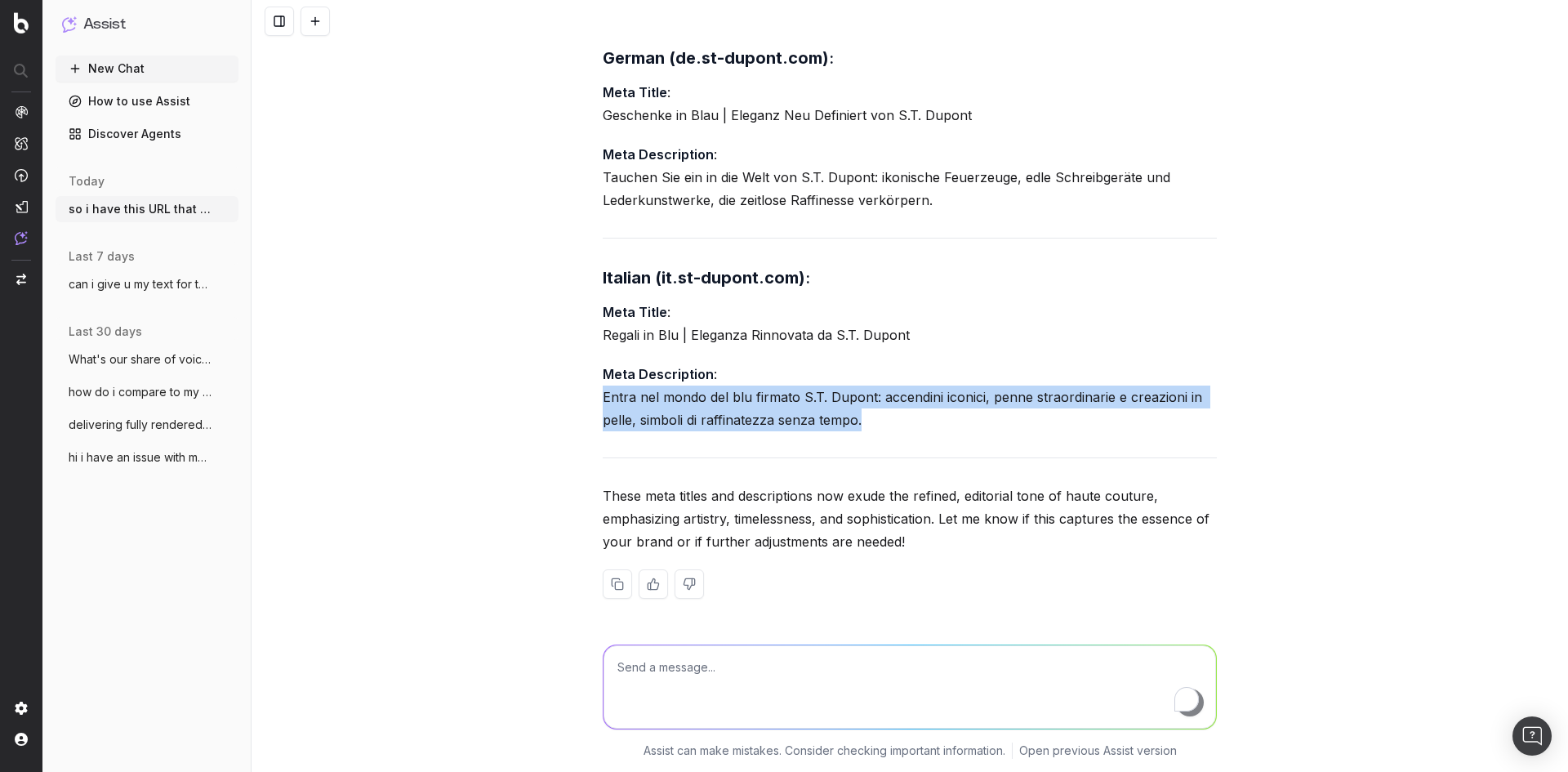 drag, startPoint x: 599, startPoint y: 476, endPoint x: 855, endPoint y: 508, distance: 257.99225 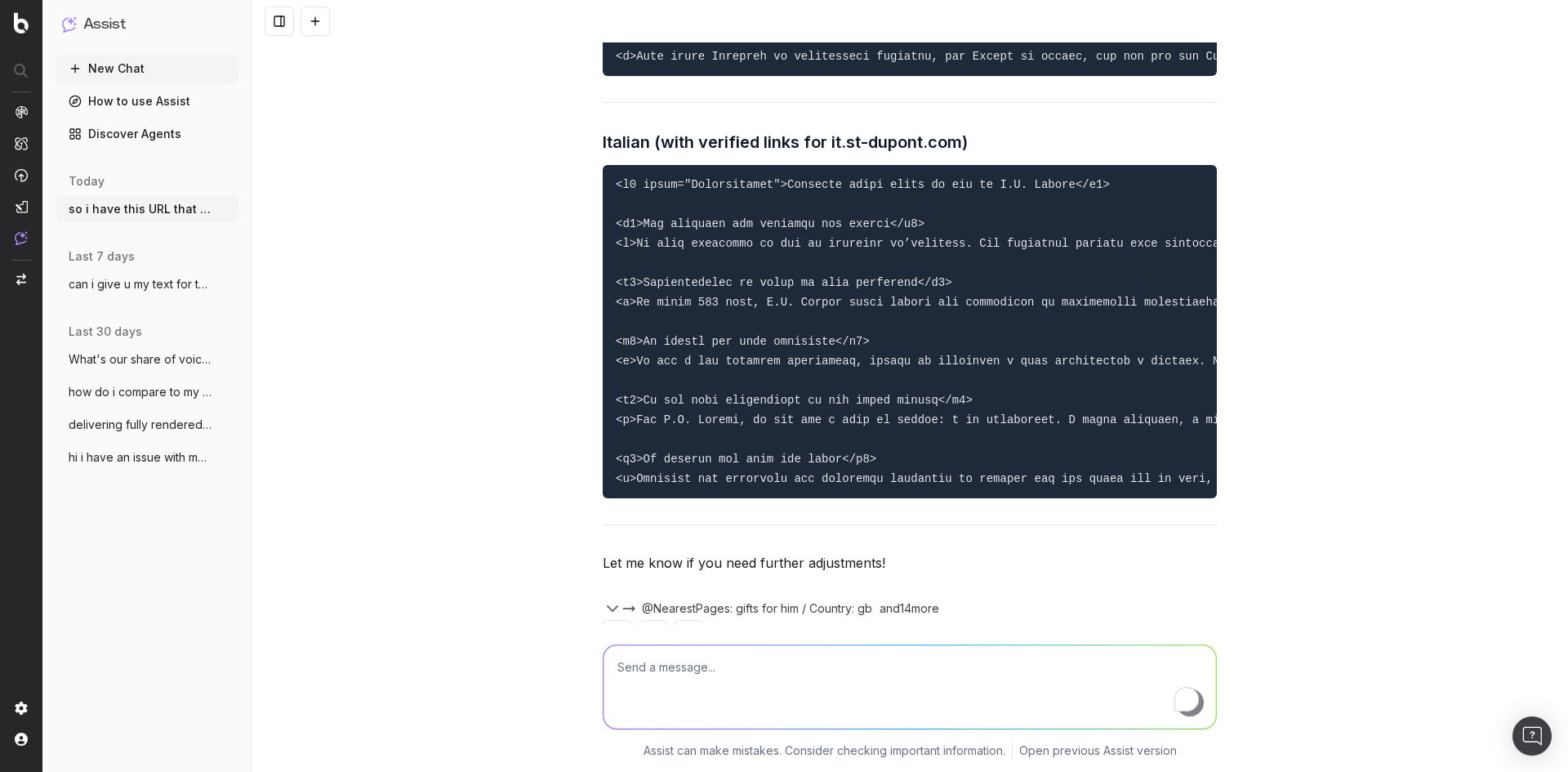scroll, scrollTop: 17652, scrollLeft: 0, axis: vertical 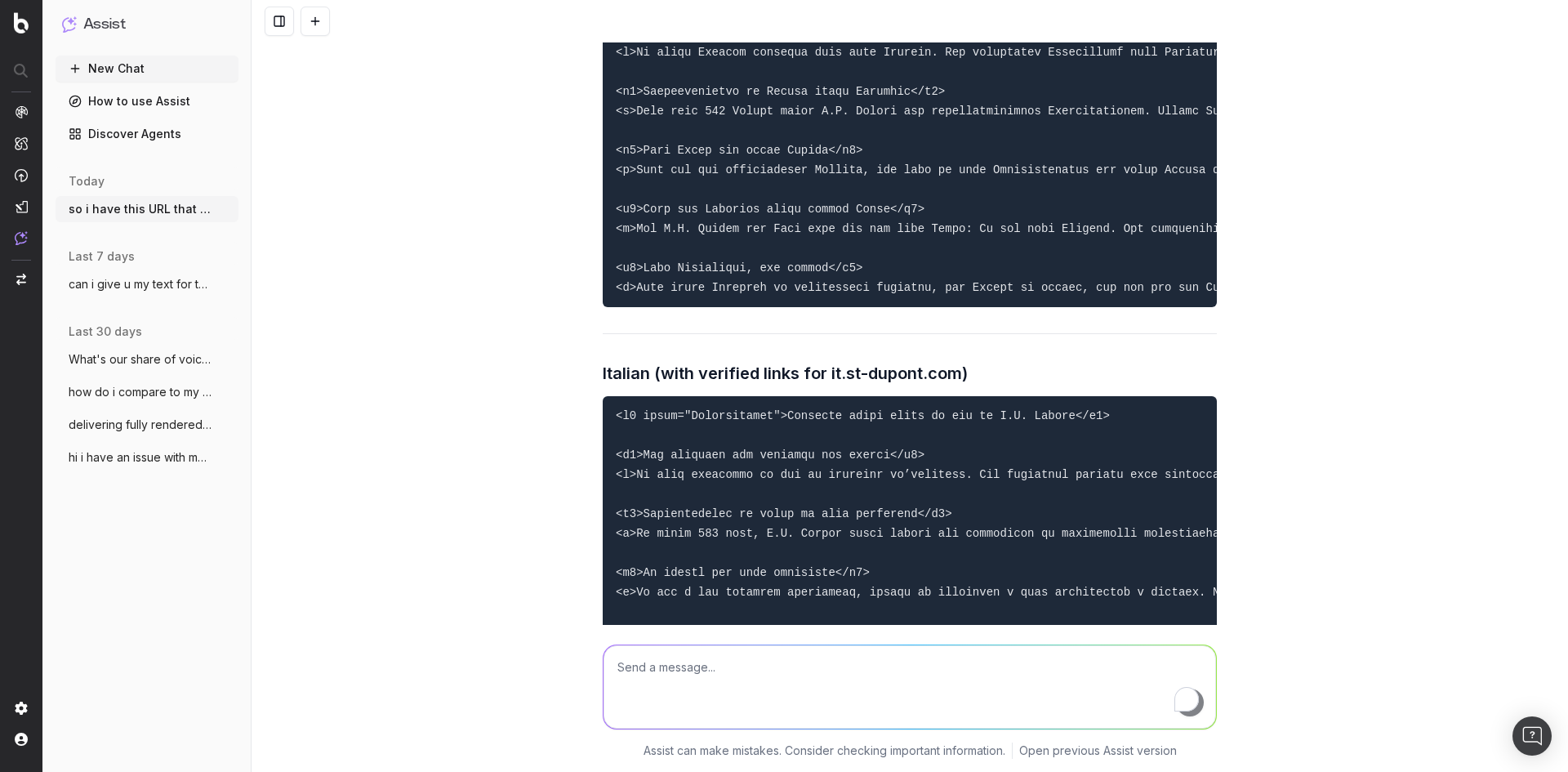 drag, startPoint x: 617, startPoint y: 141, endPoint x: 752, endPoint y: 141, distance: 135 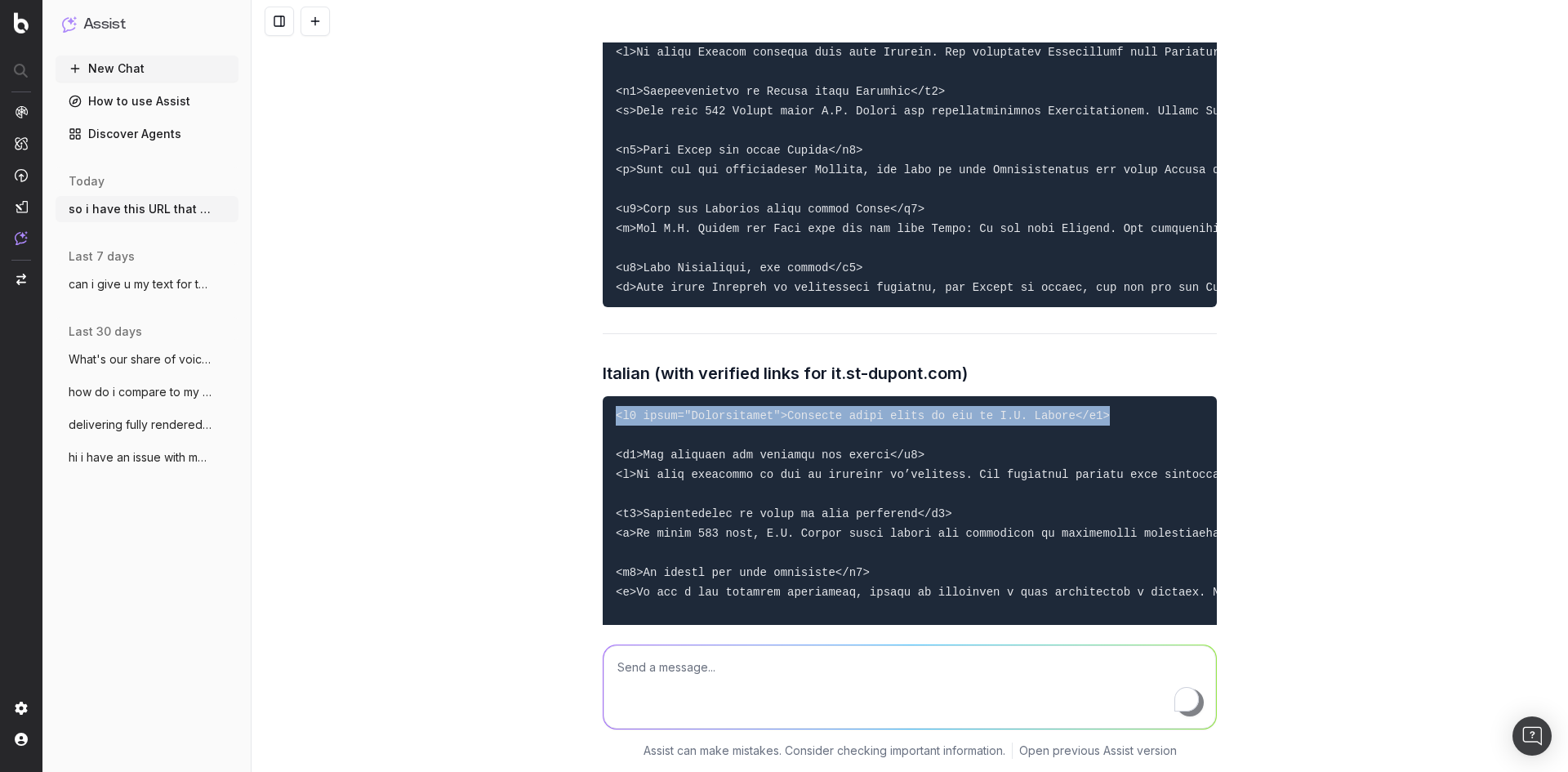 drag, startPoint x: 608, startPoint y: 569, endPoint x: 1067, endPoint y: 574, distance: 459.02723 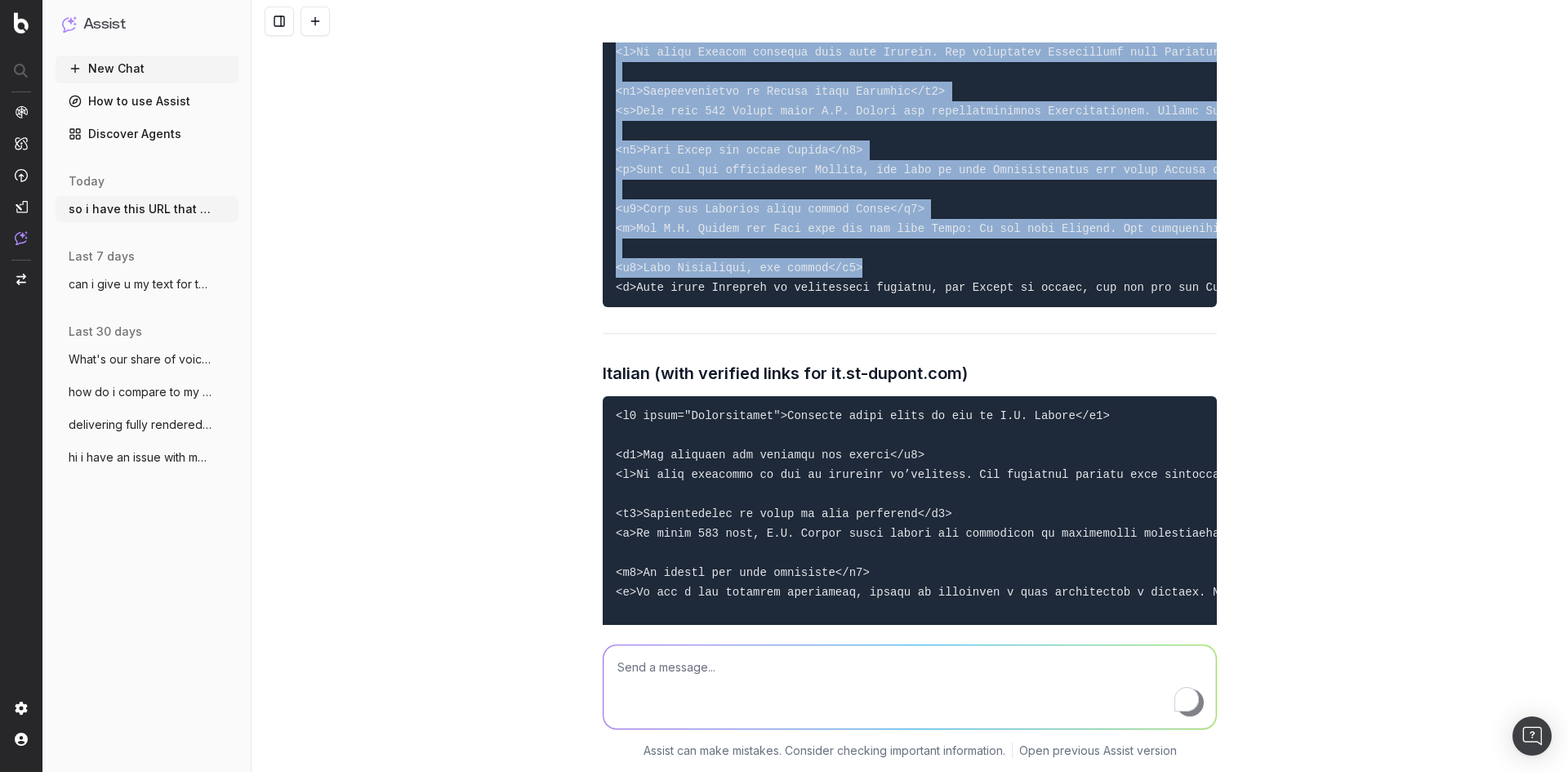 scroll, scrollTop: 17734, scrollLeft: 0, axis: vertical 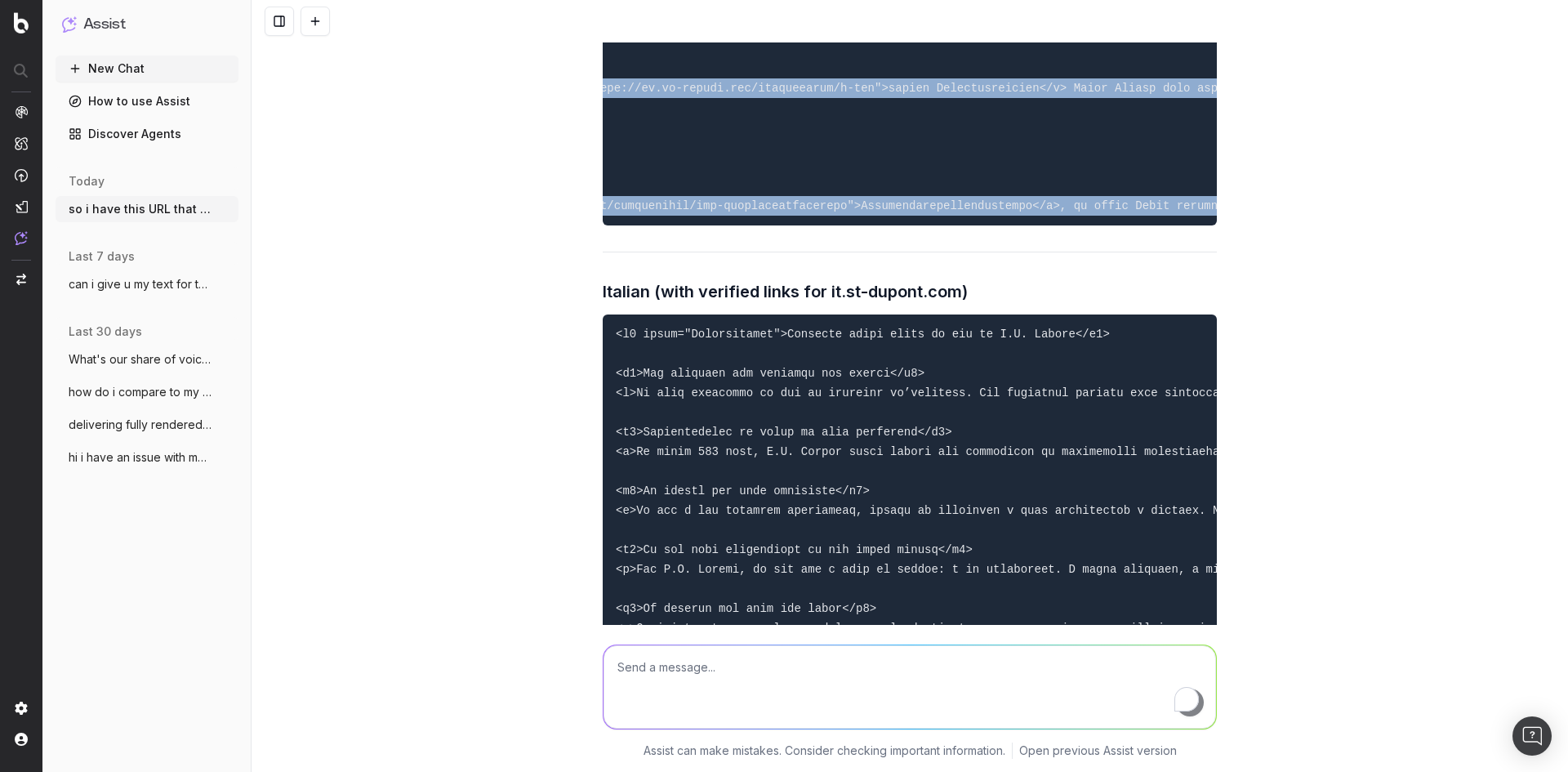 drag, startPoint x: 605, startPoint y: 176, endPoint x: 1139, endPoint y: 358, distance: 564.1631 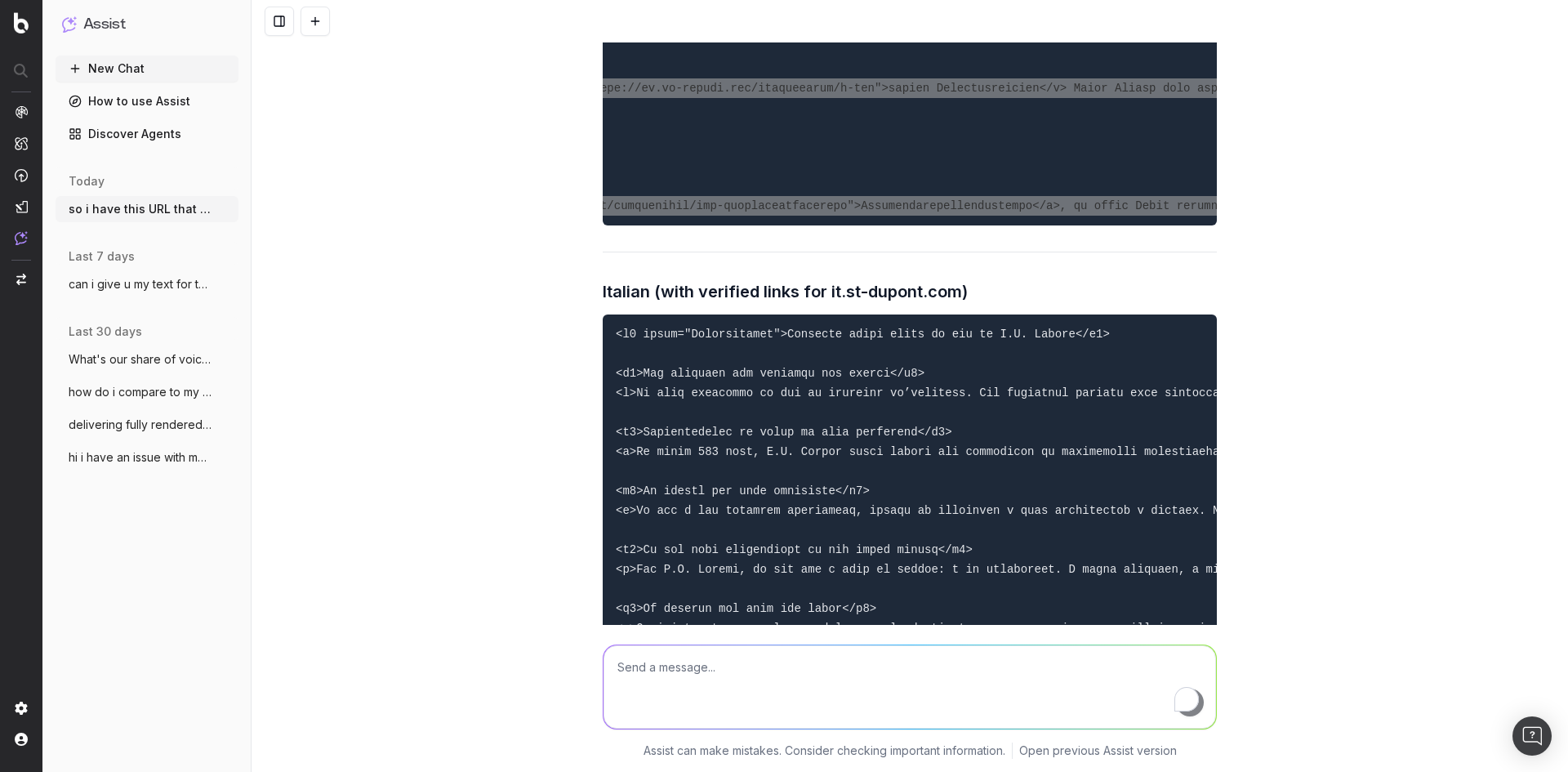scroll, scrollTop: 0, scrollLeft: 2869, axis: horizontal 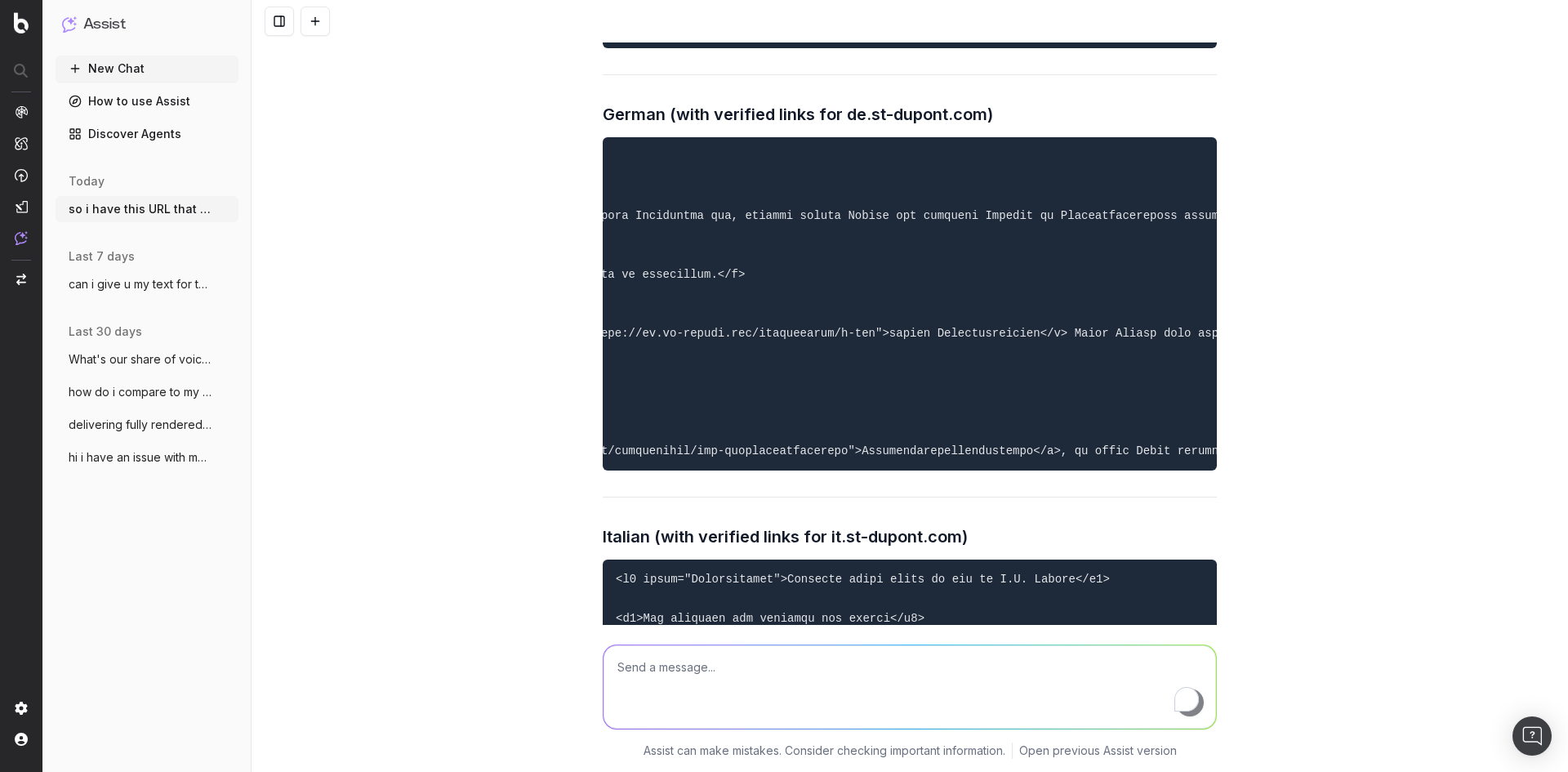 drag, startPoint x: 1107, startPoint y: 626, endPoint x: 1071, endPoint y: 621, distance: 36.345564 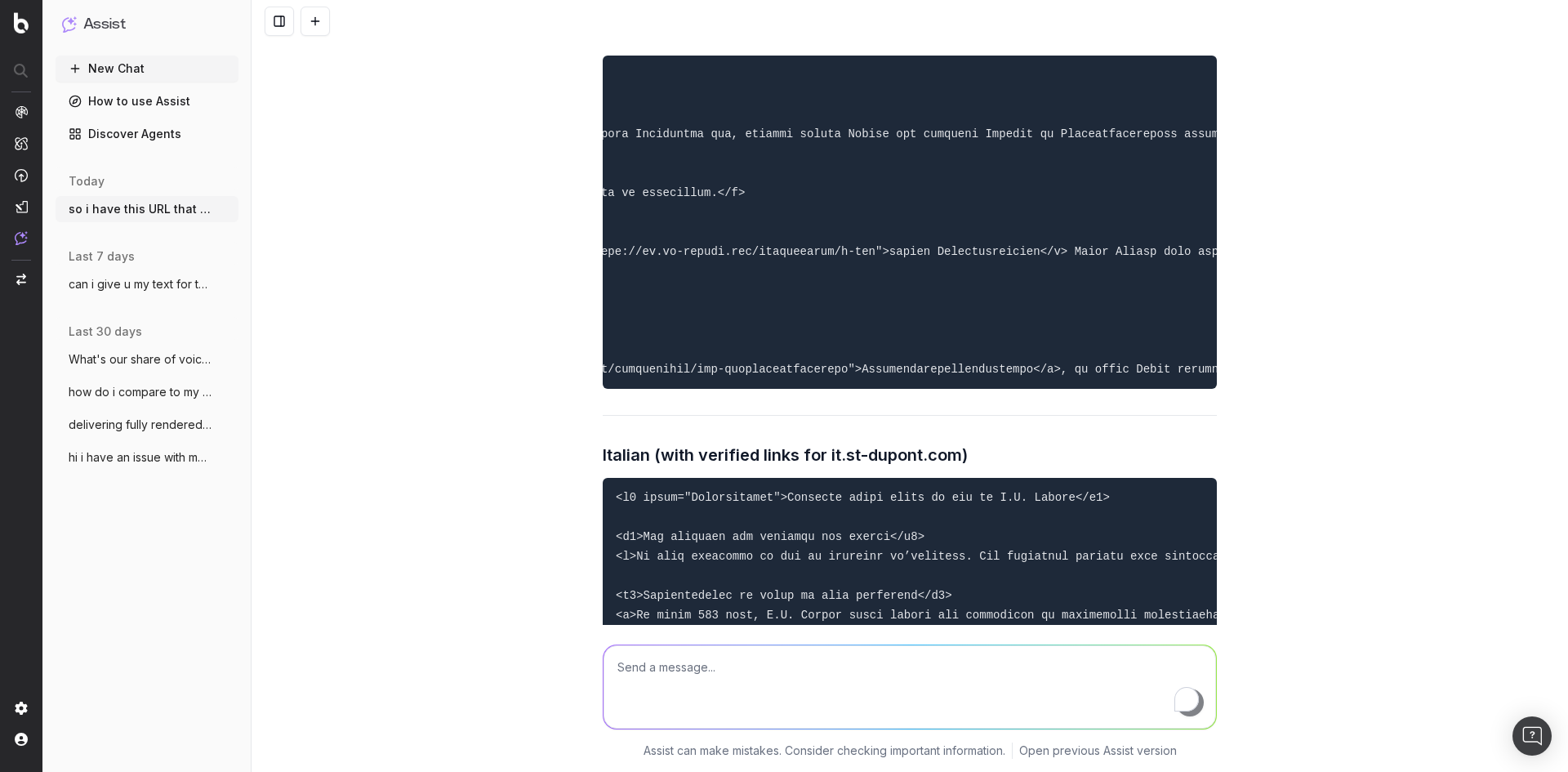 scroll, scrollTop: 0, scrollLeft: 0, axis: both 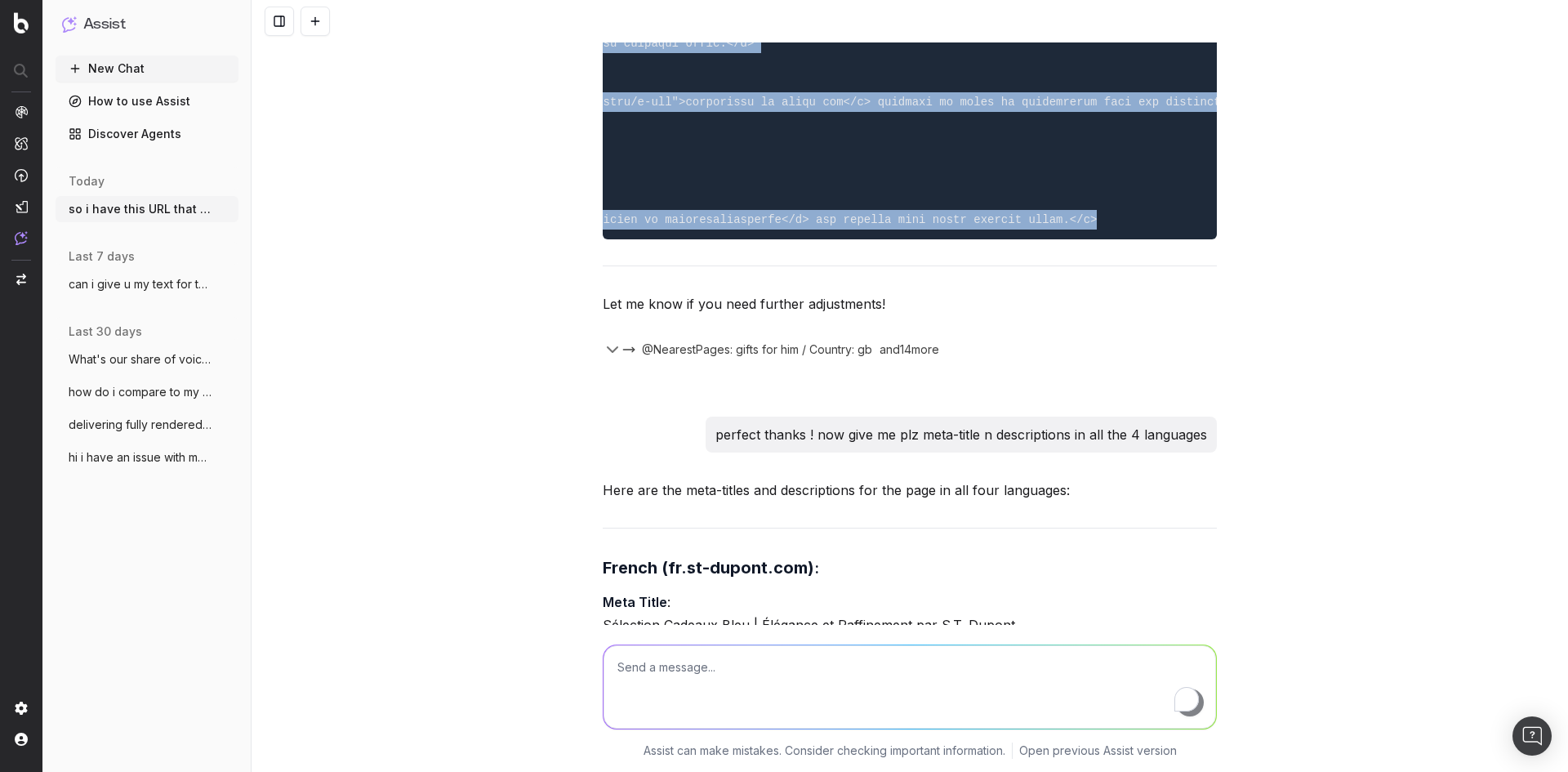 drag, startPoint x: 607, startPoint y: 471, endPoint x: 1245, endPoint y: 390, distance: 643.12129 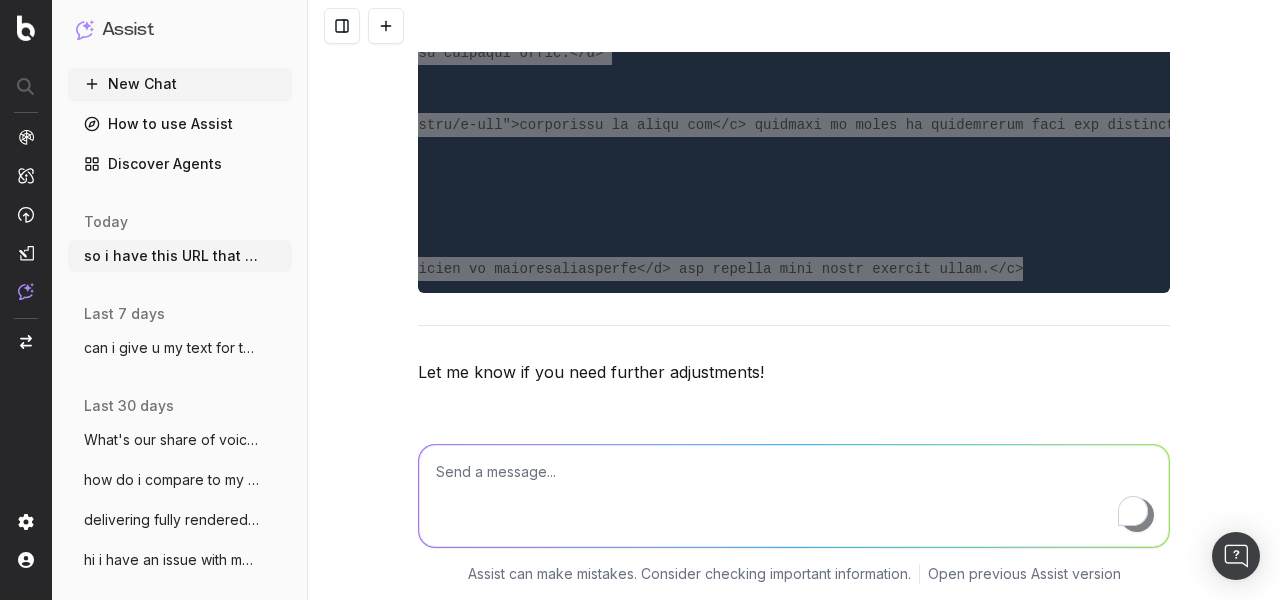scroll, scrollTop: 22208, scrollLeft: 0, axis: vertical 